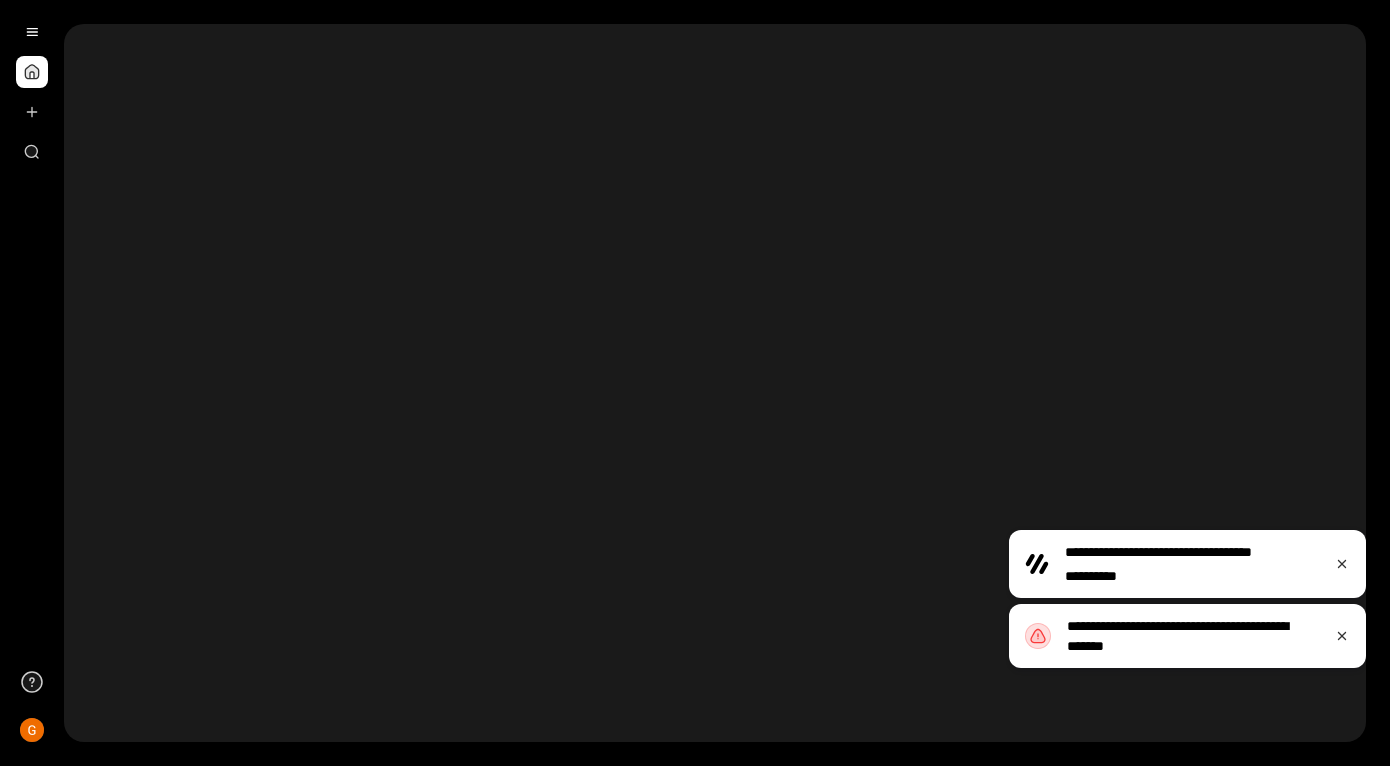 scroll, scrollTop: 0, scrollLeft: 0, axis: both 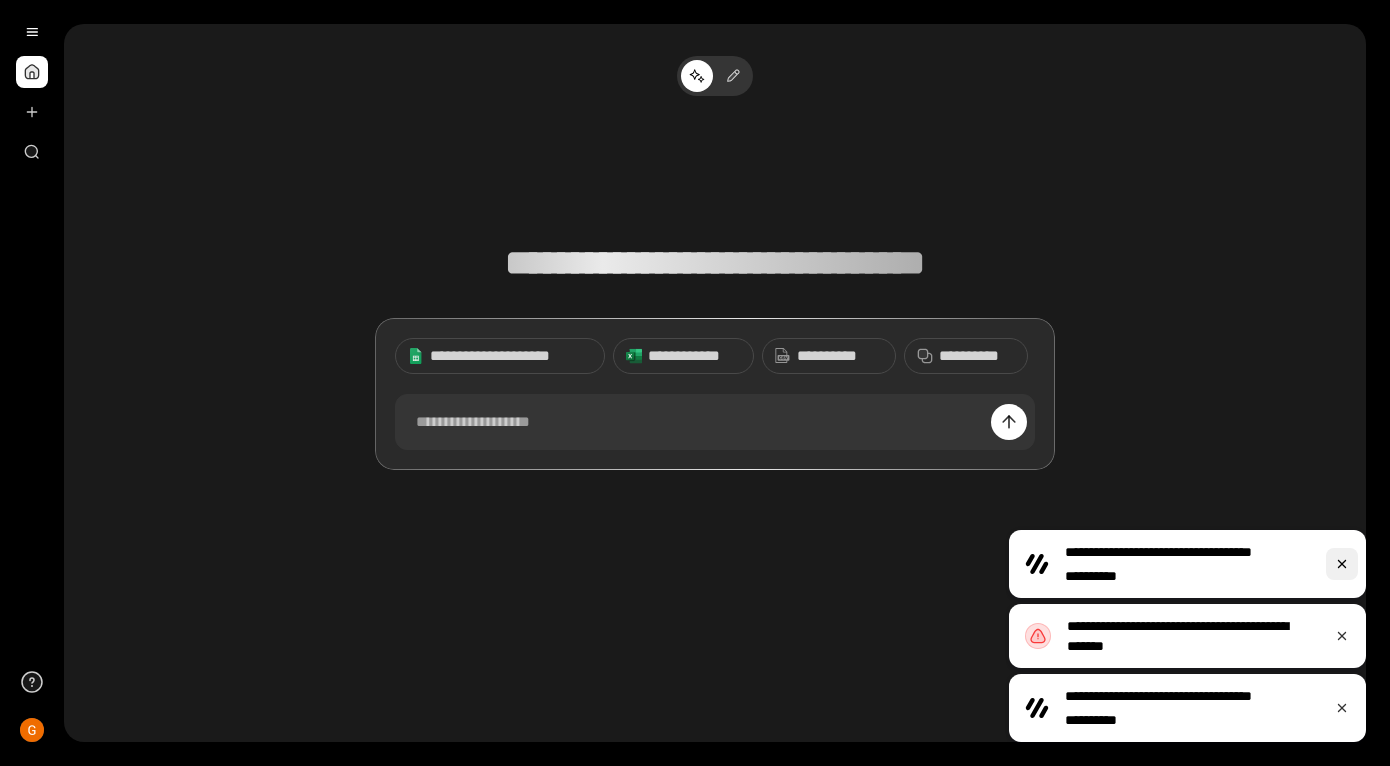 click at bounding box center [1342, 564] 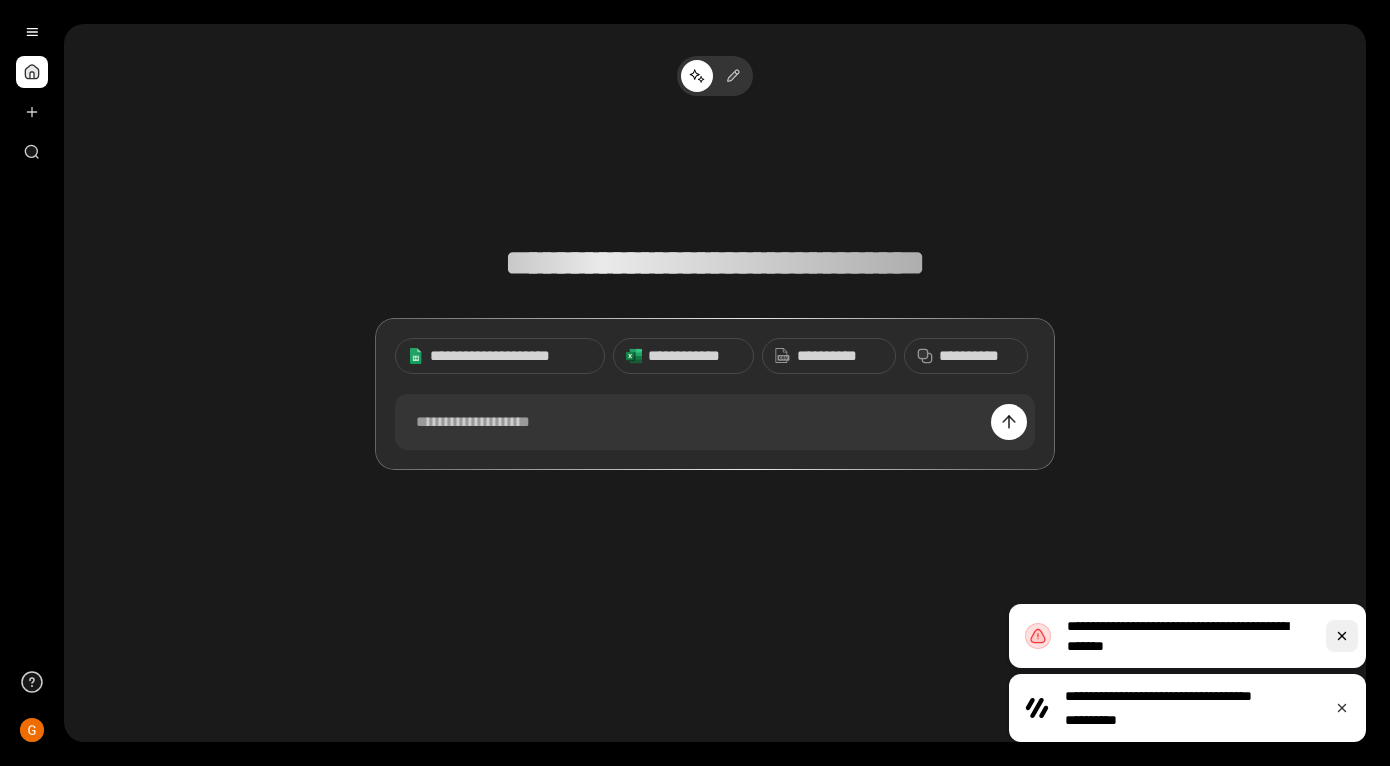 click at bounding box center [1342, 636] 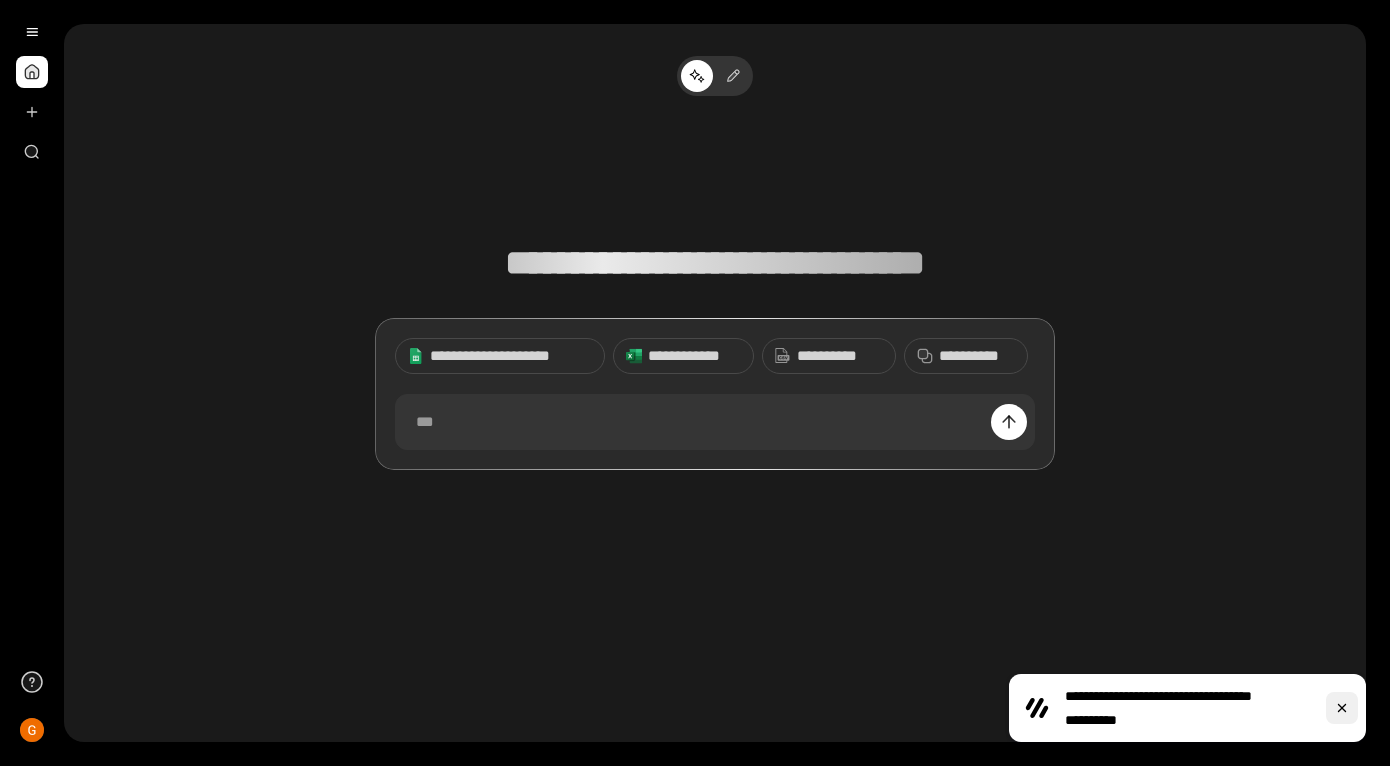 click at bounding box center (1342, 708) 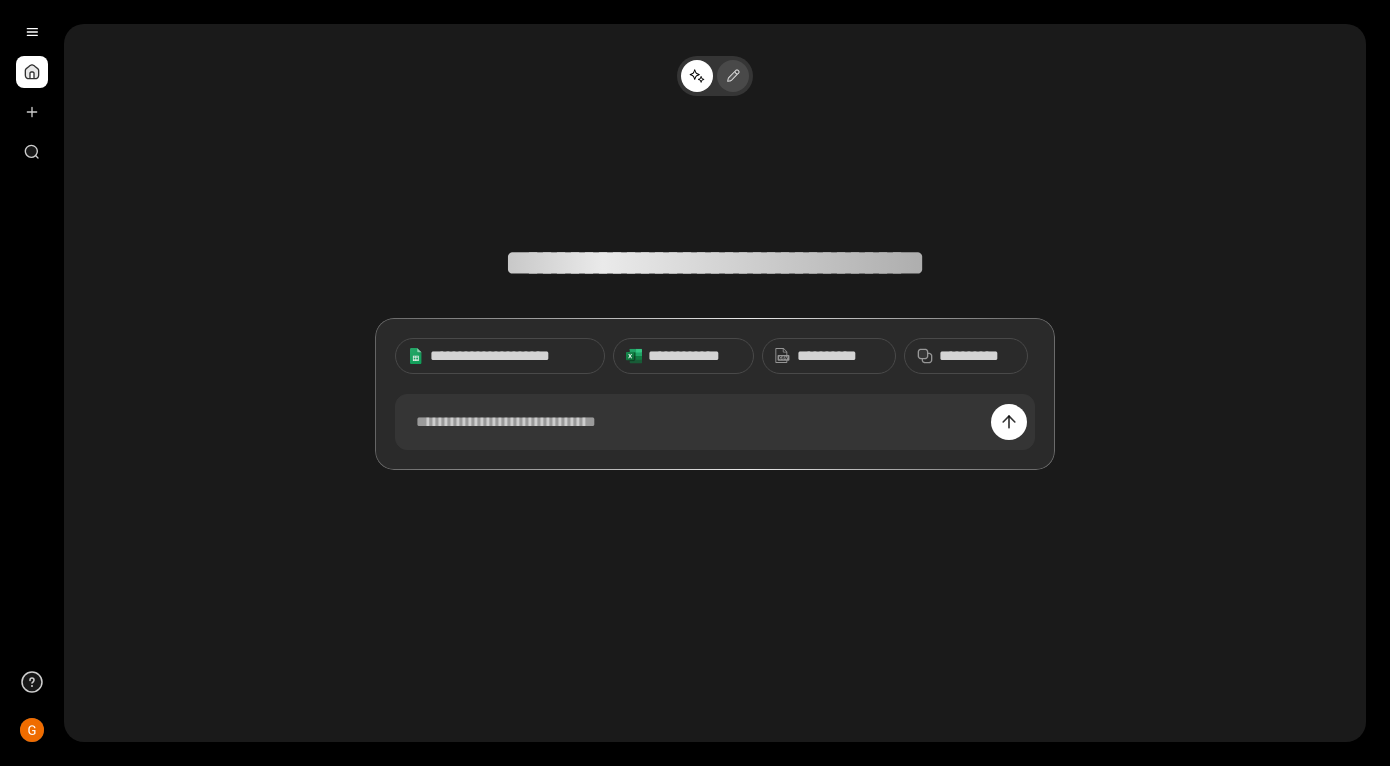 click 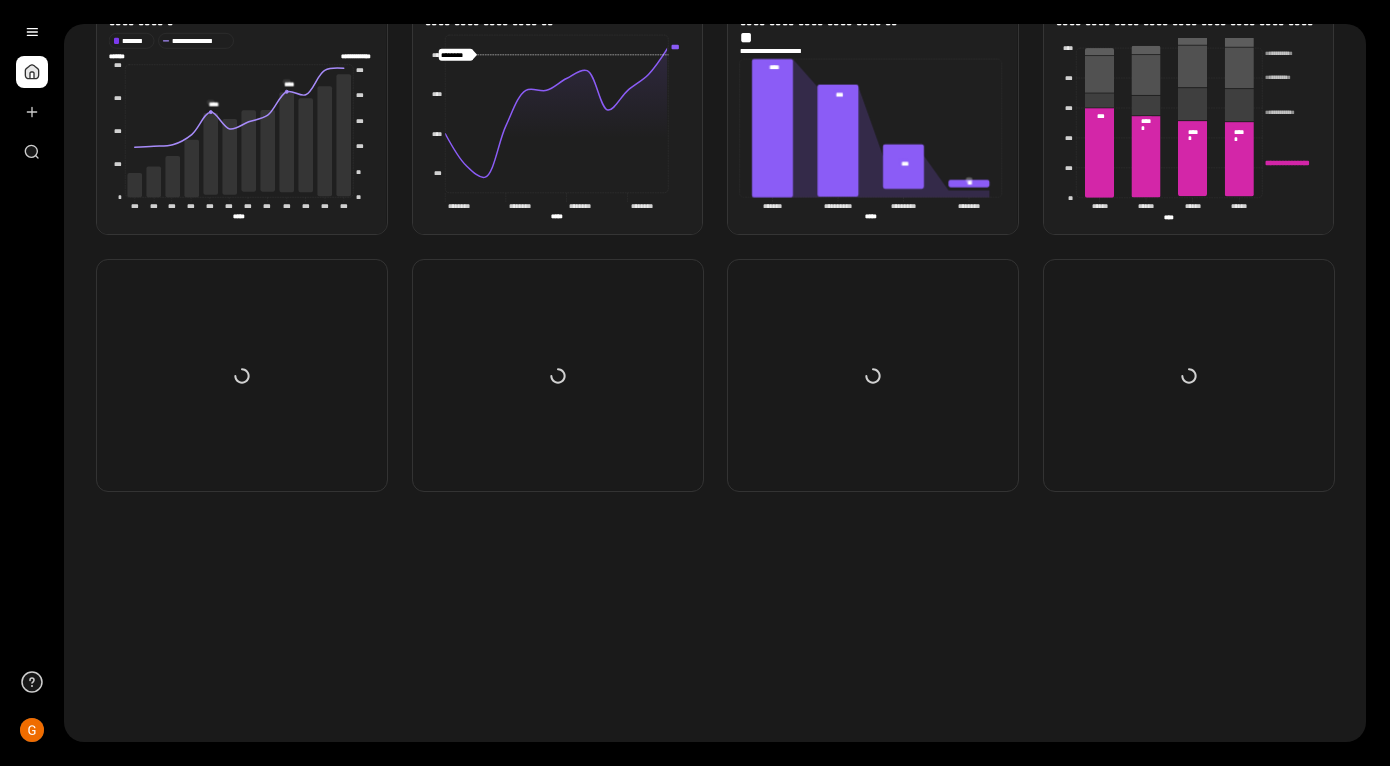 scroll, scrollTop: 441, scrollLeft: 0, axis: vertical 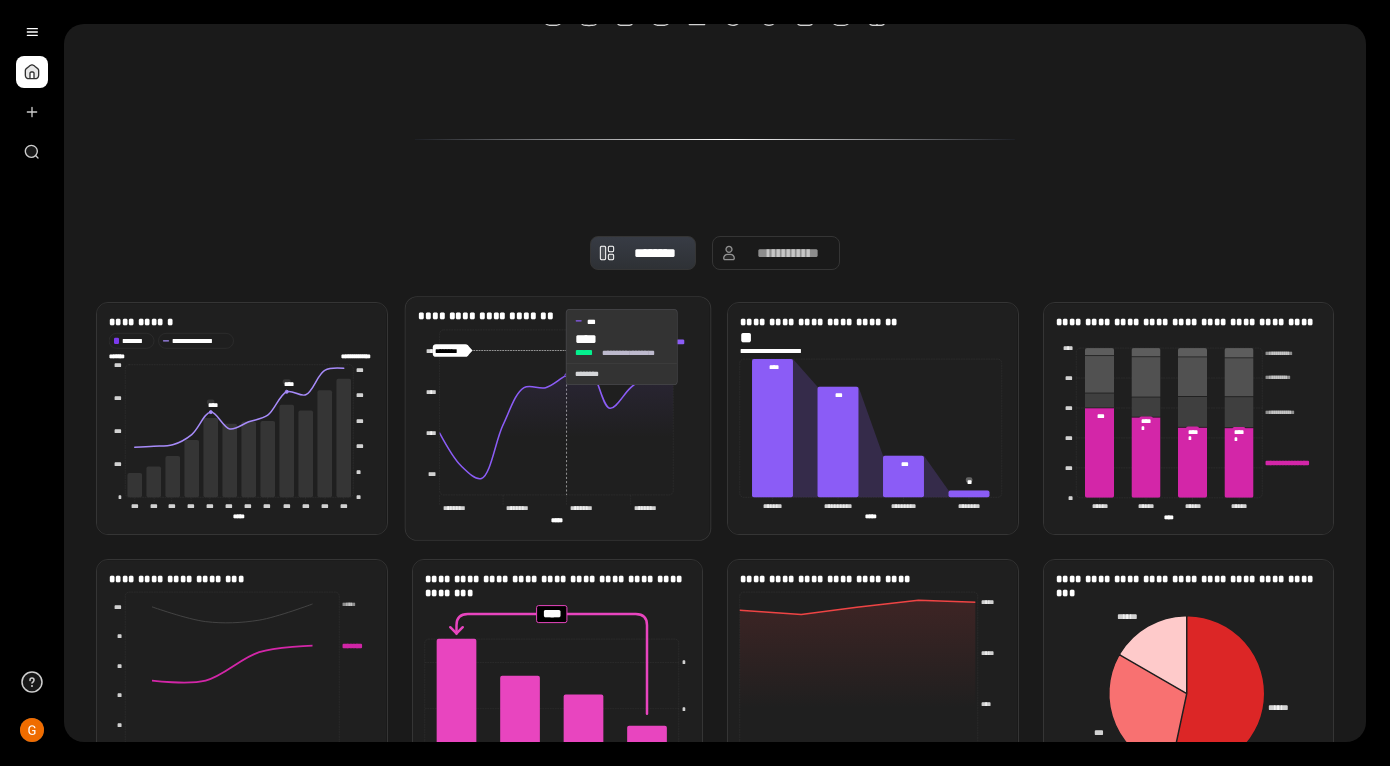 click 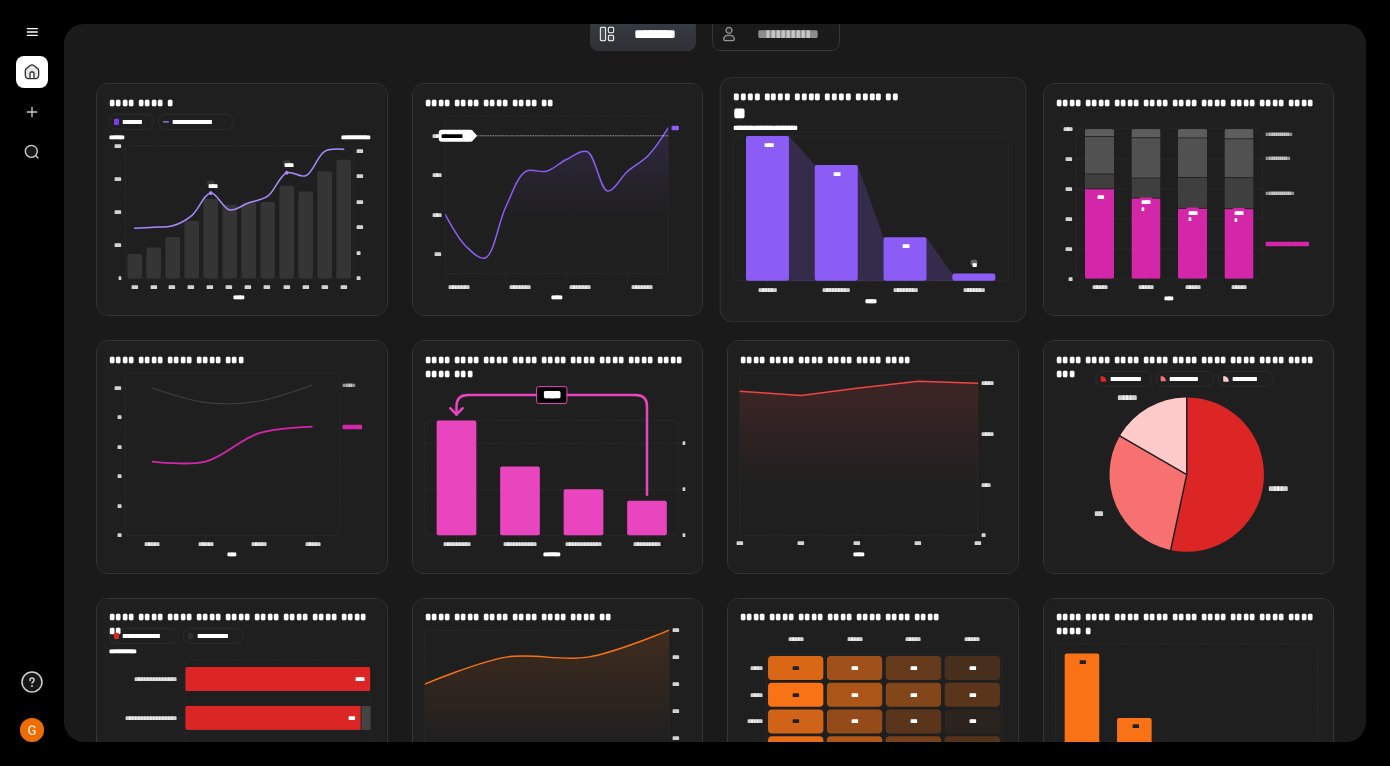 scroll, scrollTop: 841, scrollLeft: 0, axis: vertical 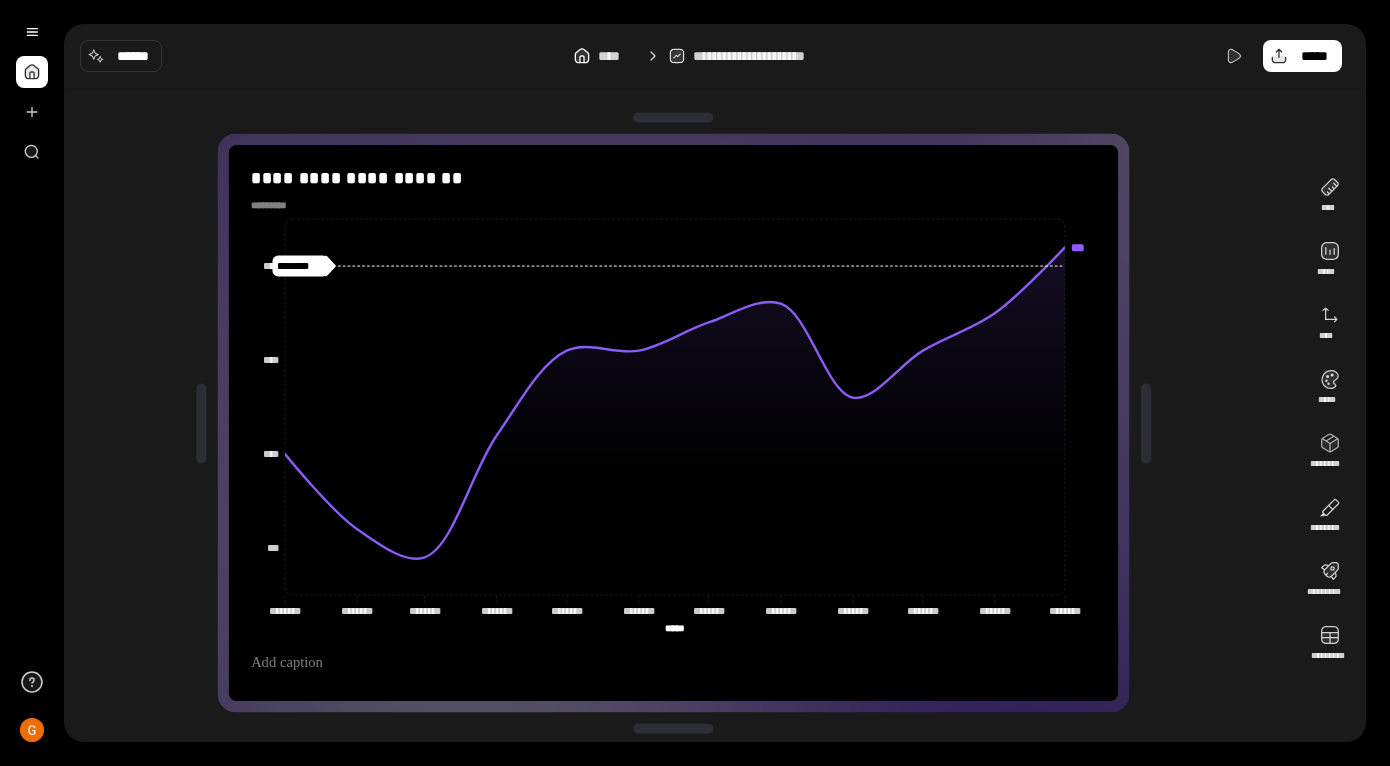 click on "**********" at bounding box center (681, 423) 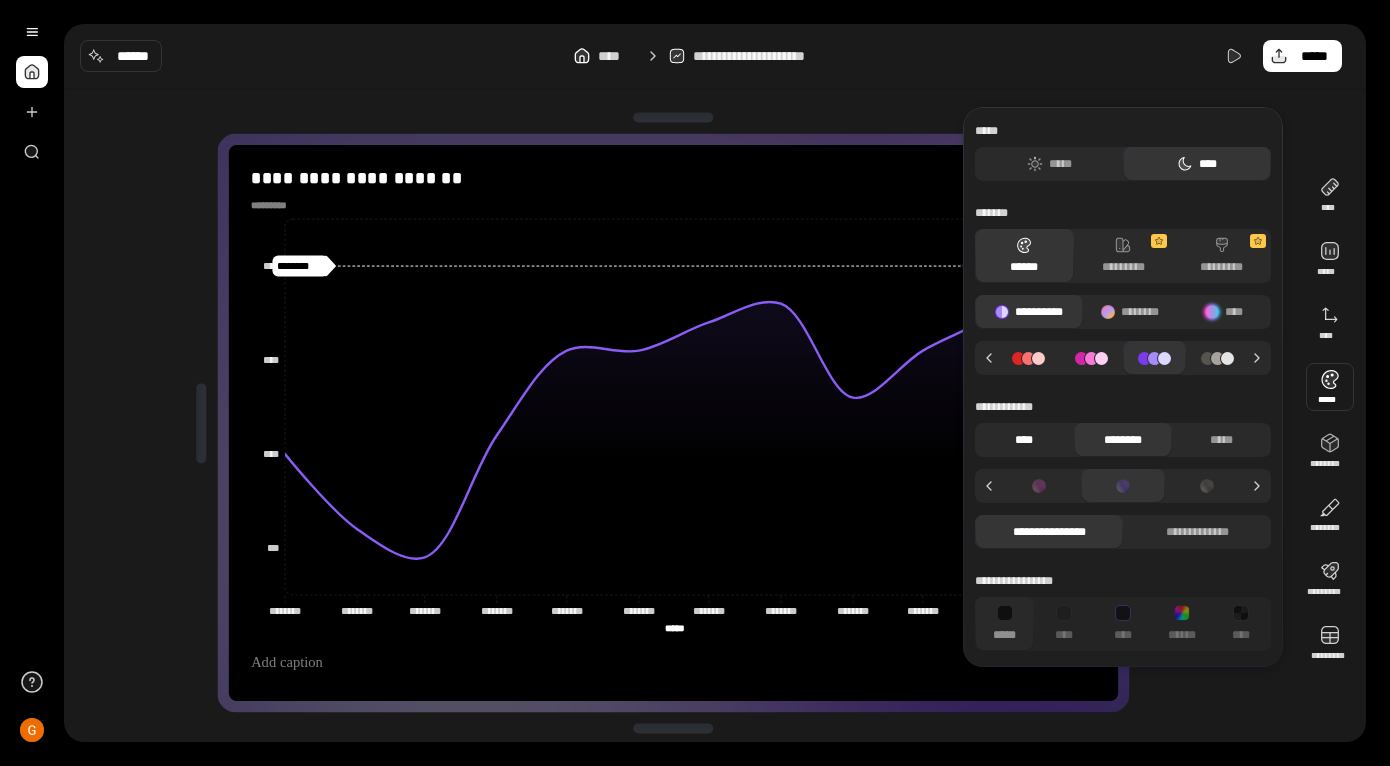 click on "****" at bounding box center [1024, 440] 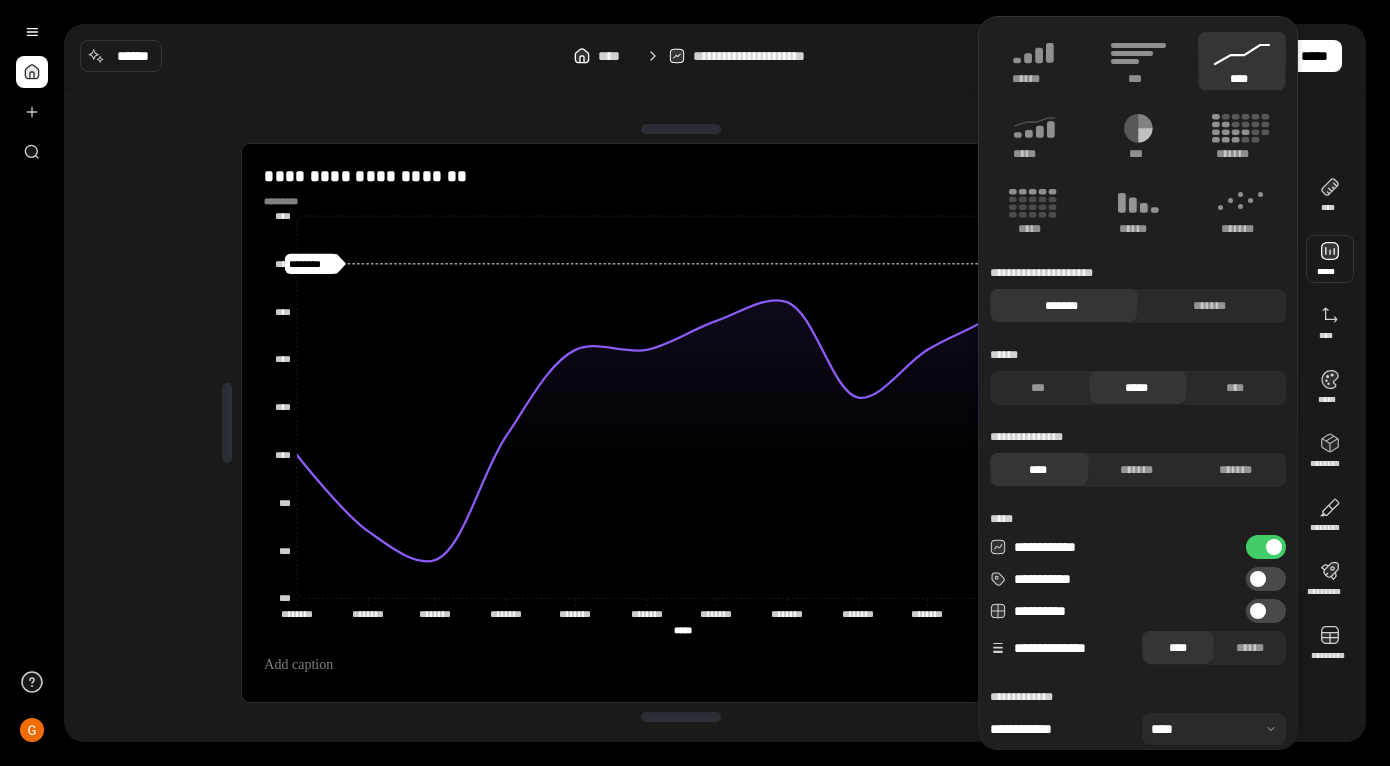 click at bounding box center [1330, 259] 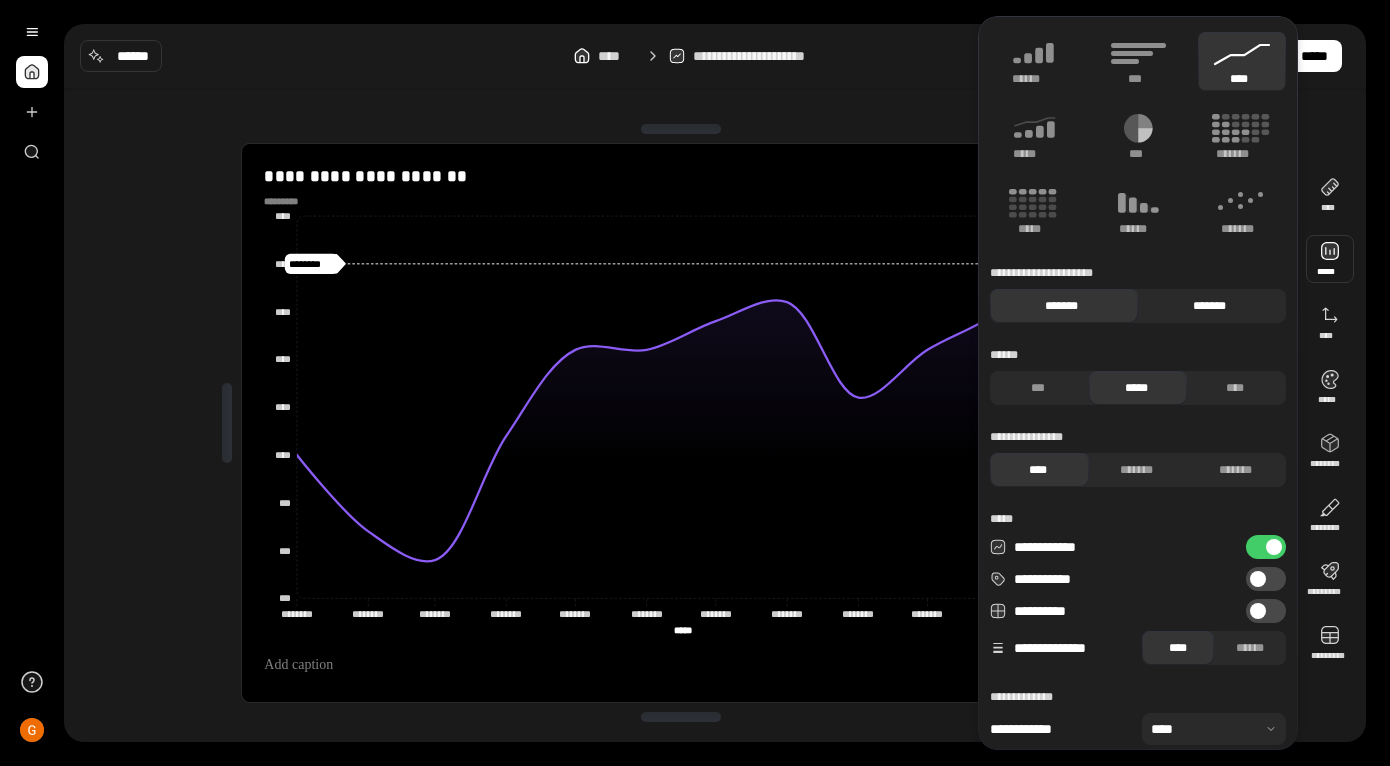 click on "*******" at bounding box center [1209, 306] 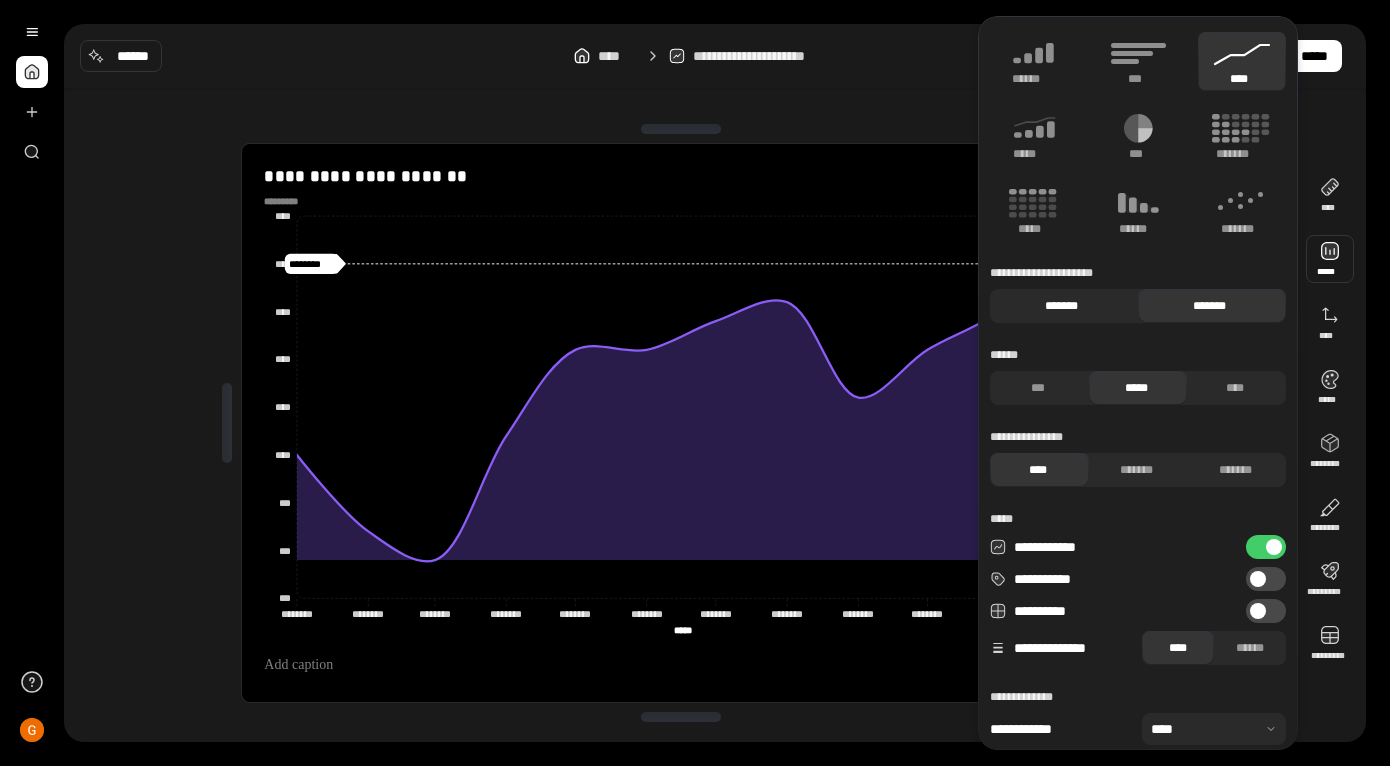 click on "*******" at bounding box center [1061, 306] 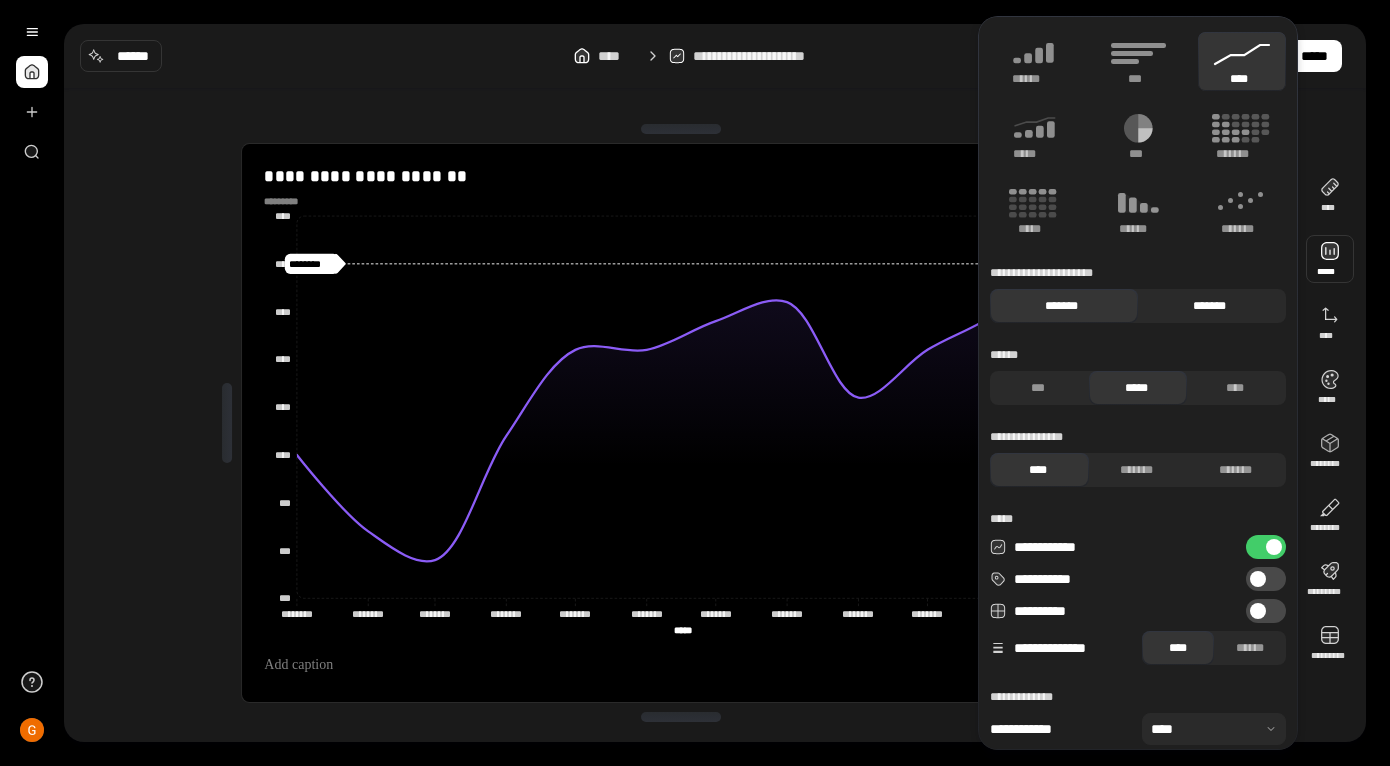 click on "*******" at bounding box center [1209, 306] 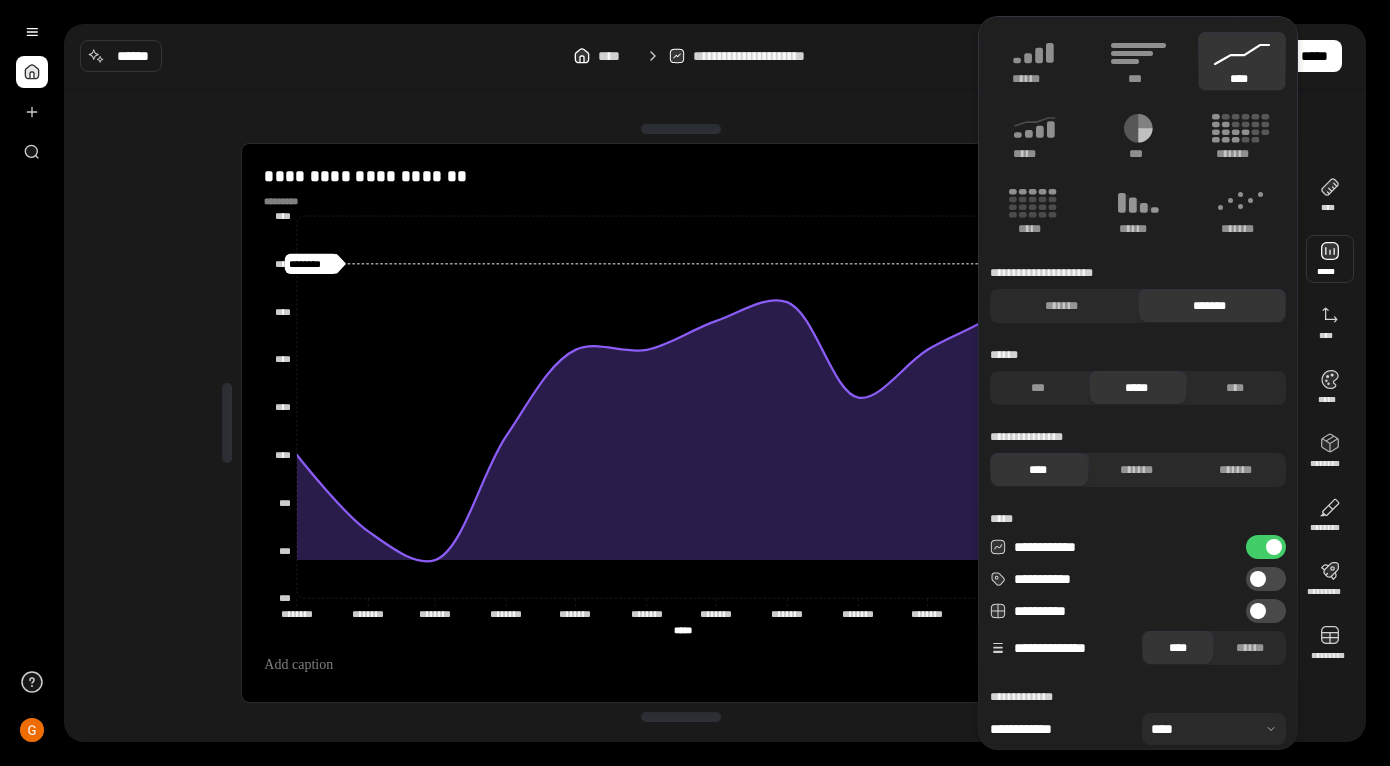 click on "**********" at bounding box center (1266, 547) 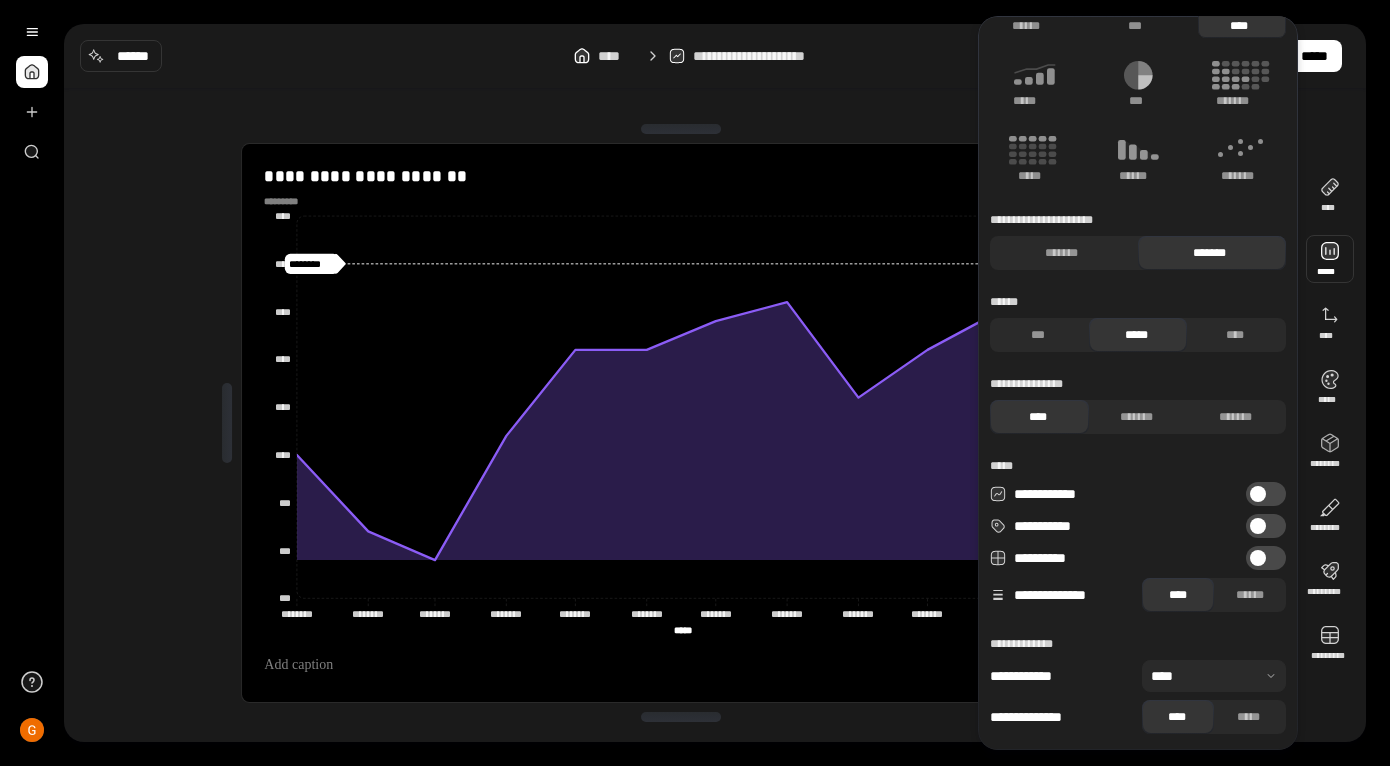 scroll, scrollTop: 0, scrollLeft: 0, axis: both 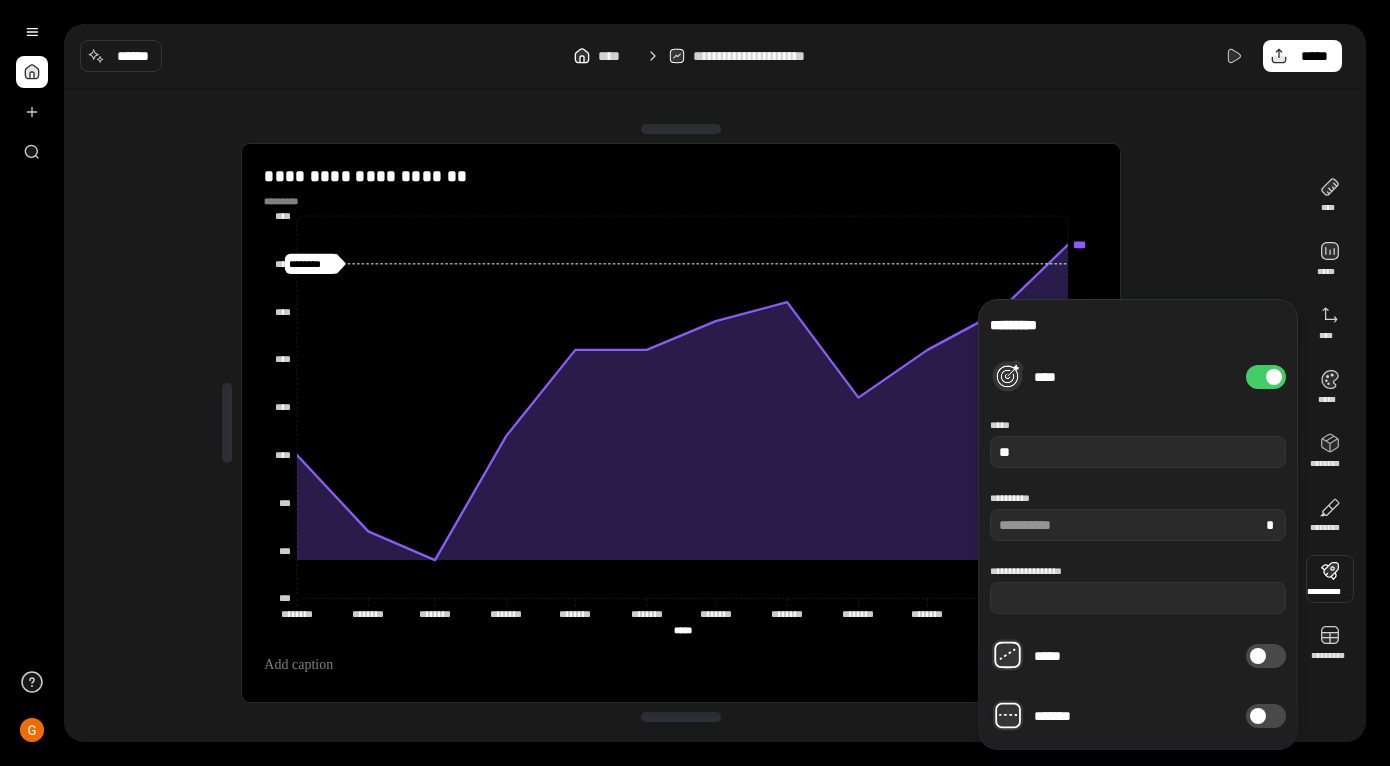 click on "****" at bounding box center (1266, 377) 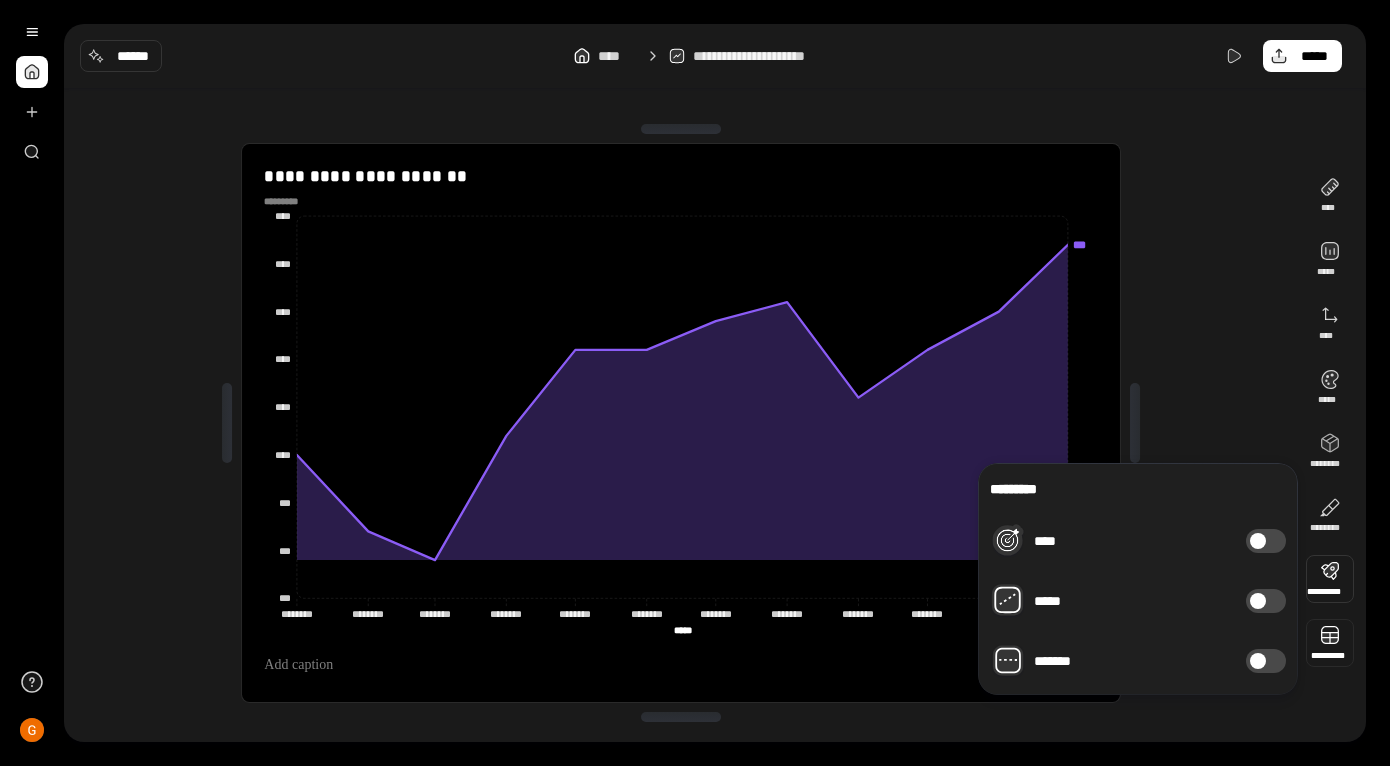 click at bounding box center (1330, 643) 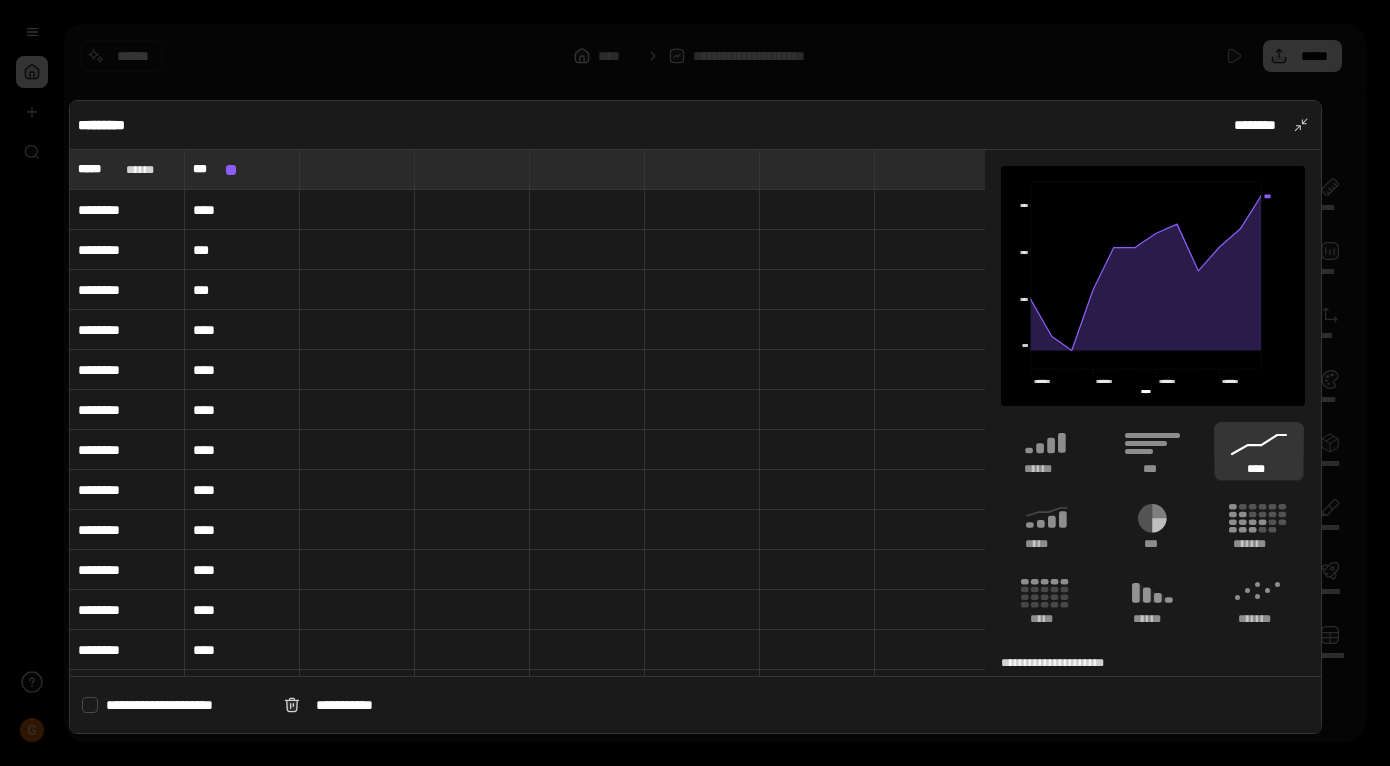 click on "******" at bounding box center (139, 170) 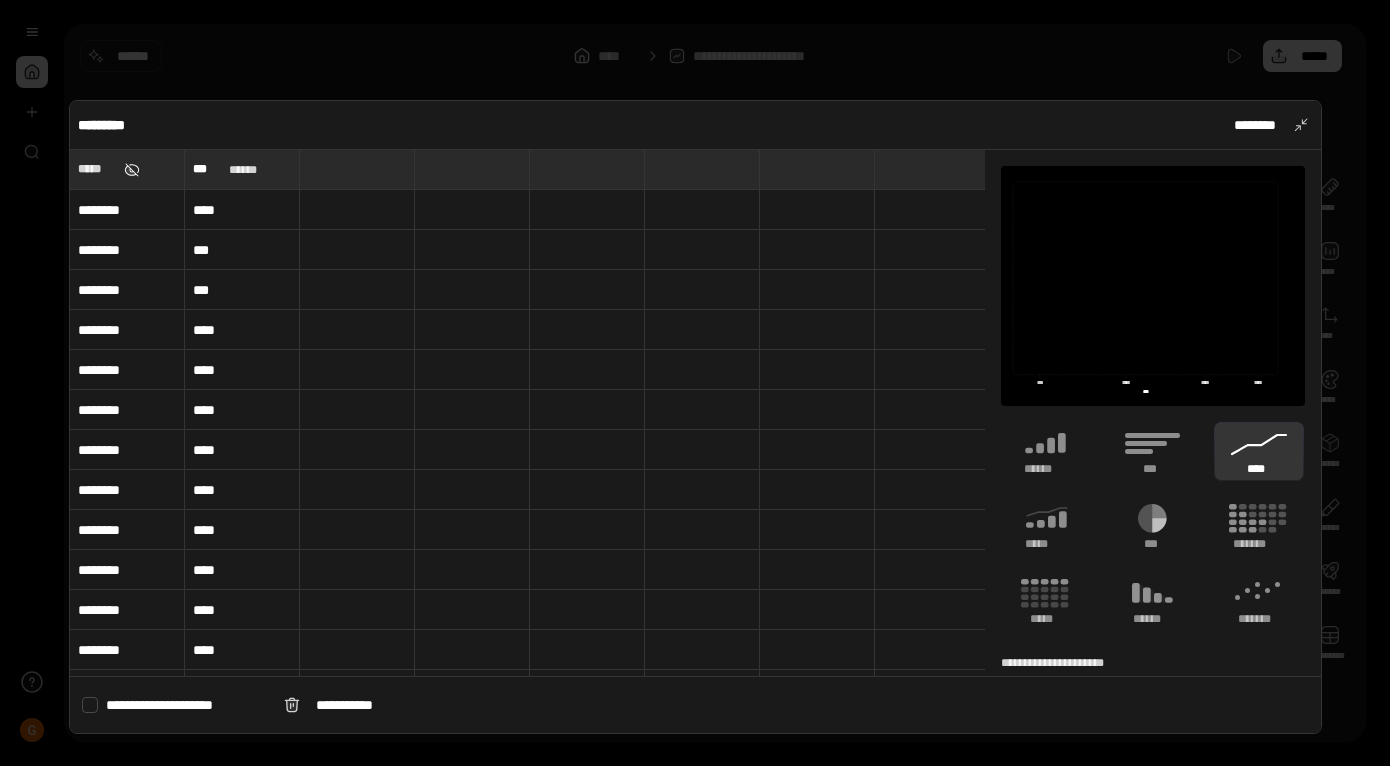 click at bounding box center [131, 170] 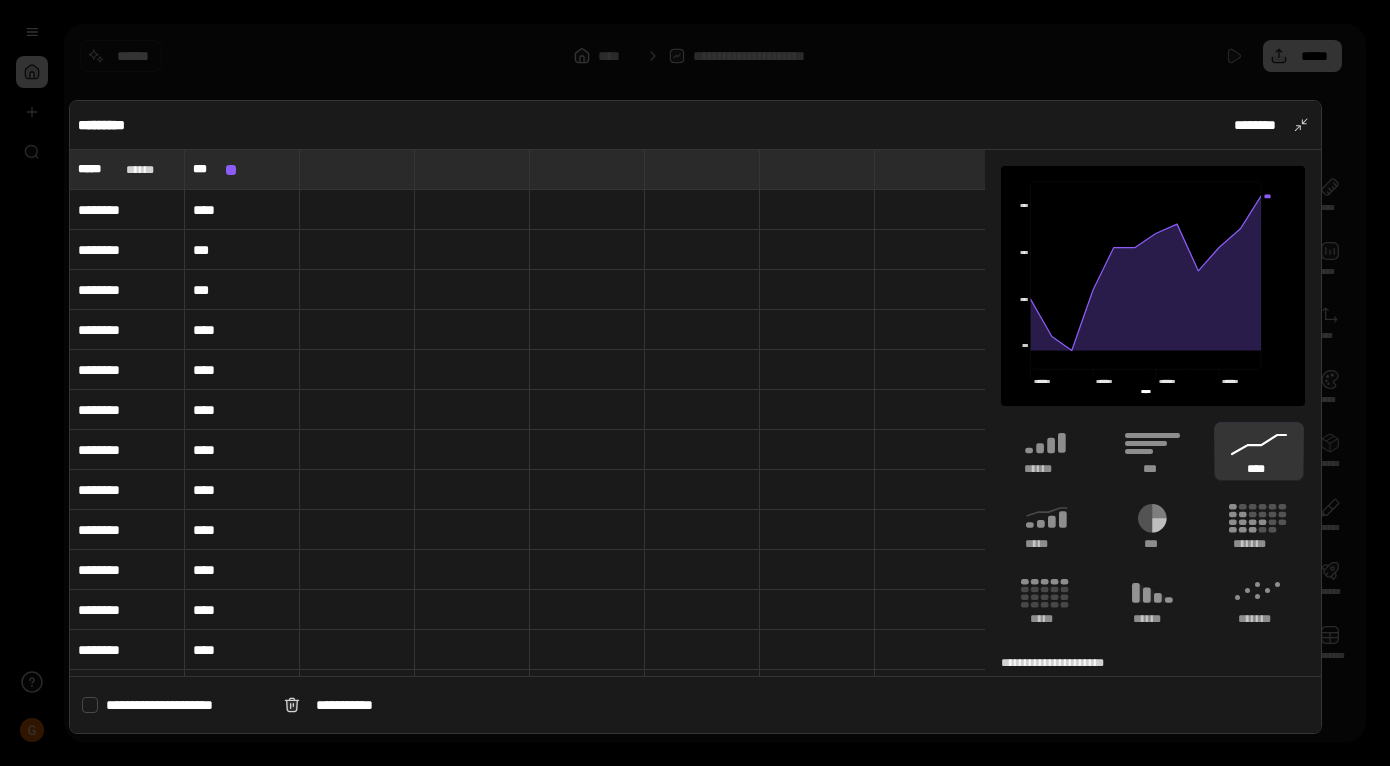 click on "********" at bounding box center [127, 210] 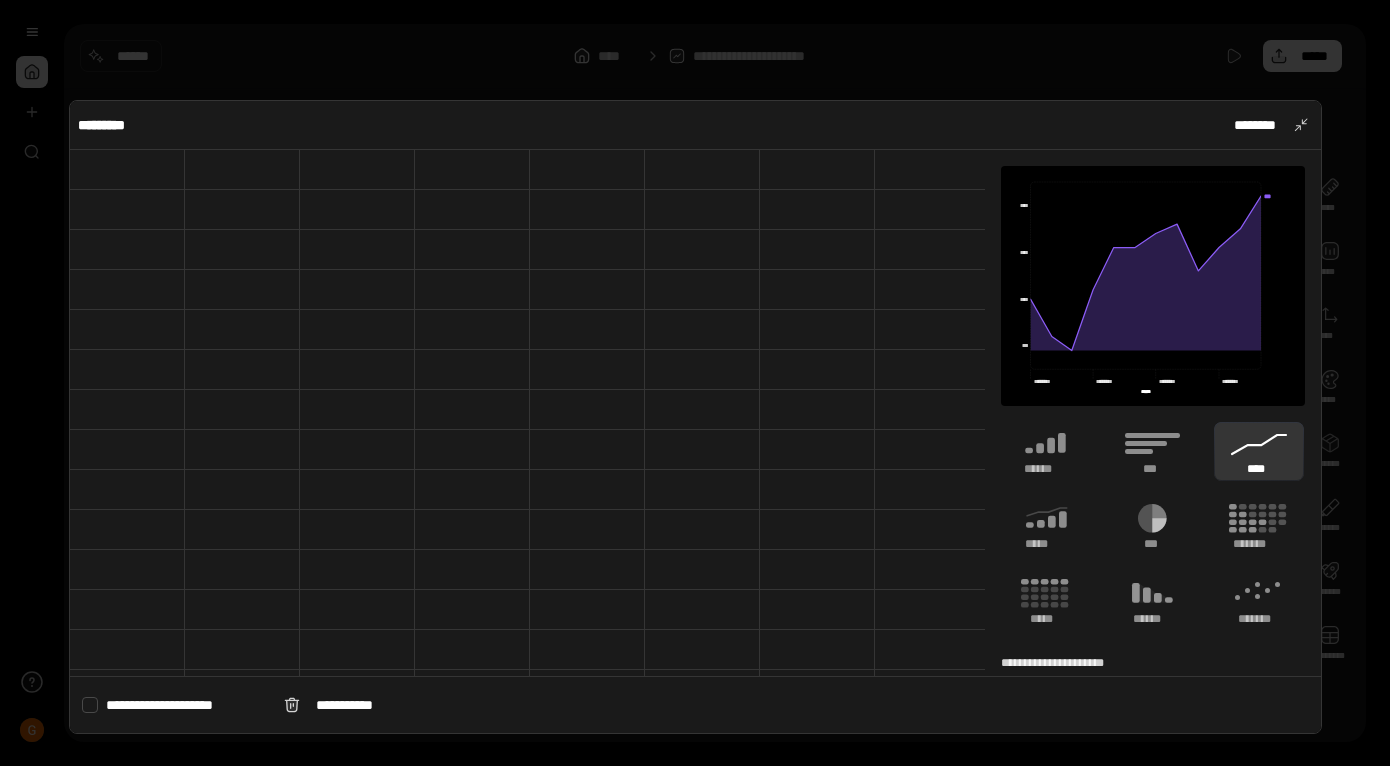 scroll, scrollTop: 200, scrollLeft: 0, axis: vertical 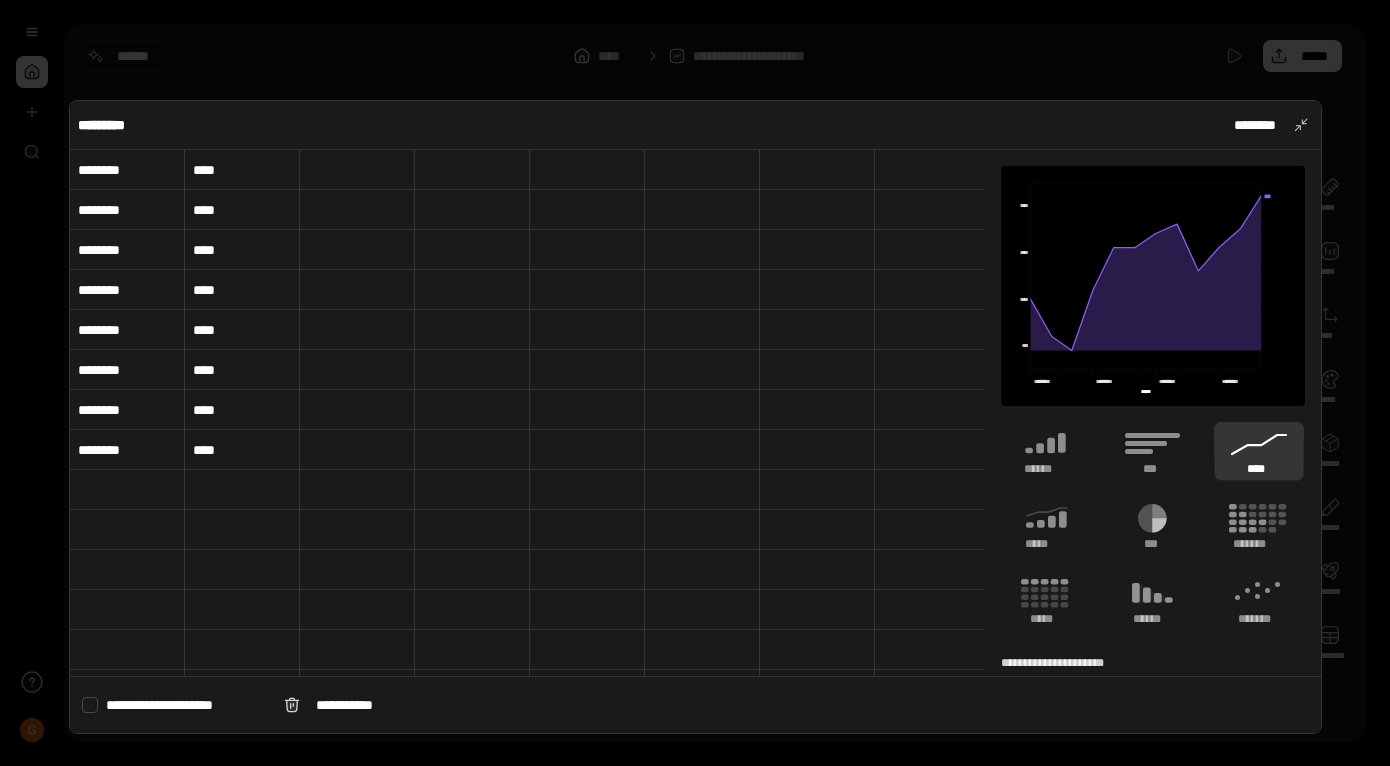 click on "********" at bounding box center [127, 450] 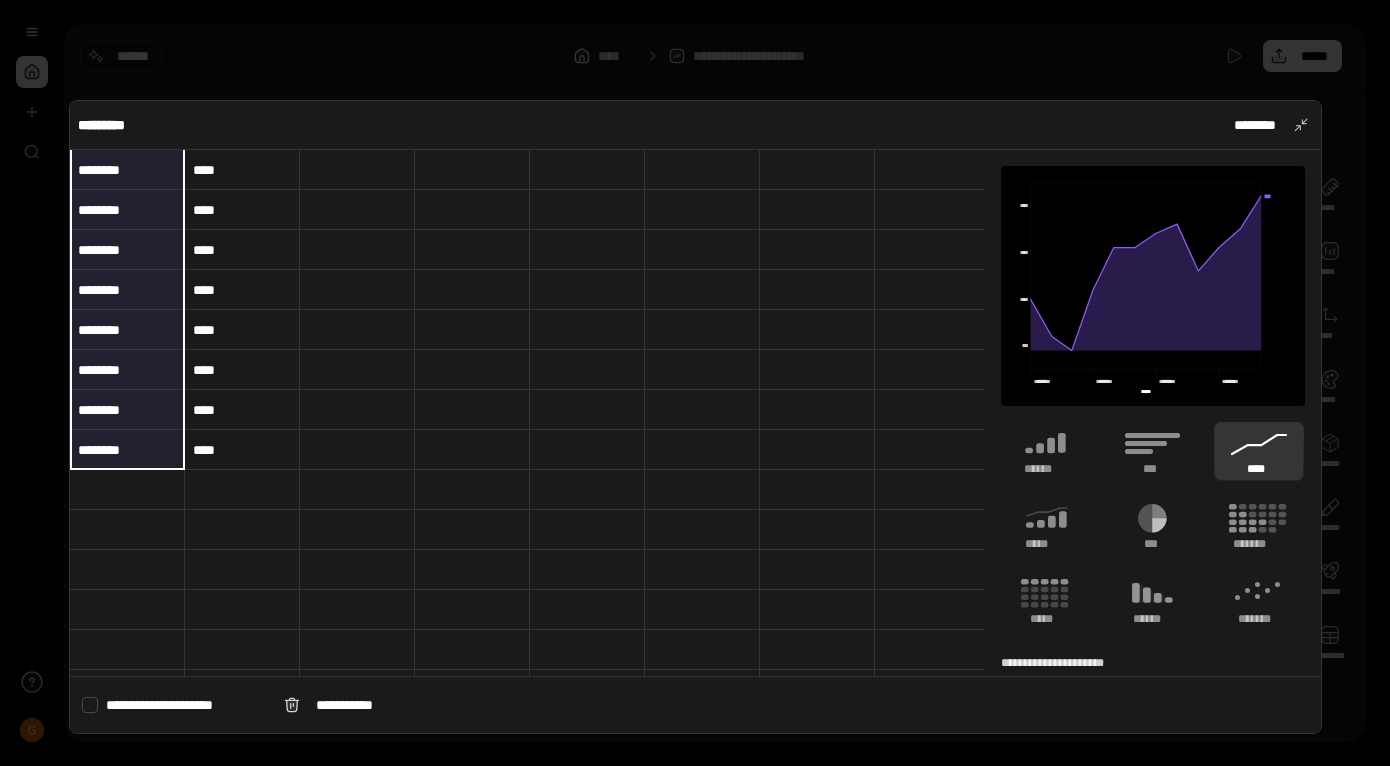 type on "***" 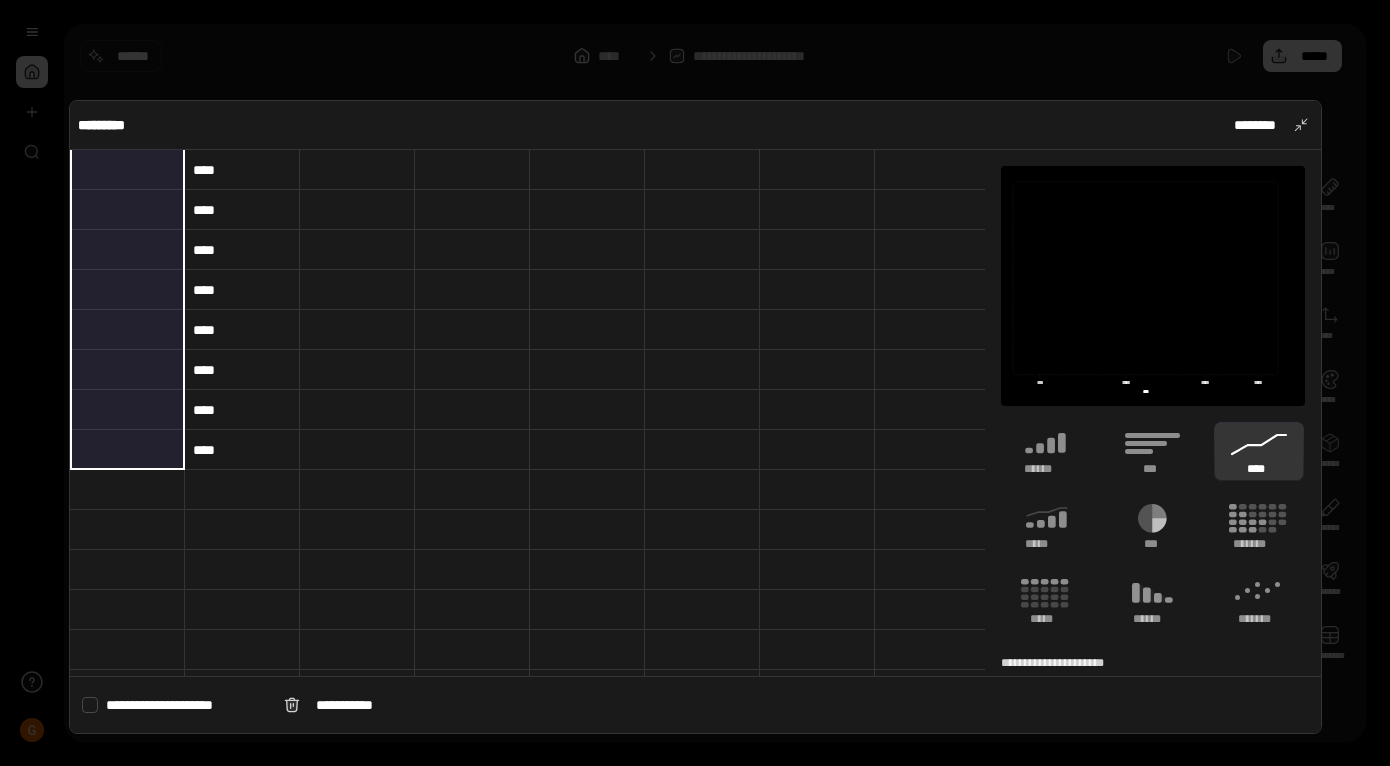 click on "****" at bounding box center [242, 450] 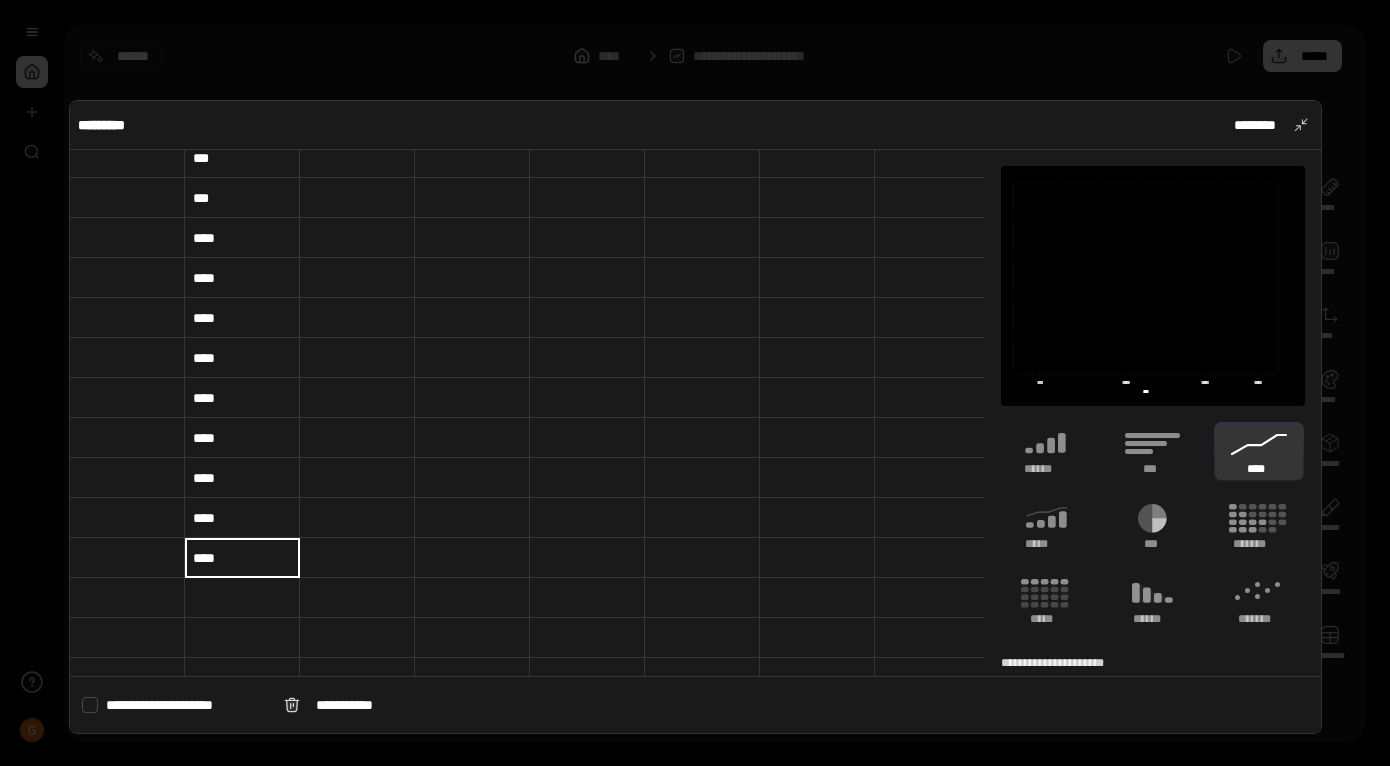 scroll, scrollTop: 0, scrollLeft: 0, axis: both 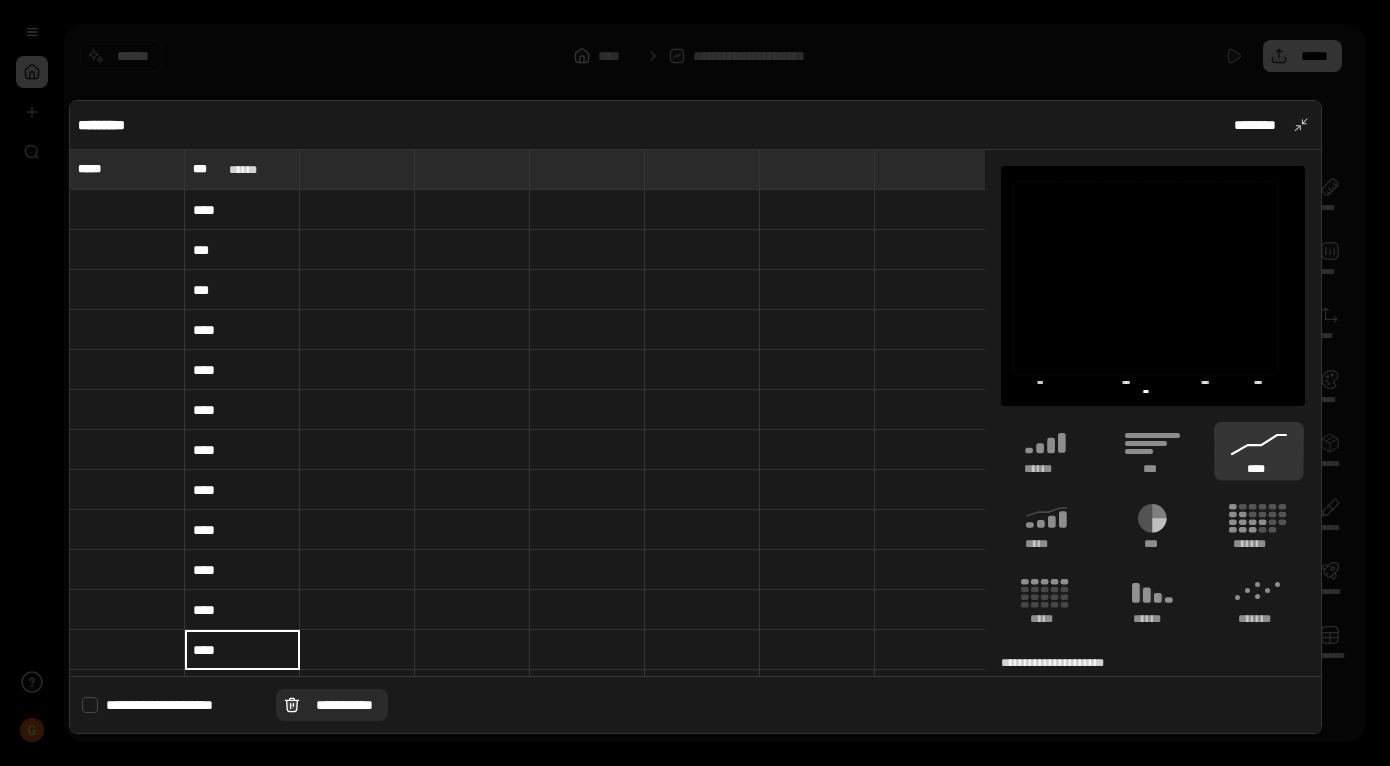 click on "**********" at bounding box center (344, 705) 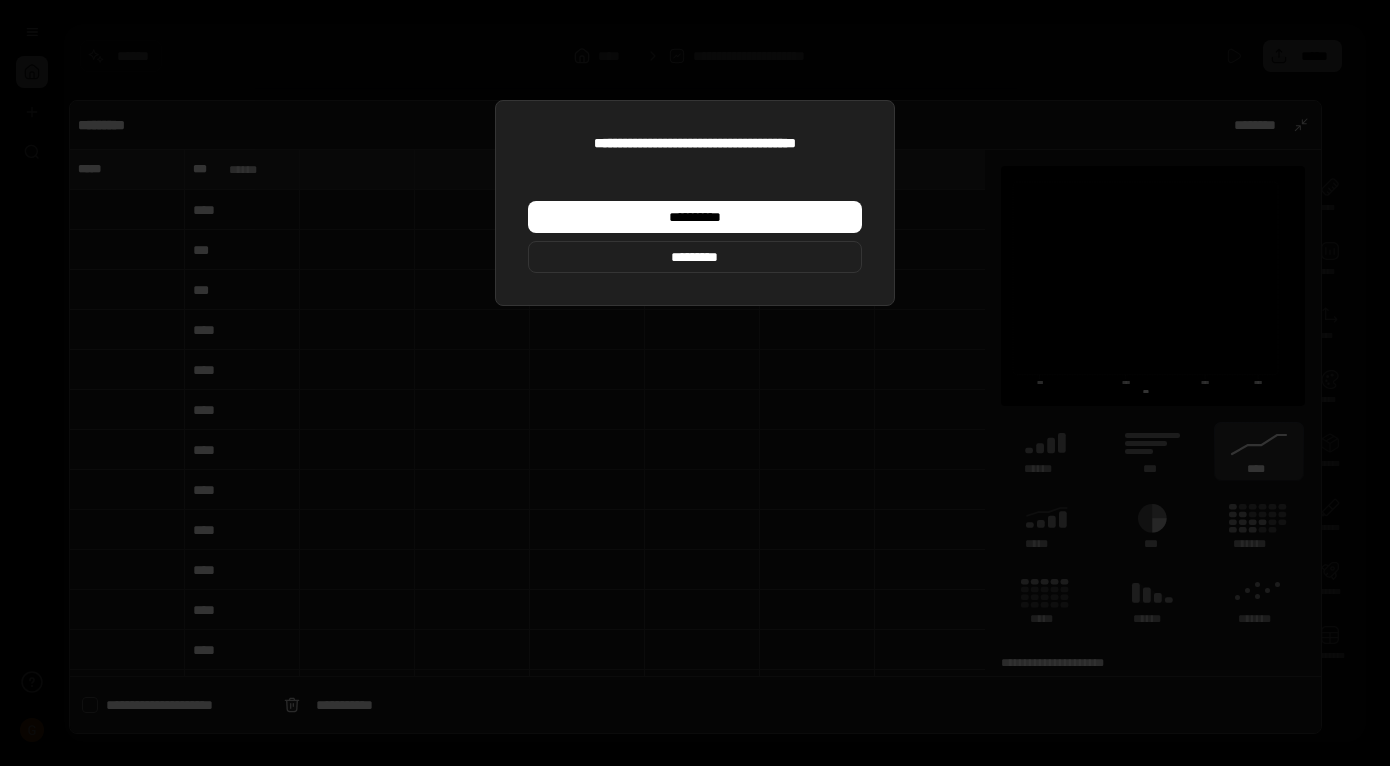 click at bounding box center (695, 383) 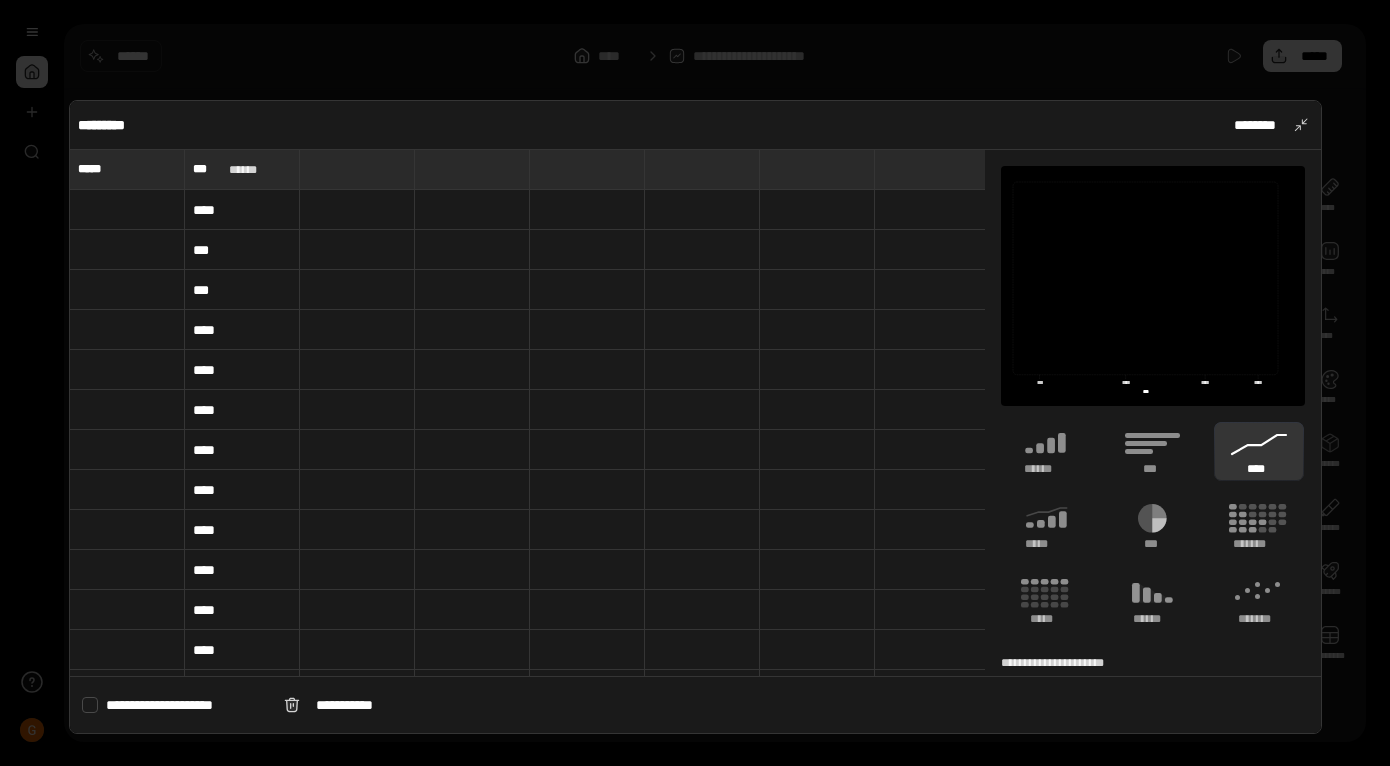 click on "****" at bounding box center [242, 210] 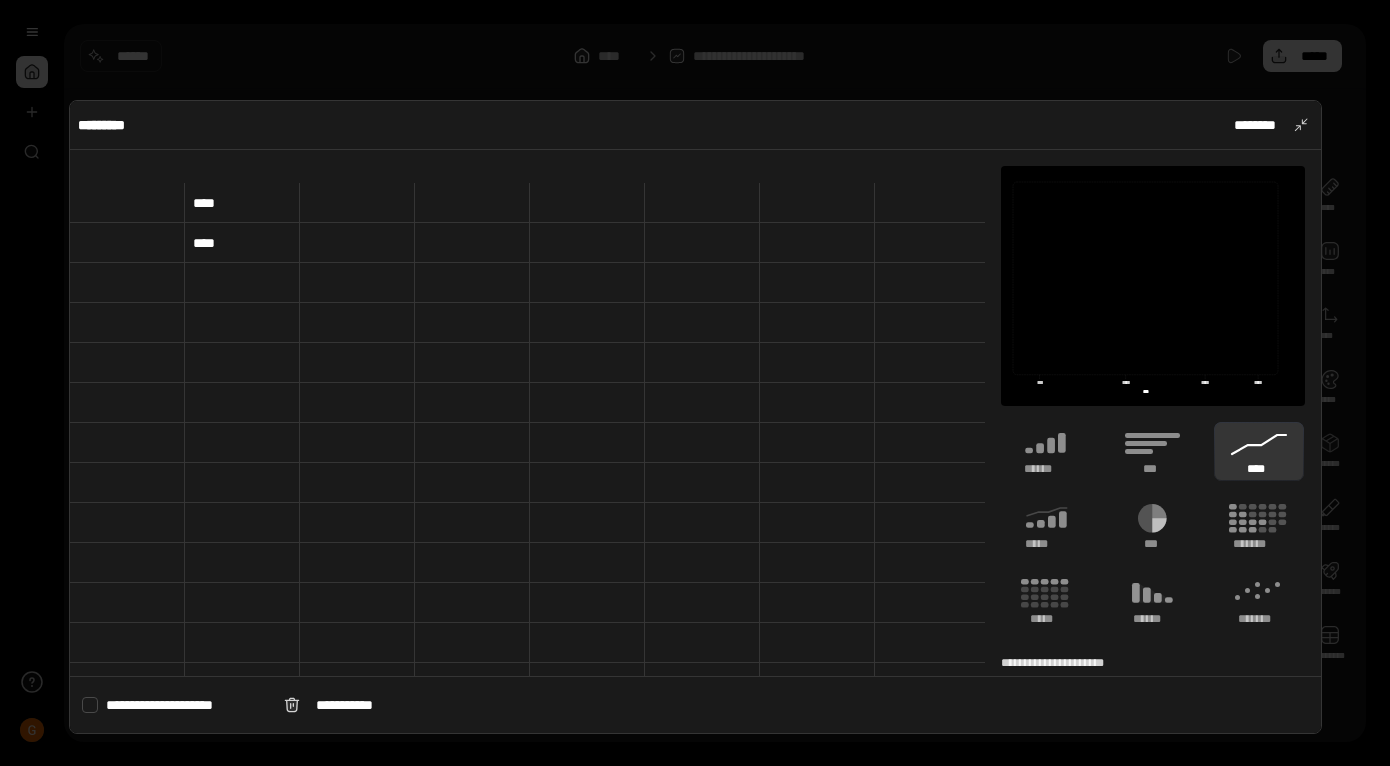 scroll, scrollTop: 500, scrollLeft: 0, axis: vertical 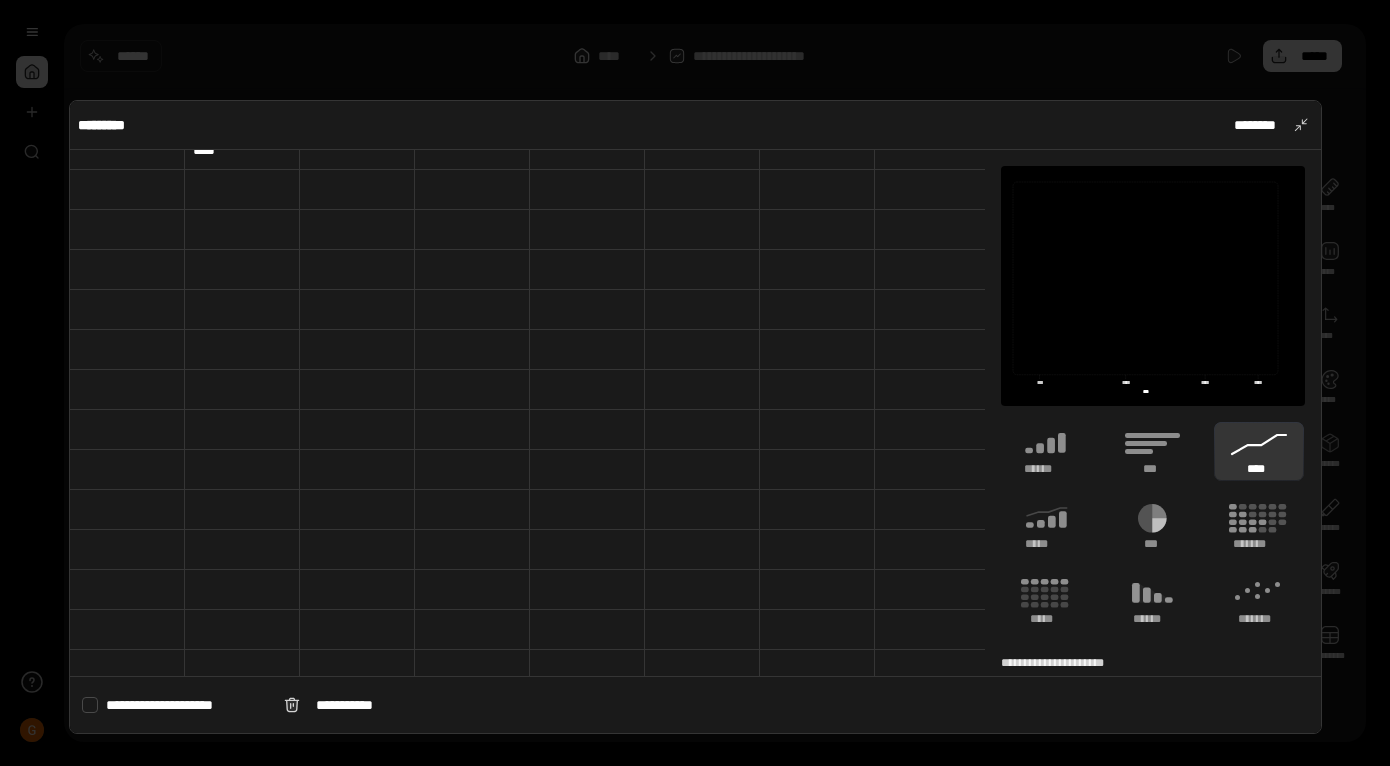 click on "****" at bounding box center (242, 150) 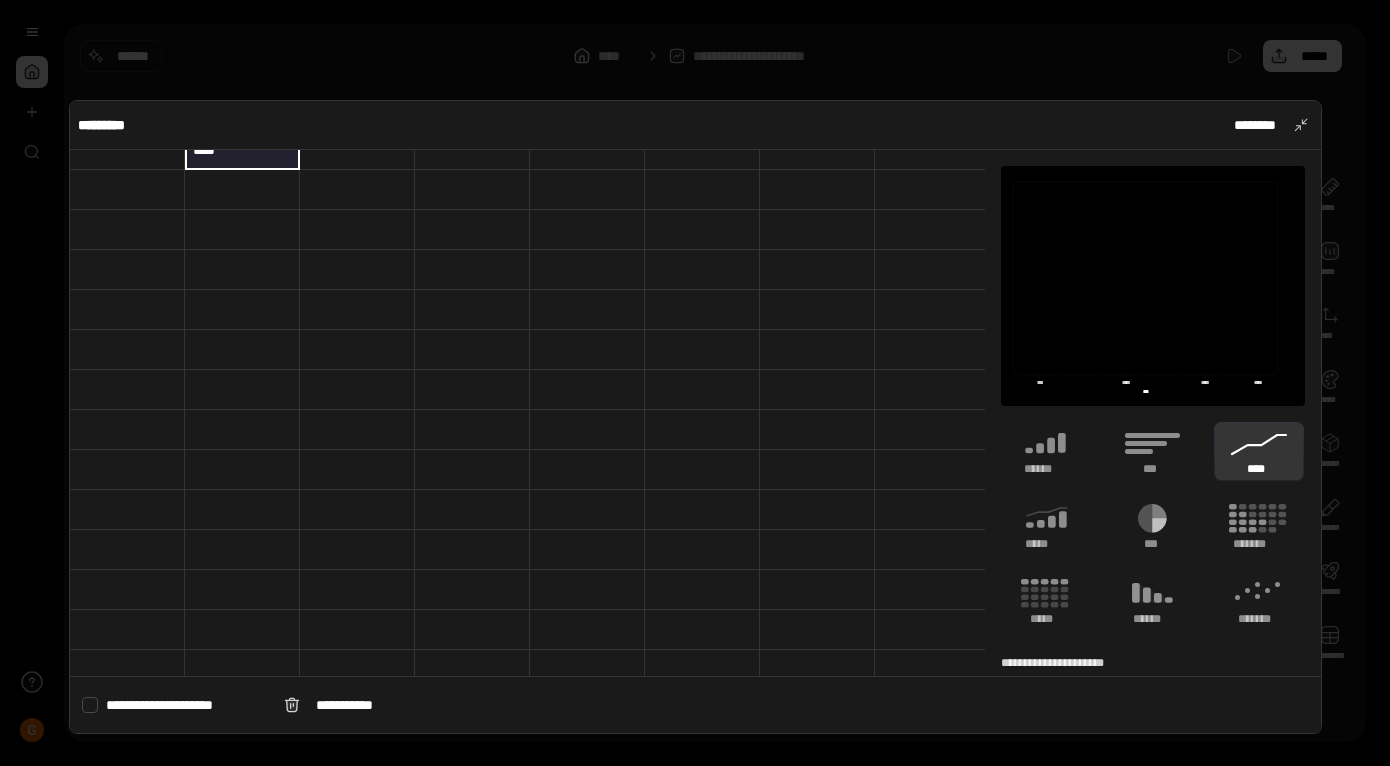 type 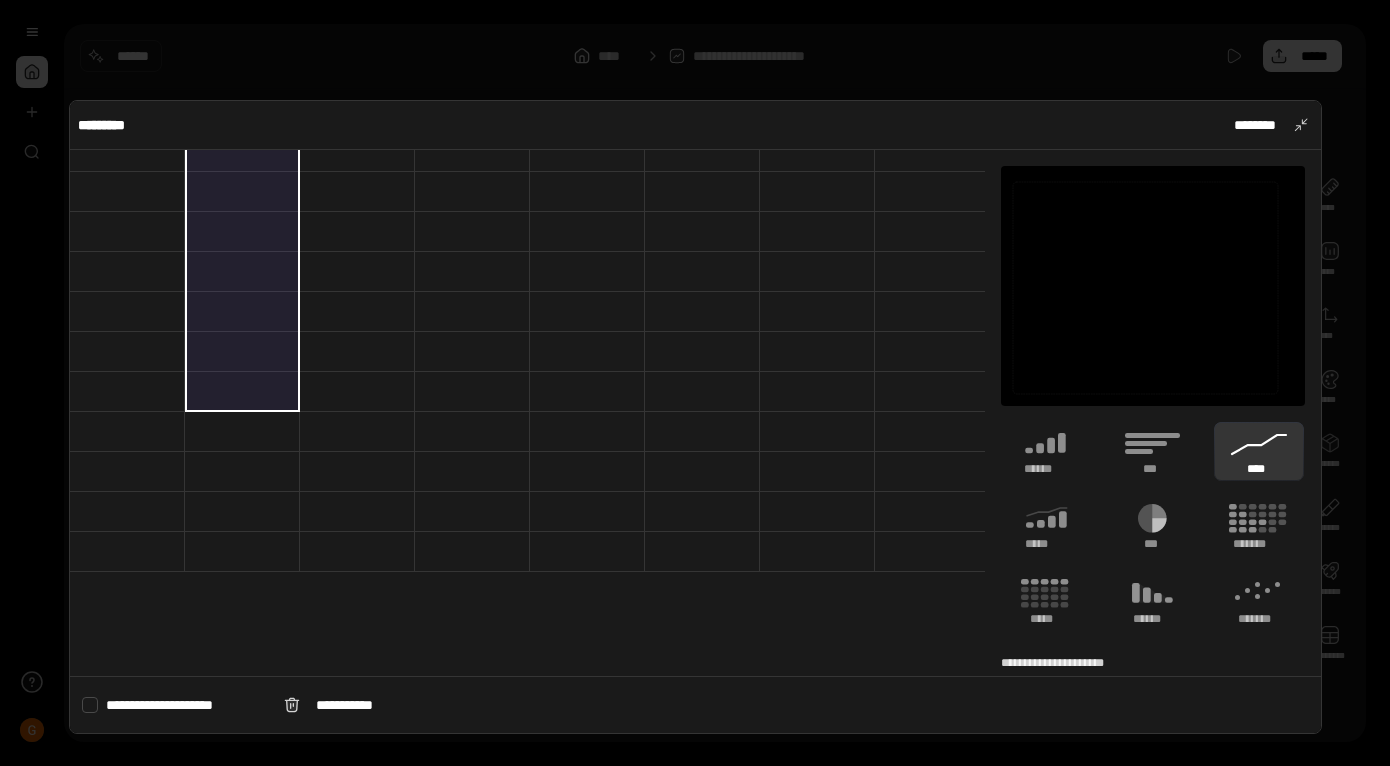 scroll, scrollTop: 0, scrollLeft: 0, axis: both 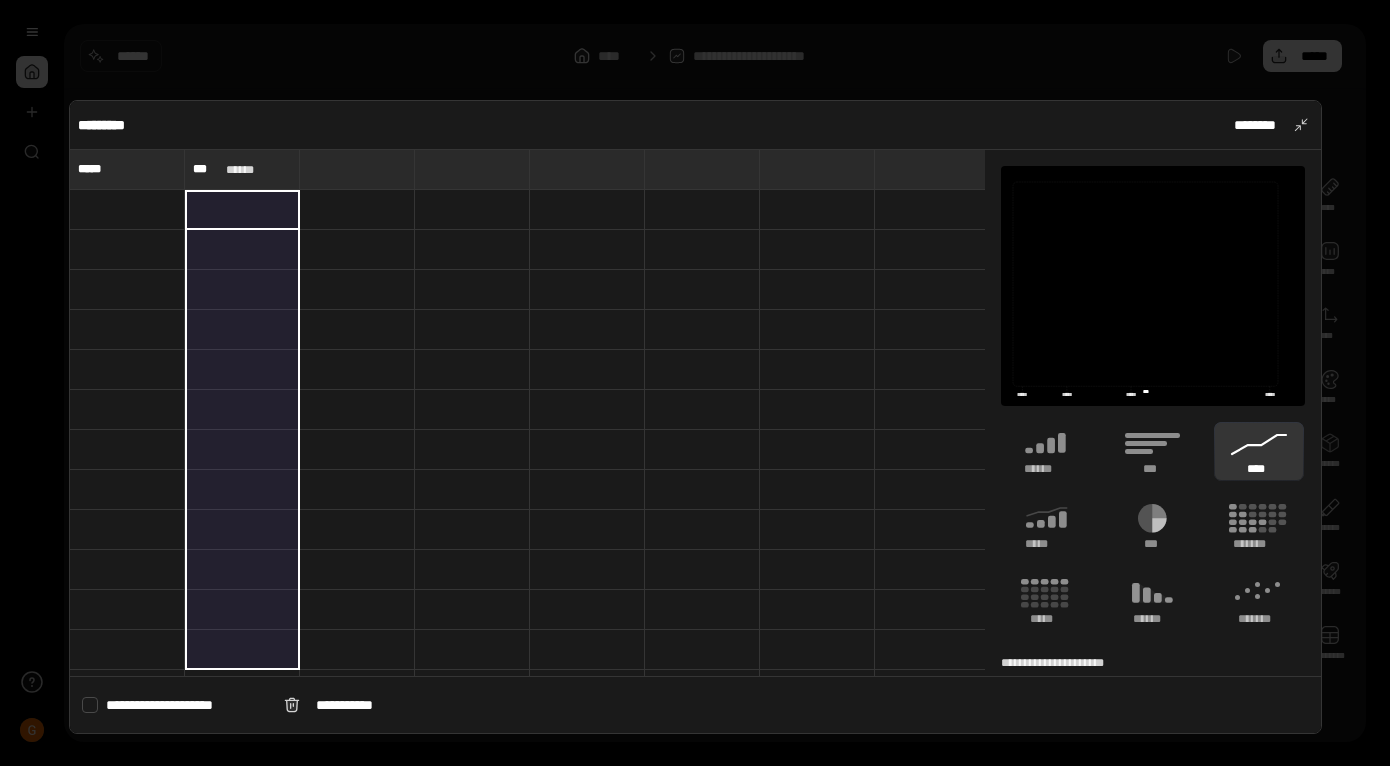 type on "***" 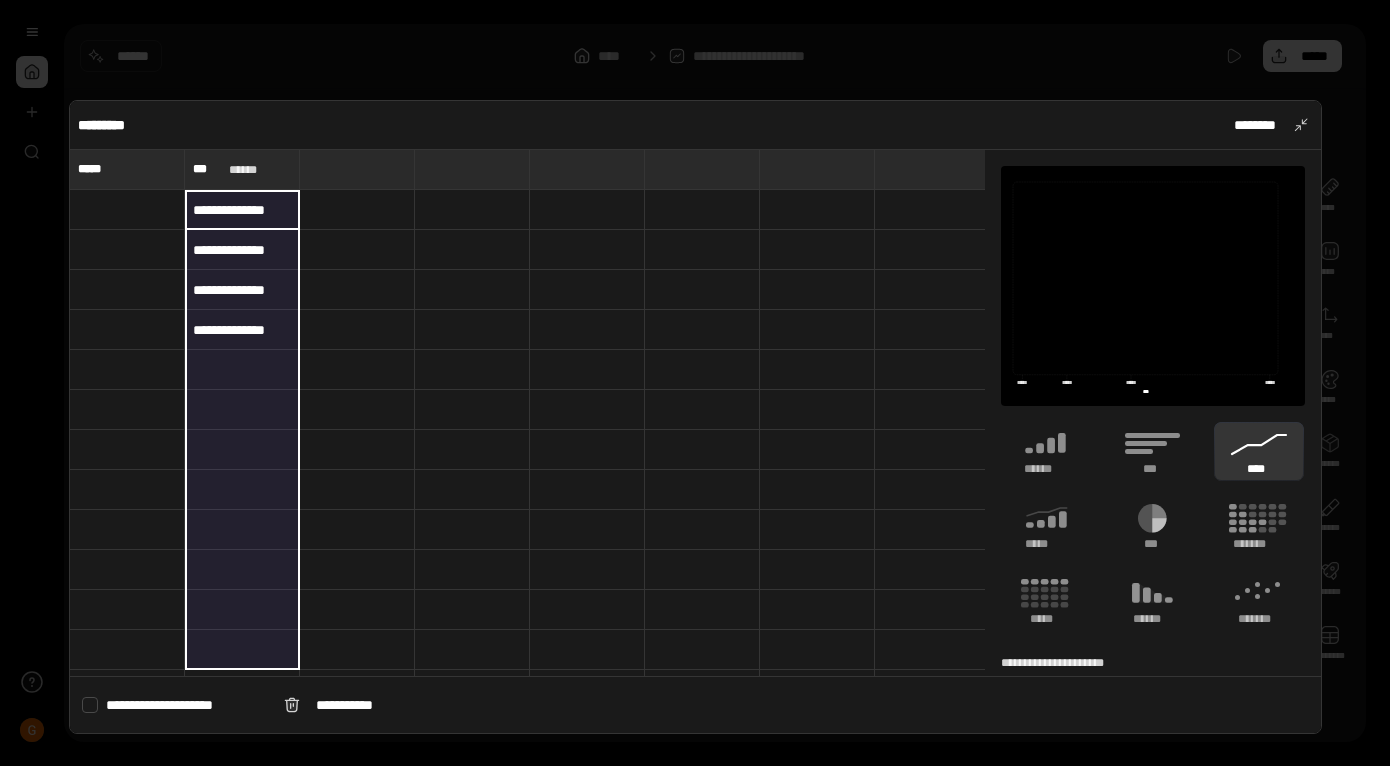 drag, startPoint x: 411, startPoint y: 350, endPoint x: 400, endPoint y: 344, distance: 12.529964 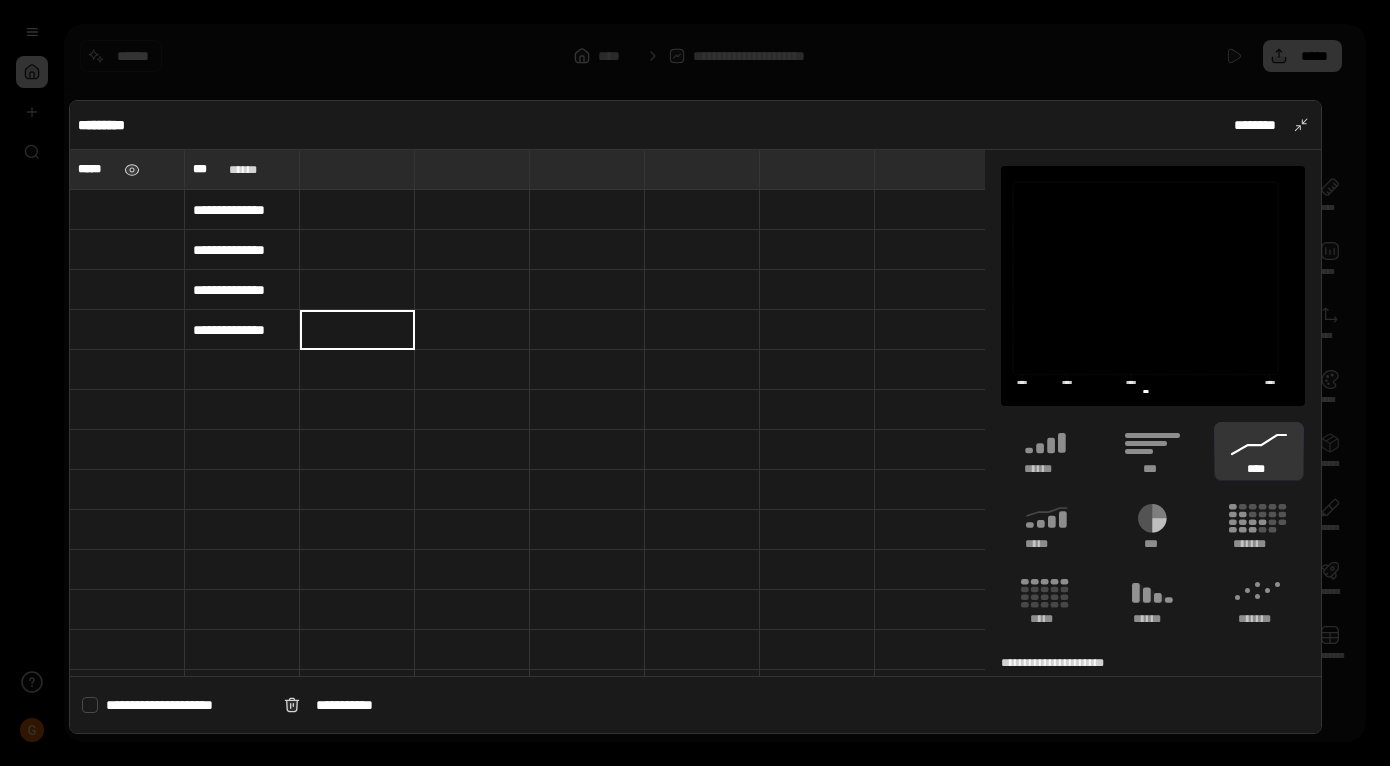 click on "*****" at bounding box center [127, 169] 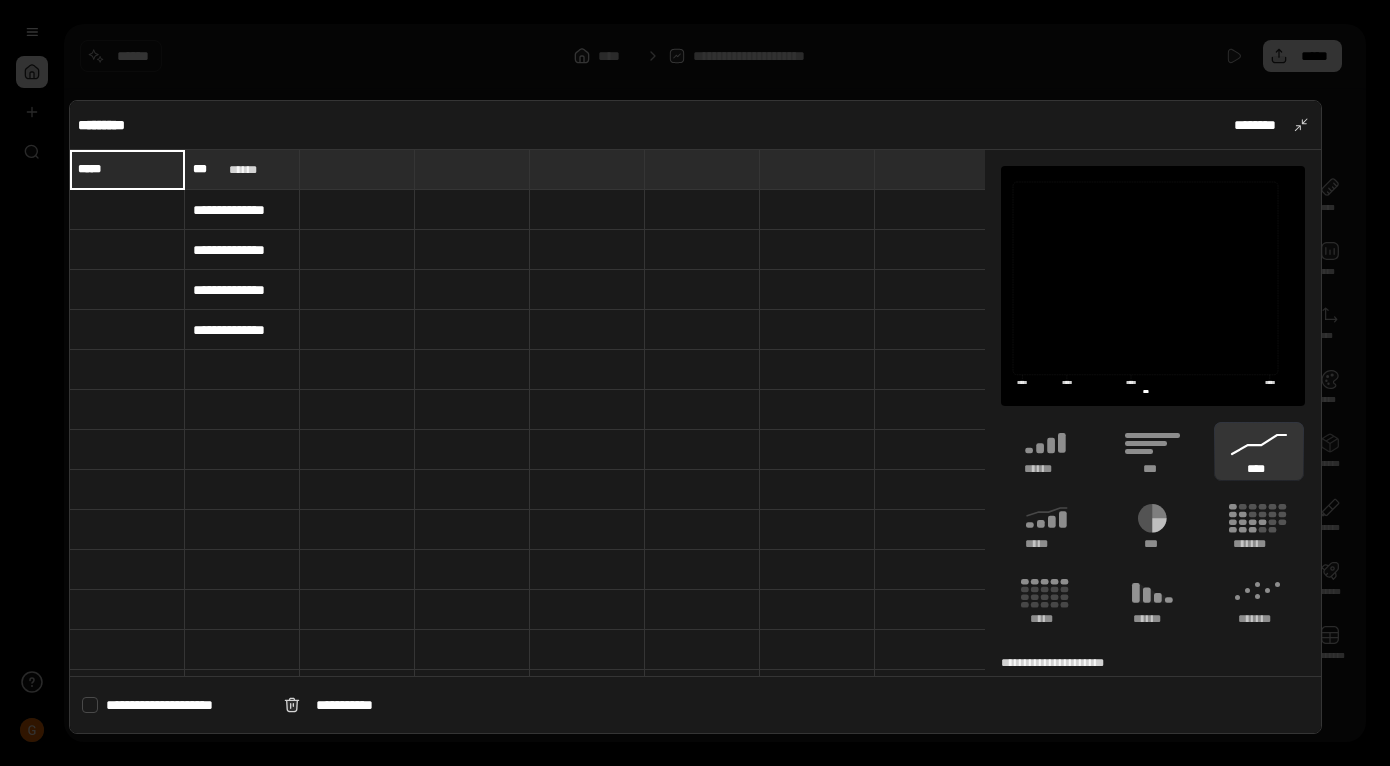 drag, startPoint x: 165, startPoint y: 231, endPoint x: 155, endPoint y: 225, distance: 11.661903 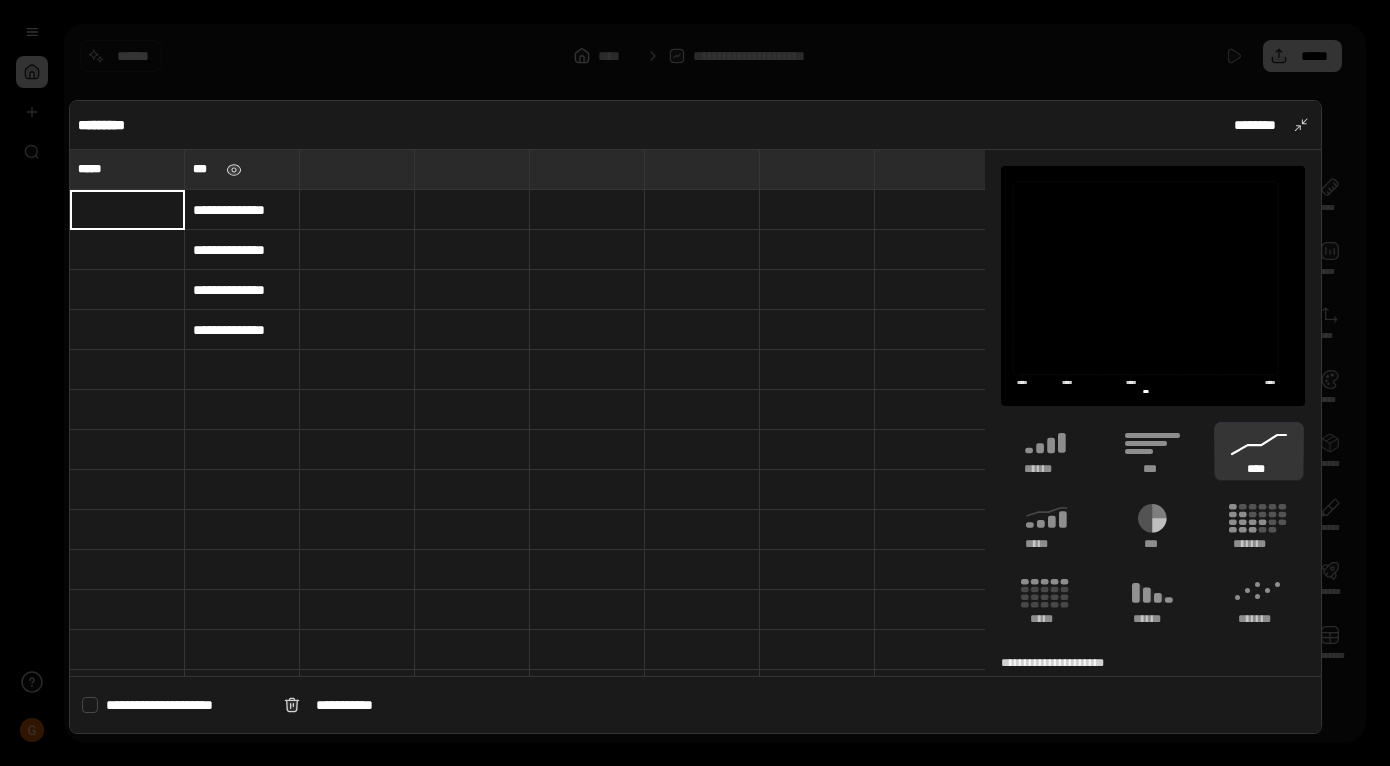 click on "***" at bounding box center [242, 169] 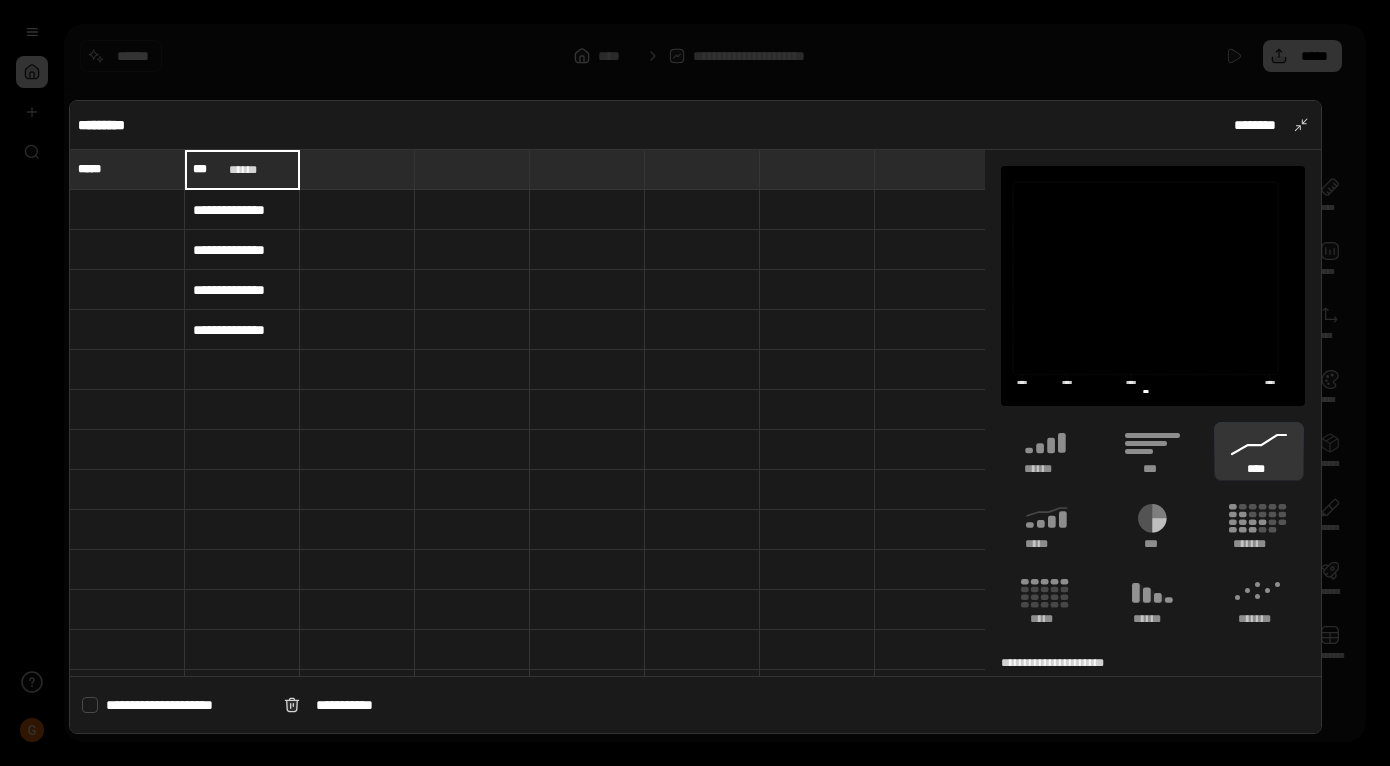 click at bounding box center [127, 210] 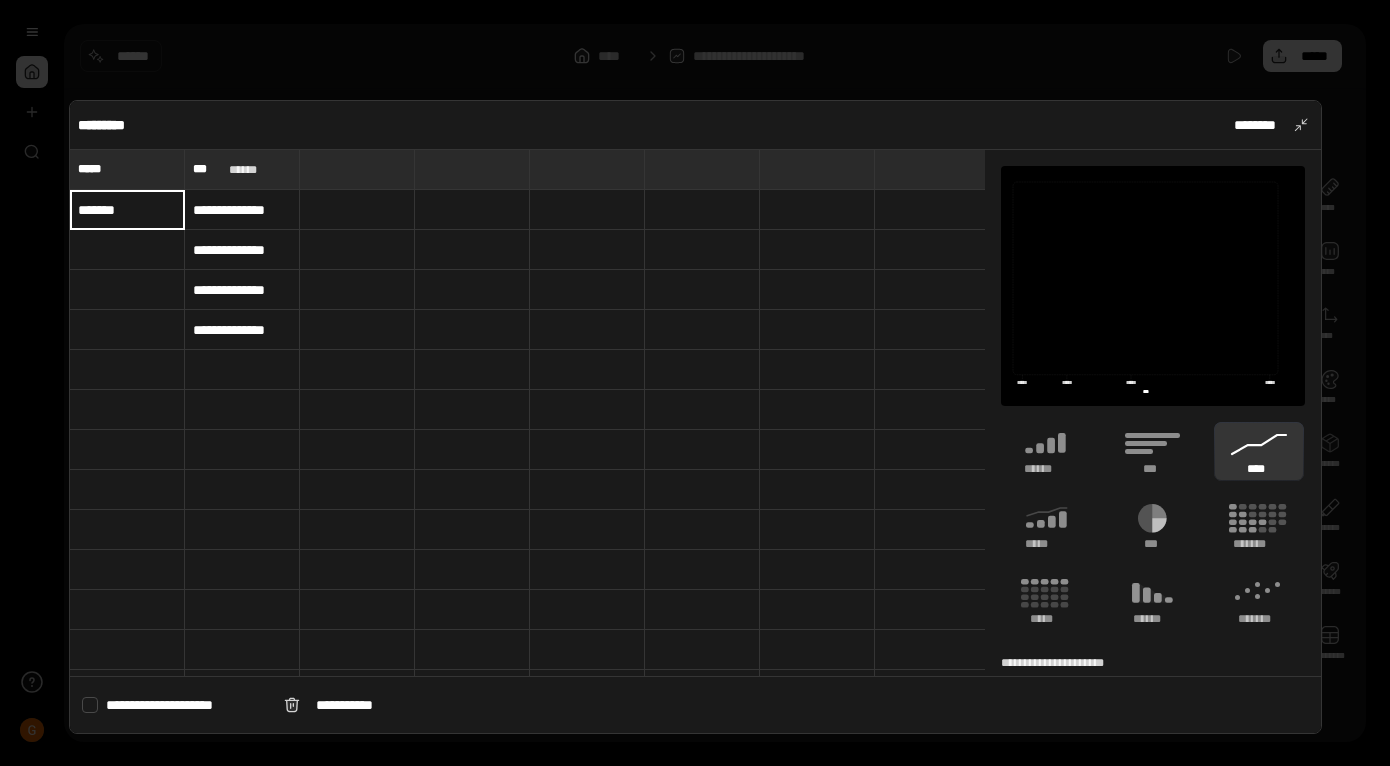 type on "*******" 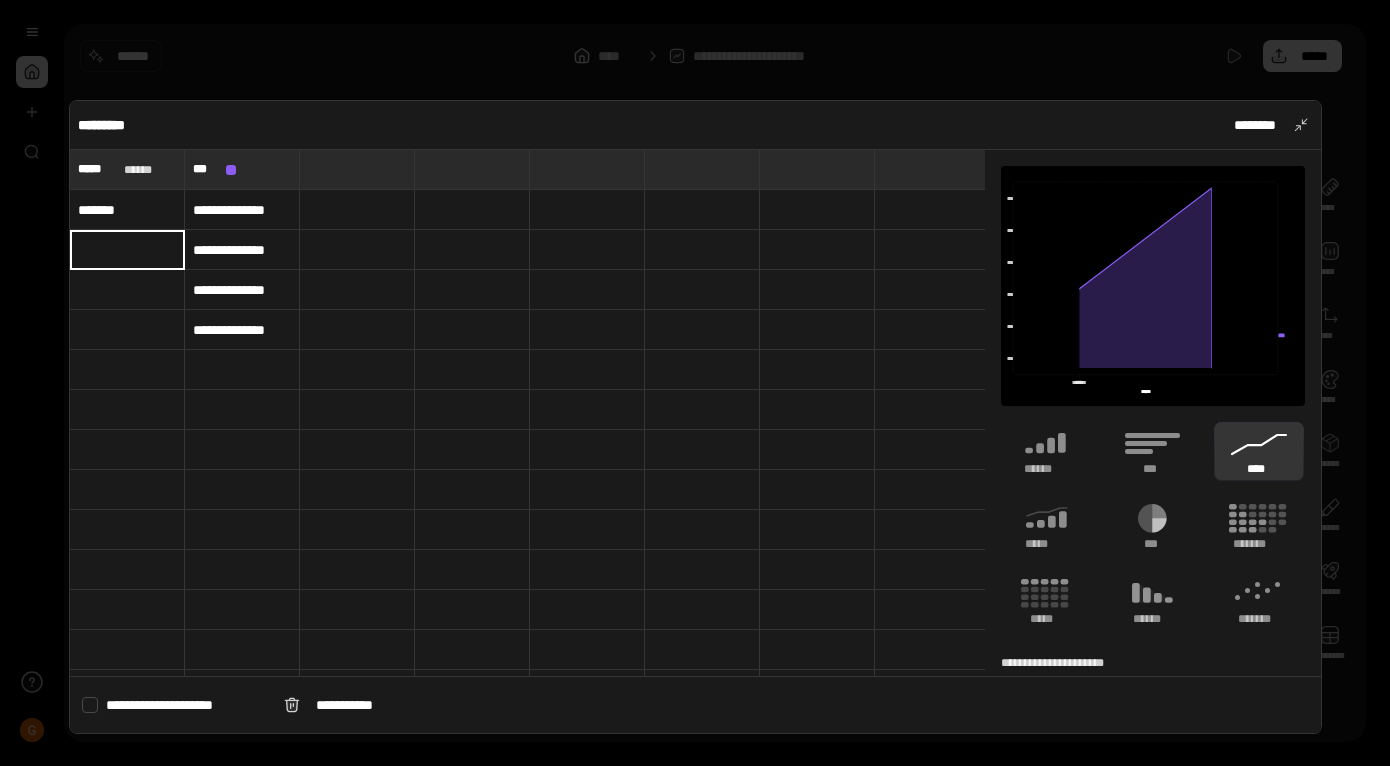 type on "*****" 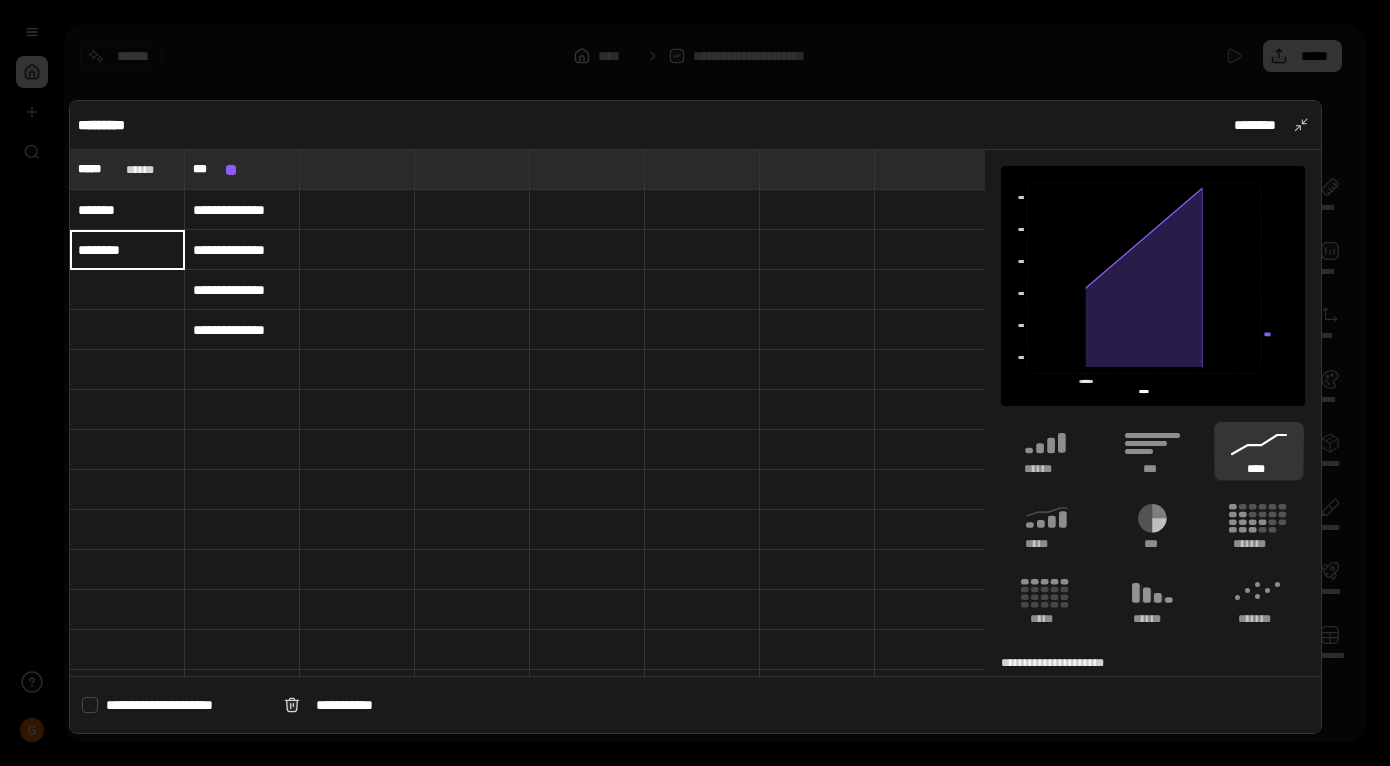 type on "********" 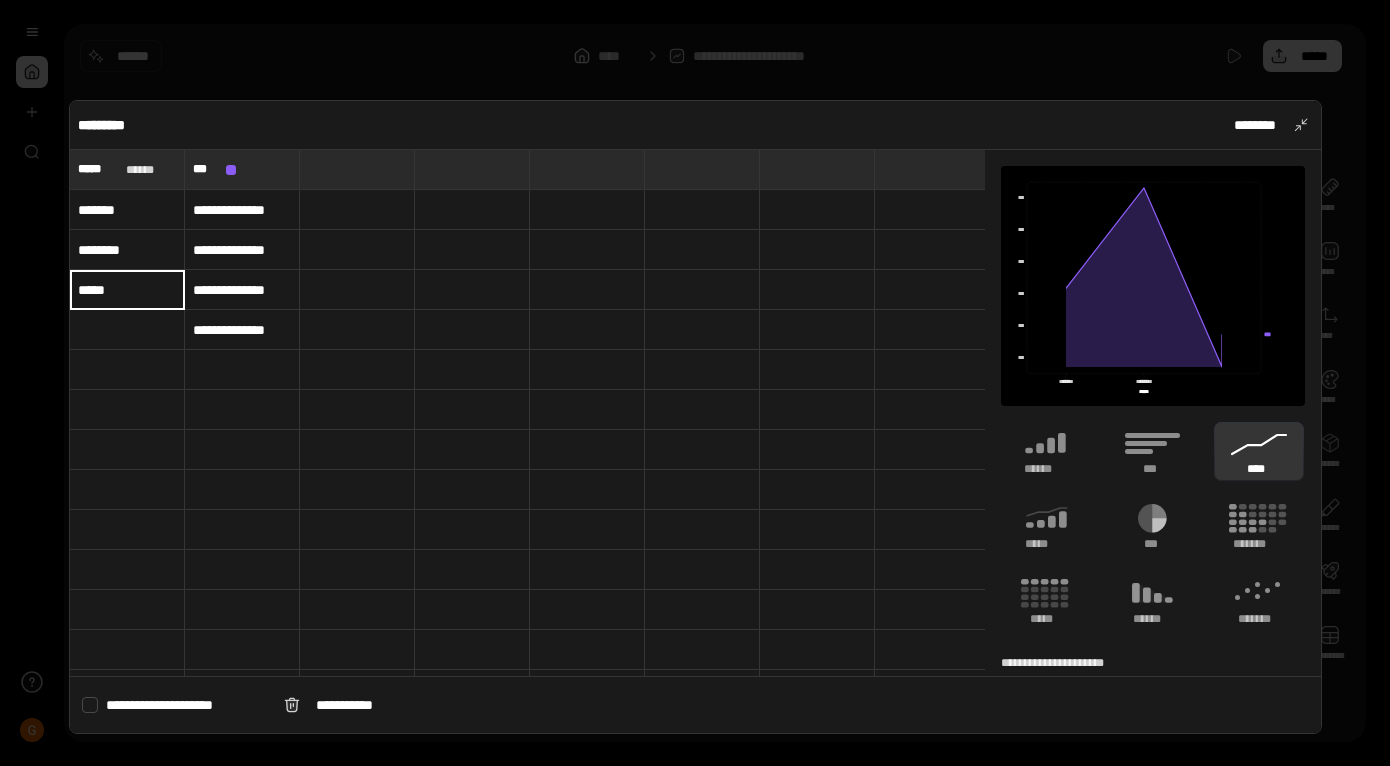type on "*****" 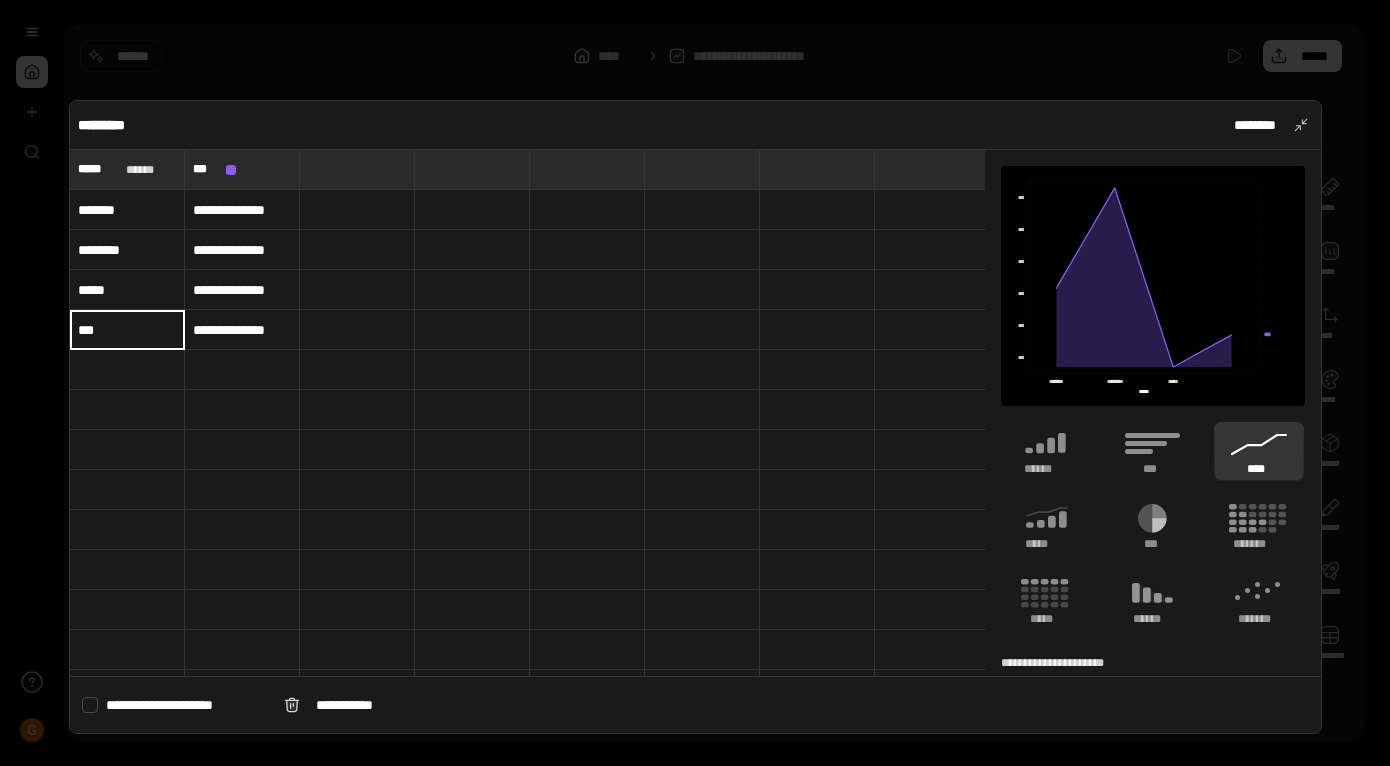 type on "***" 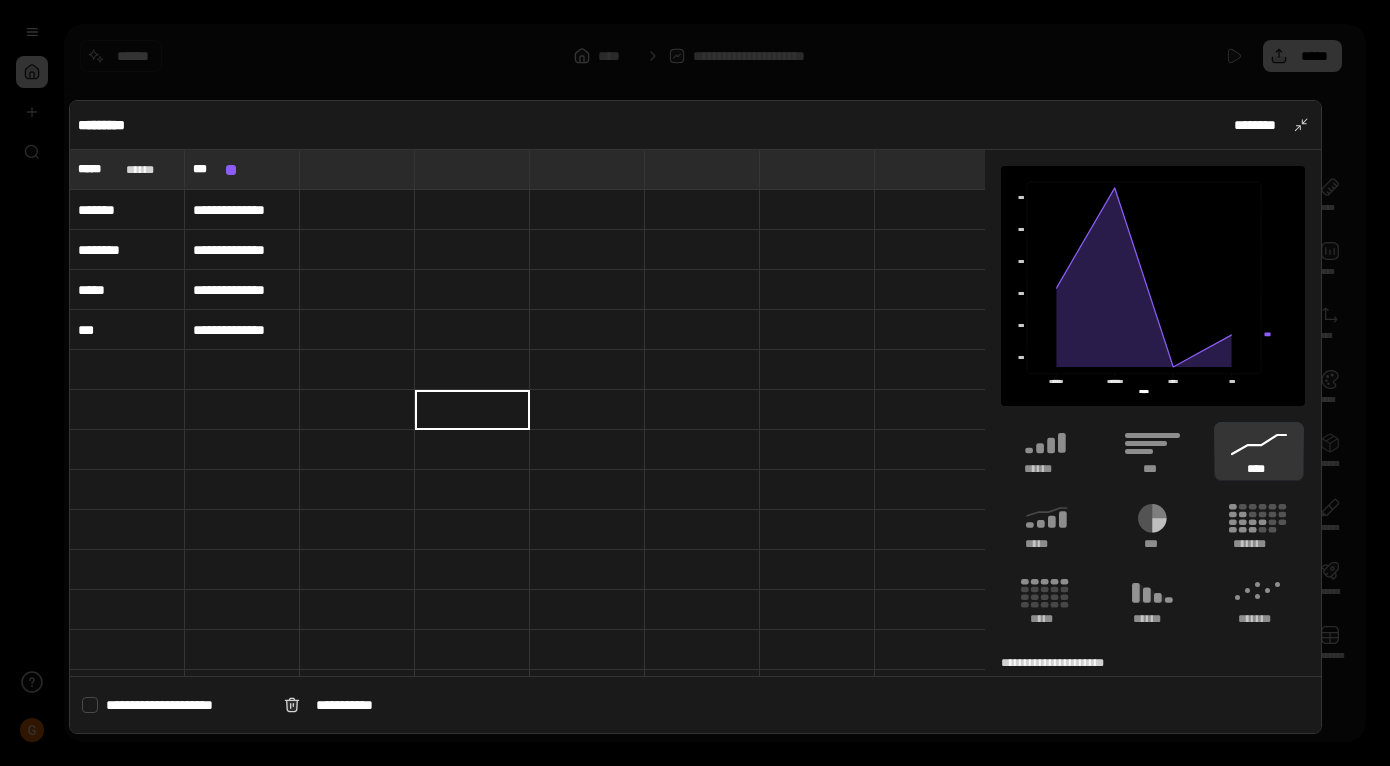 click at bounding box center [695, 383] 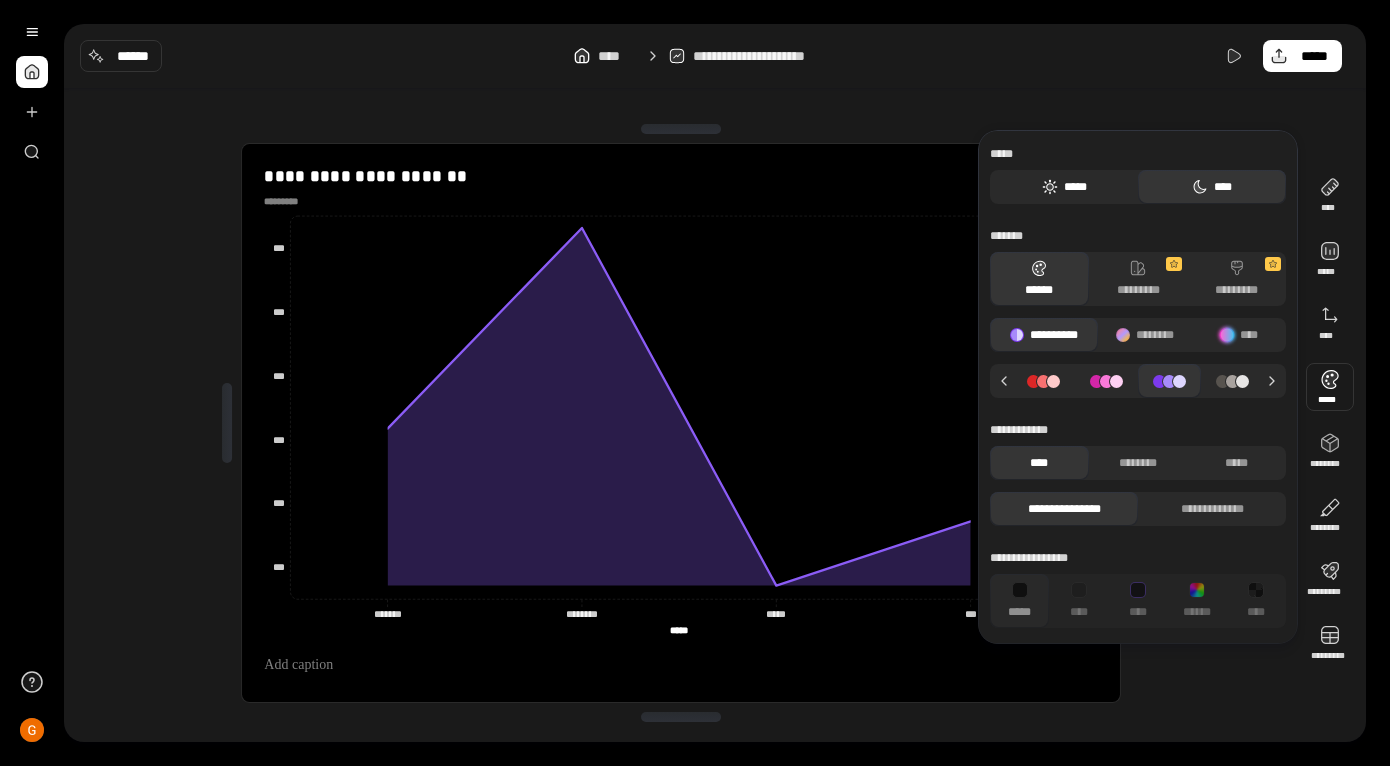 click on "*****" at bounding box center (1064, 187) 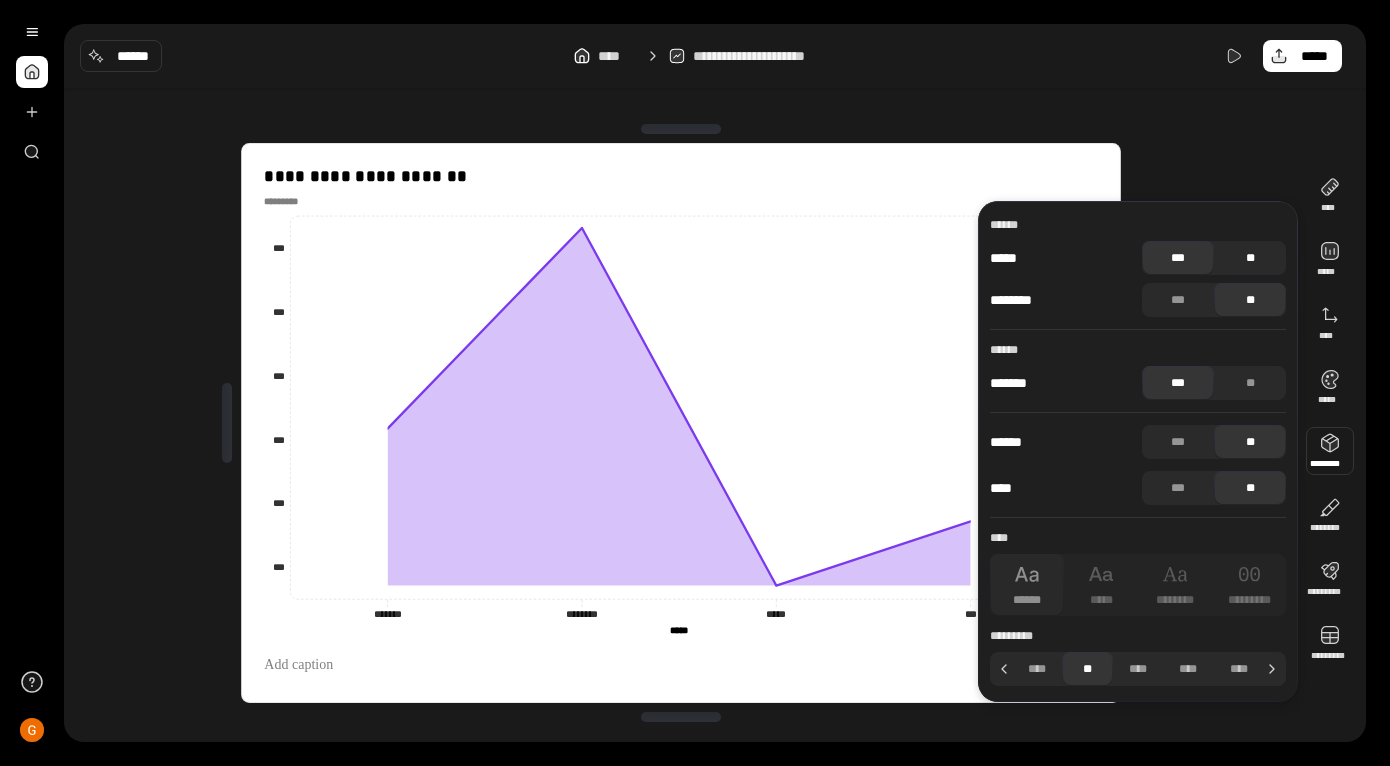 click on "**" at bounding box center (1250, 258) 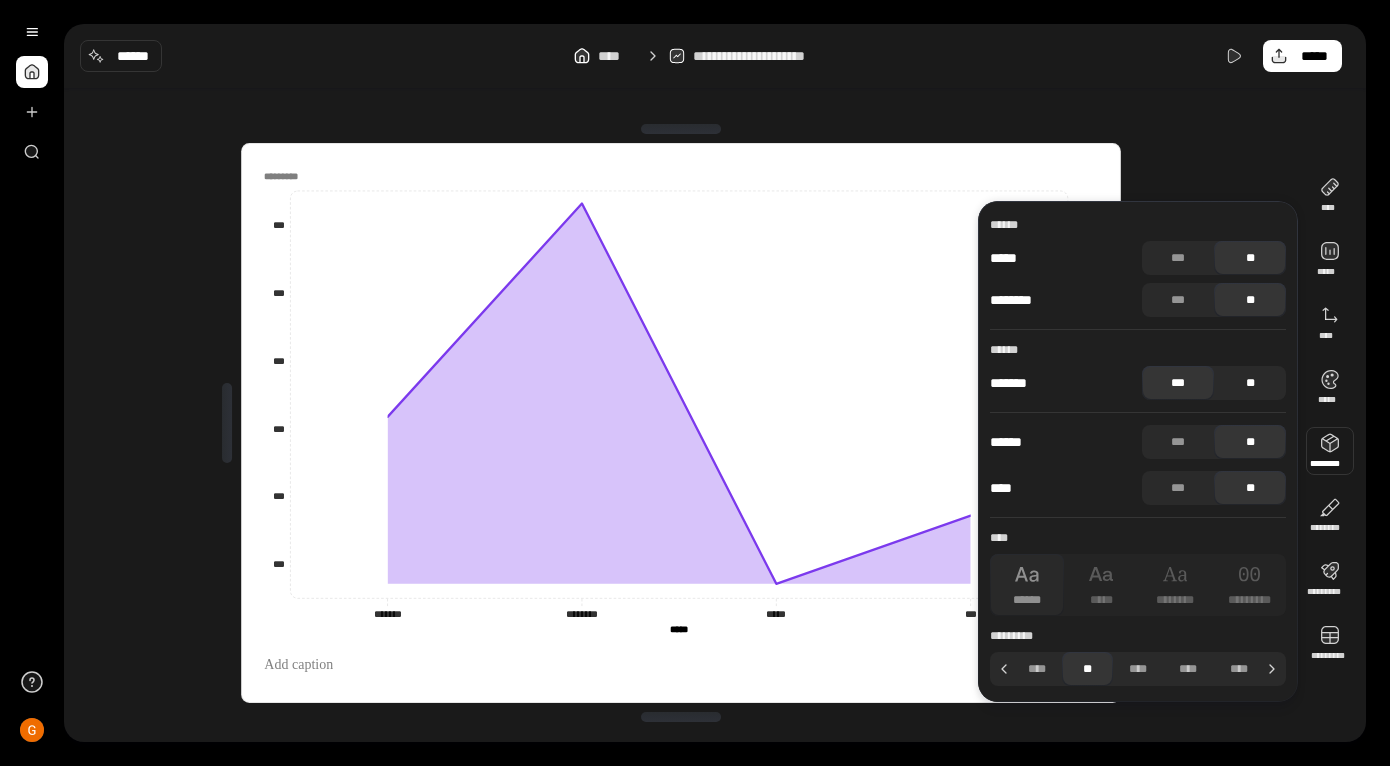 click on "**" at bounding box center (1250, 383) 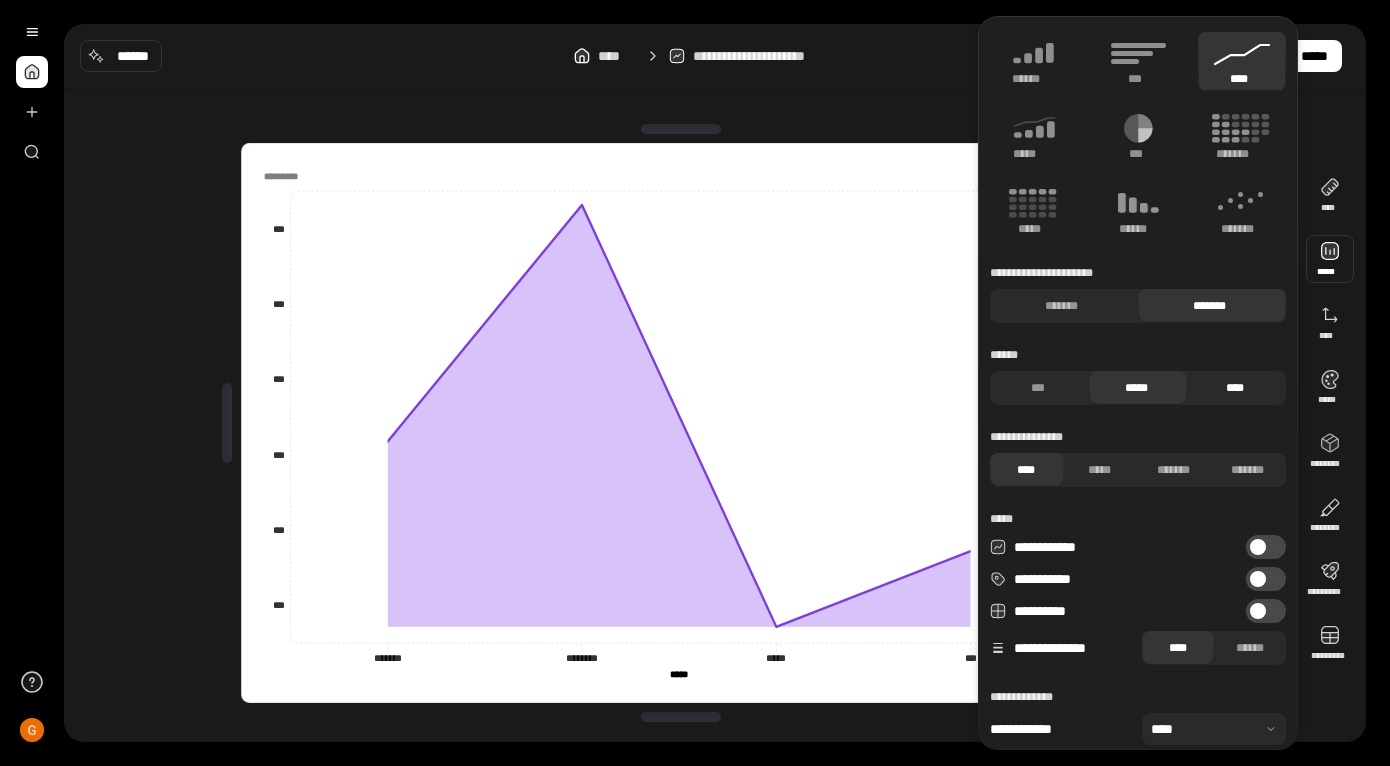 click on "****" at bounding box center [1234, 388] 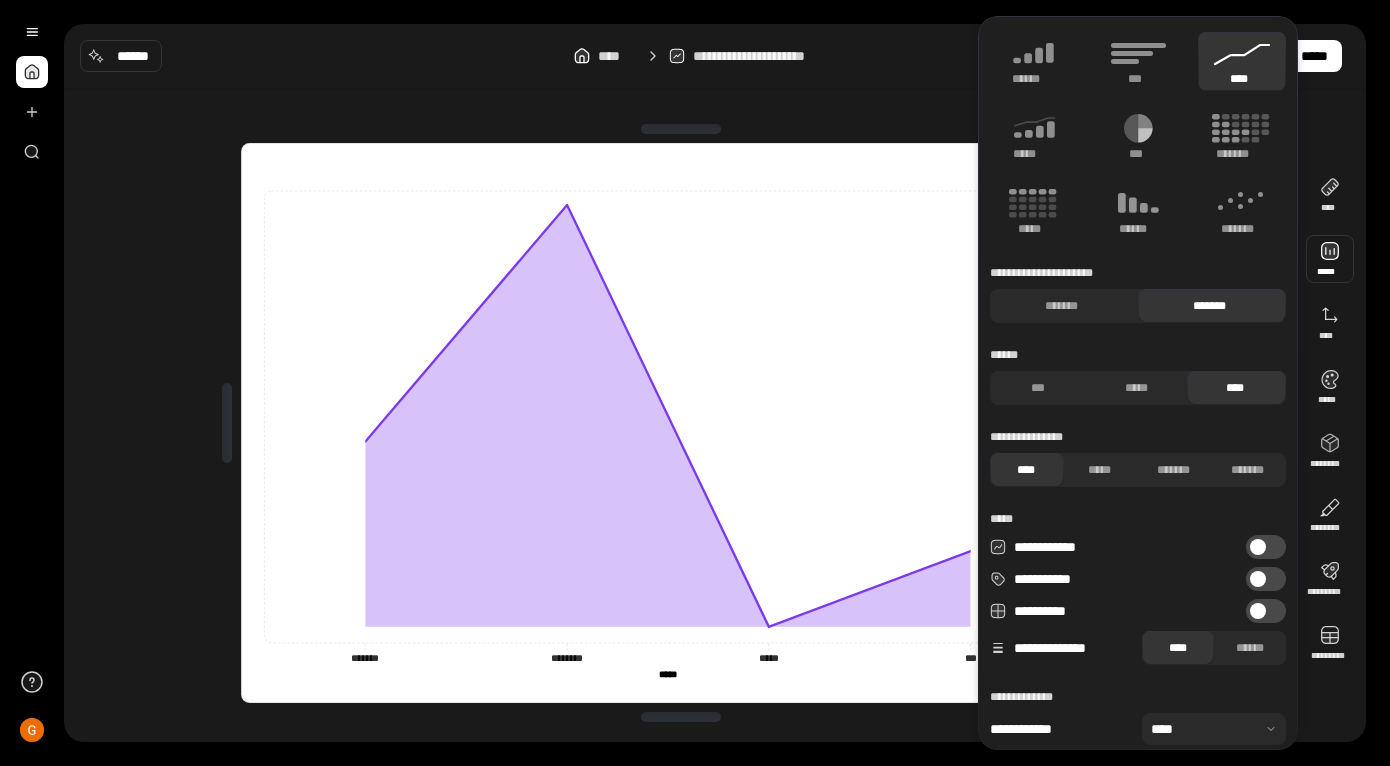click on "**********" at bounding box center (715, 56) 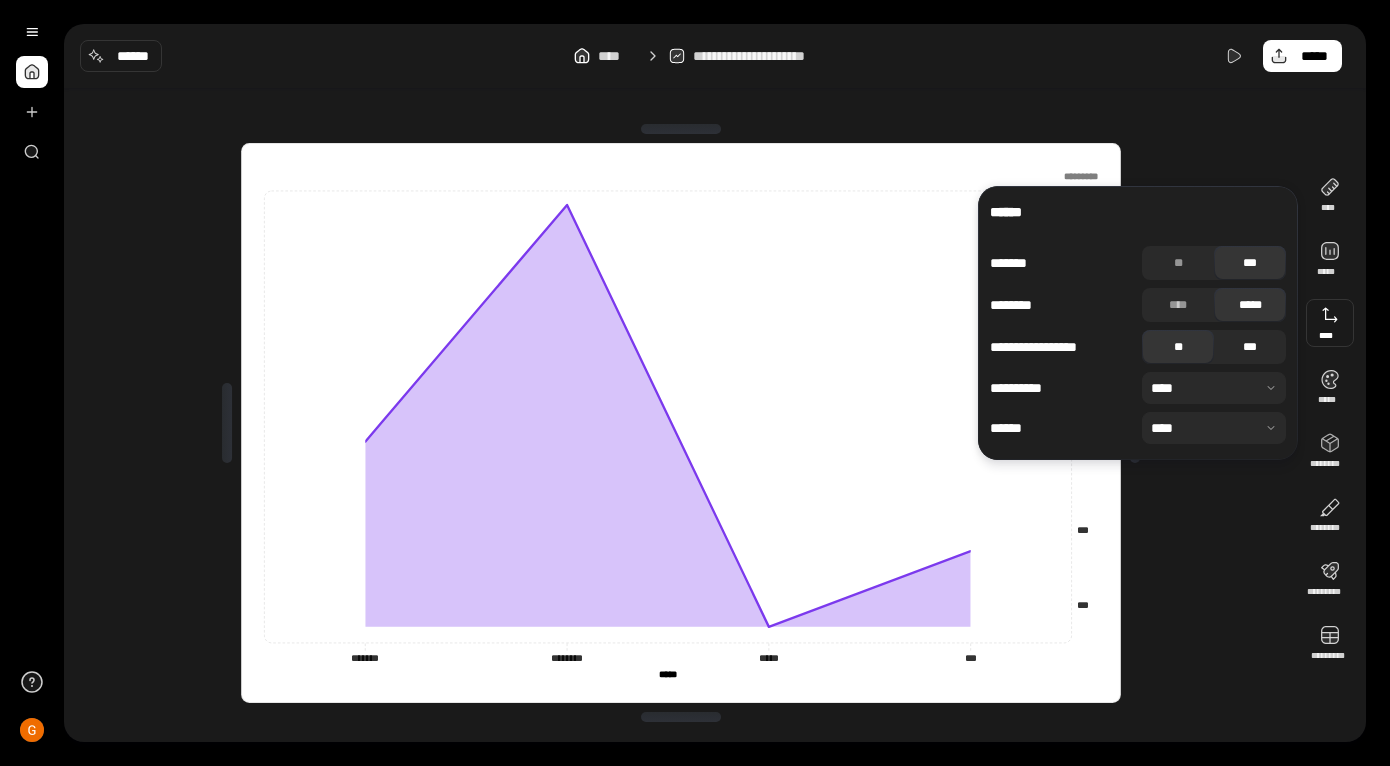 click on "***" at bounding box center [1250, 347] 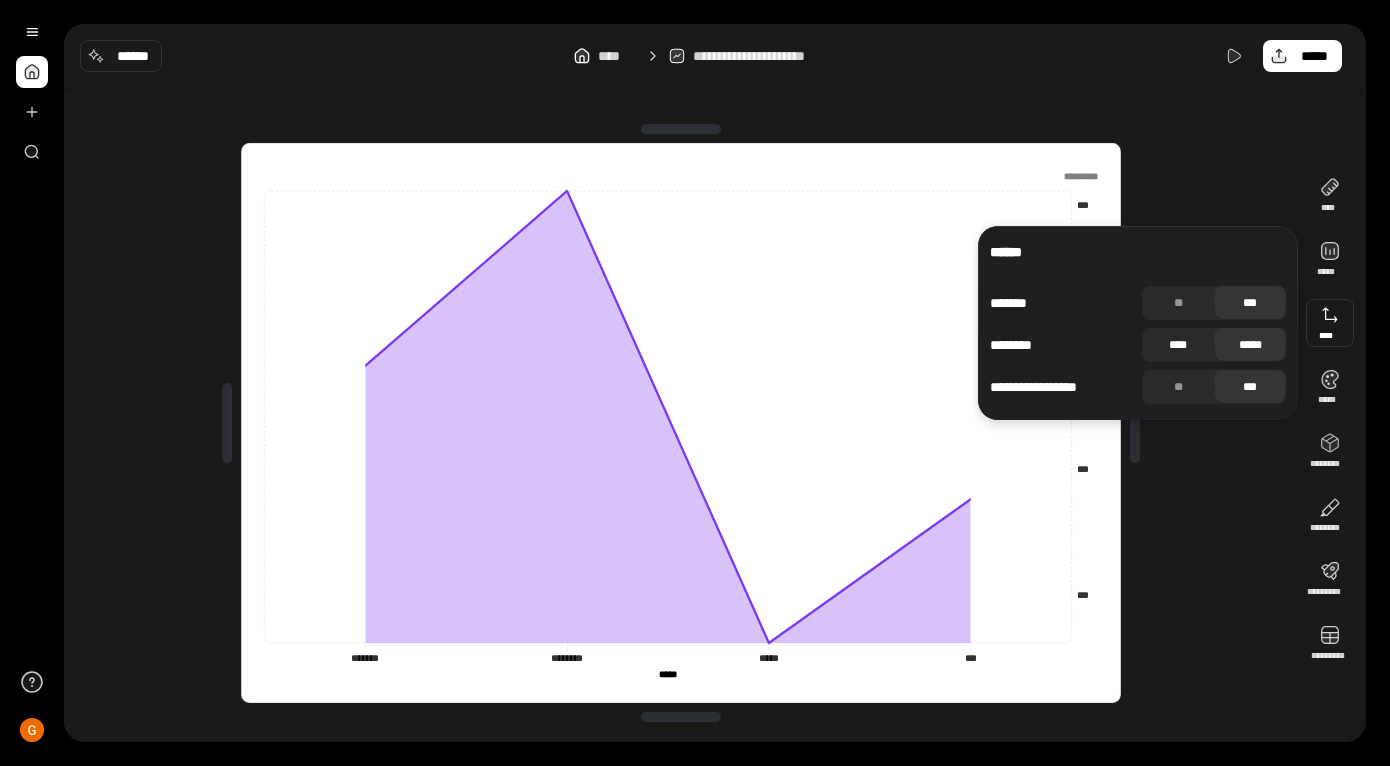 click on "****" at bounding box center (1178, 345) 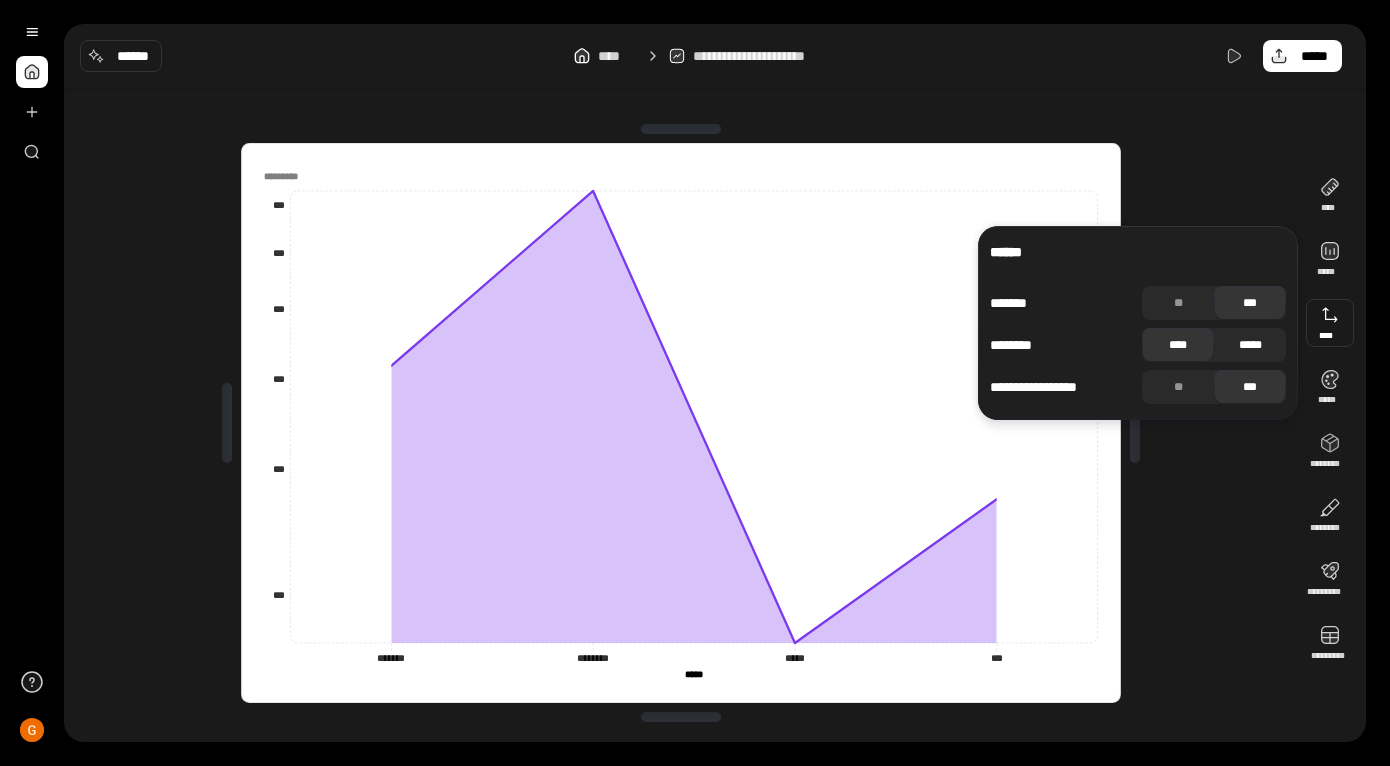 click on "*****" at bounding box center [1250, 345] 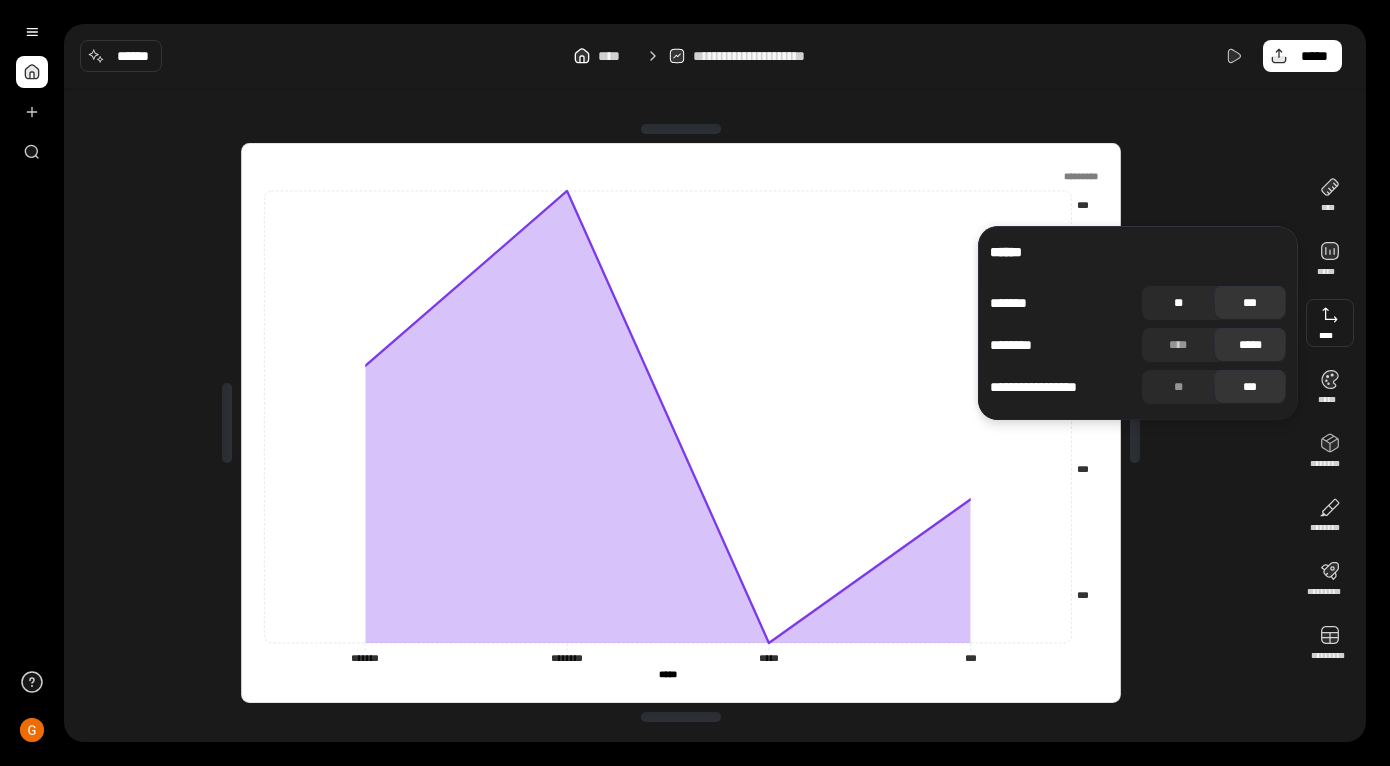 click on "**" at bounding box center (1178, 303) 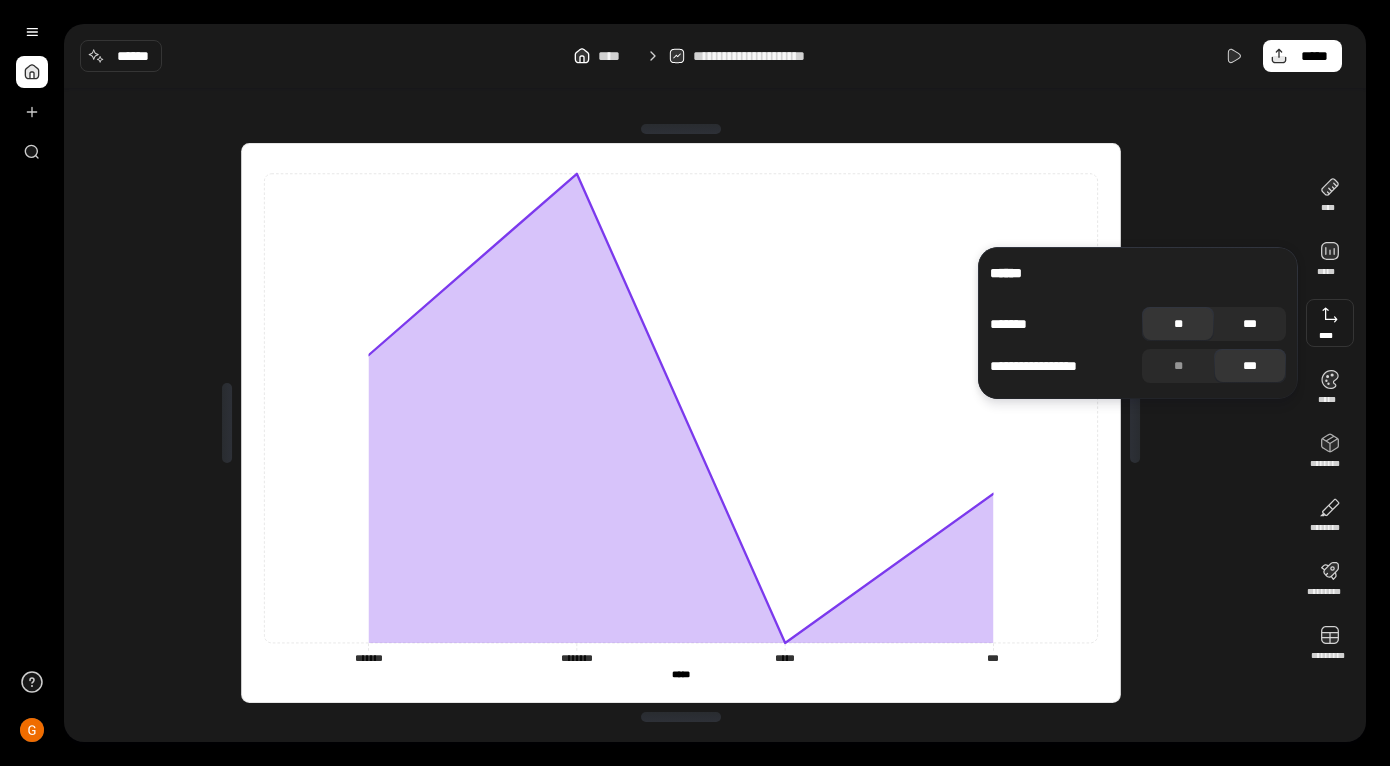 click on "***" at bounding box center (1250, 324) 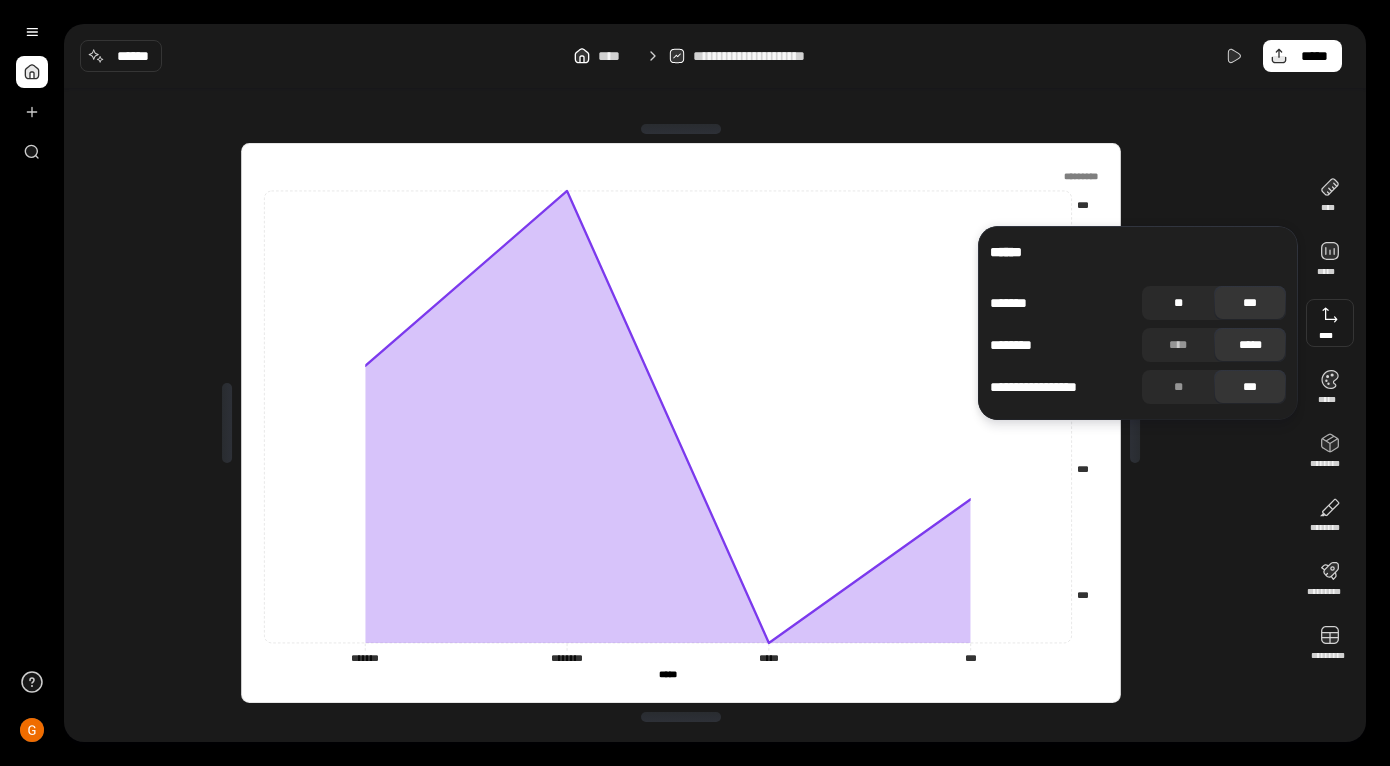 click on "**" at bounding box center (1178, 303) 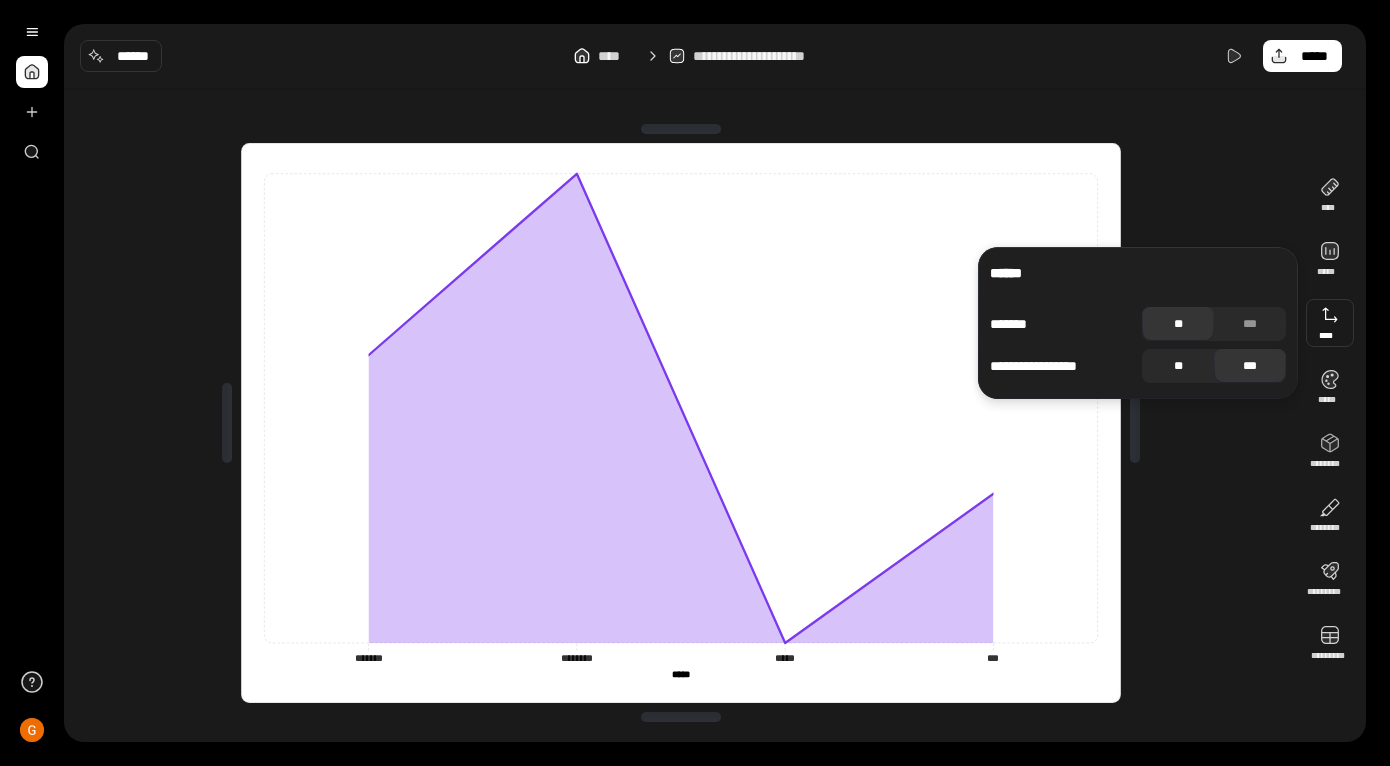 click on "**" at bounding box center [1178, 366] 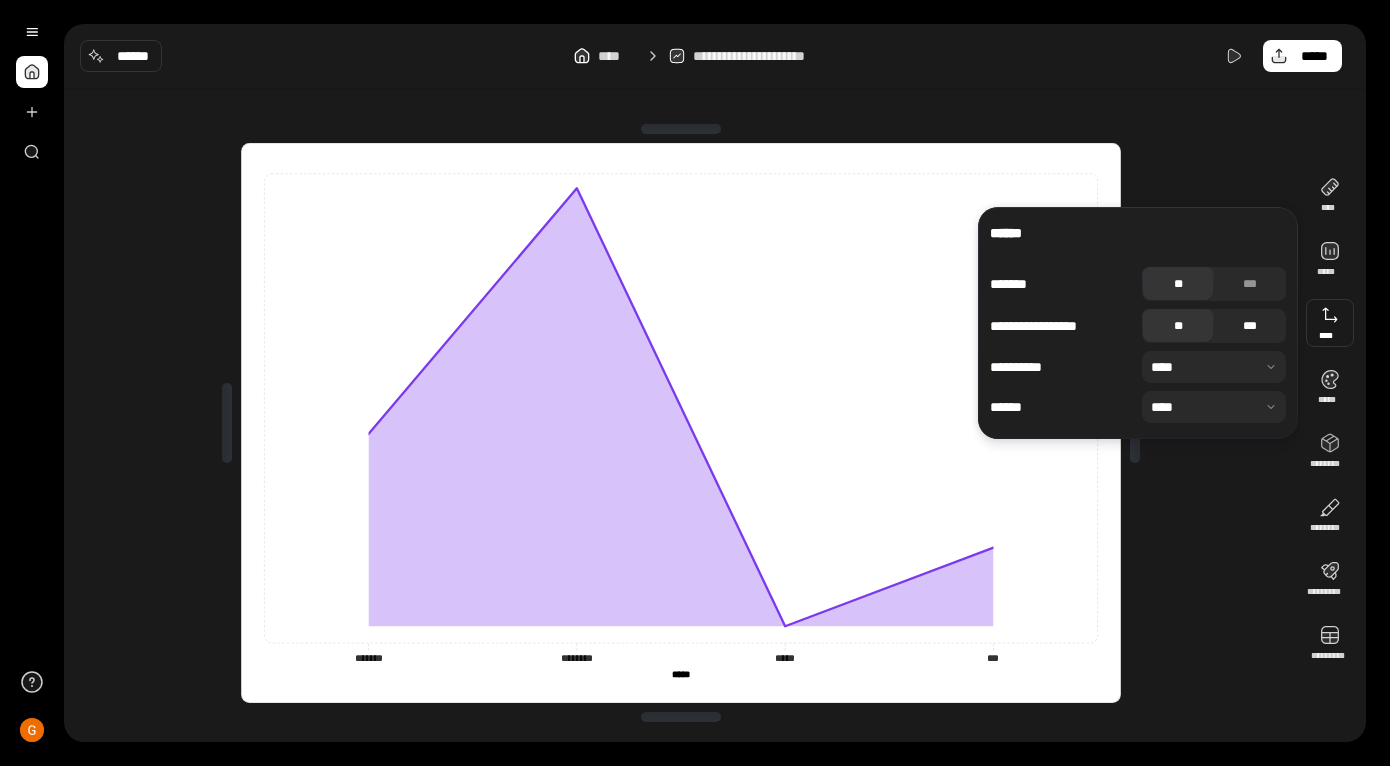 click on "***" at bounding box center (1250, 326) 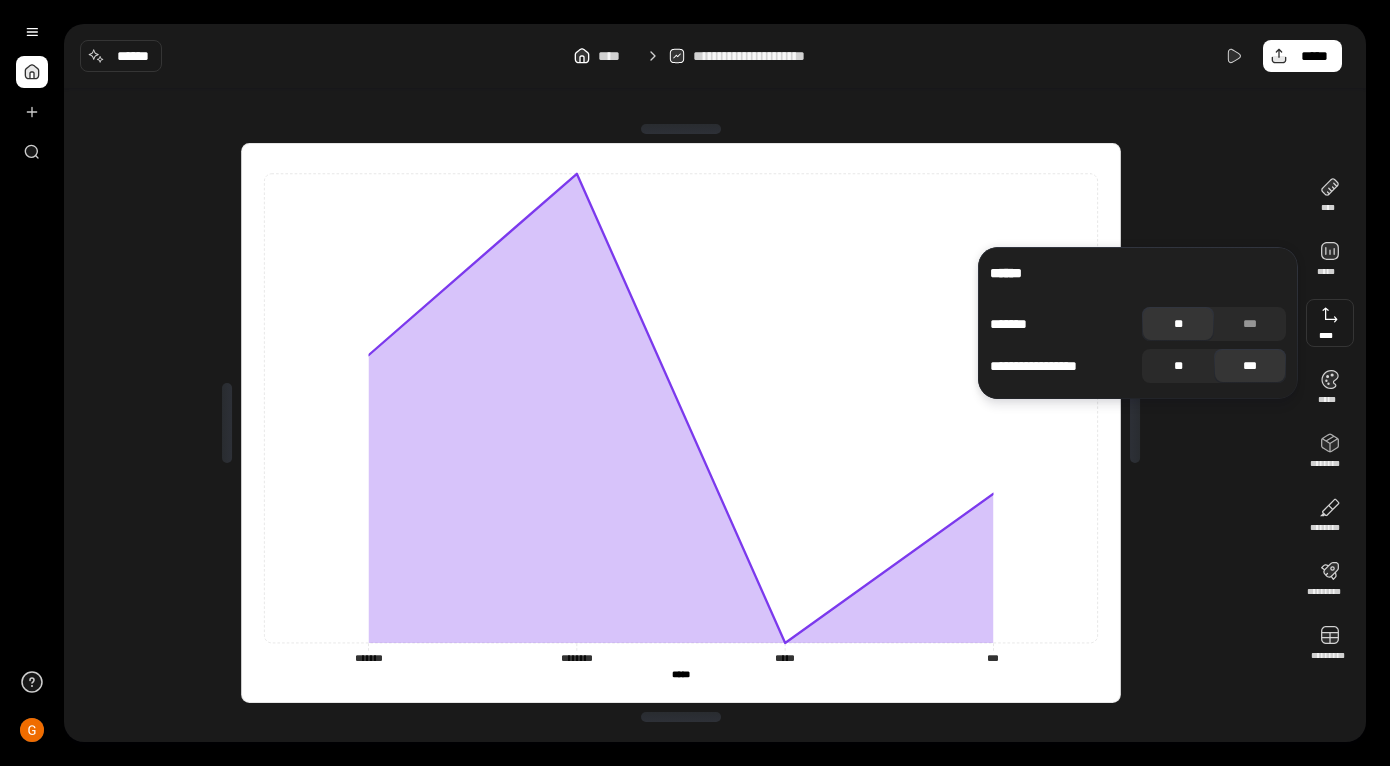 click on "**" at bounding box center (1178, 366) 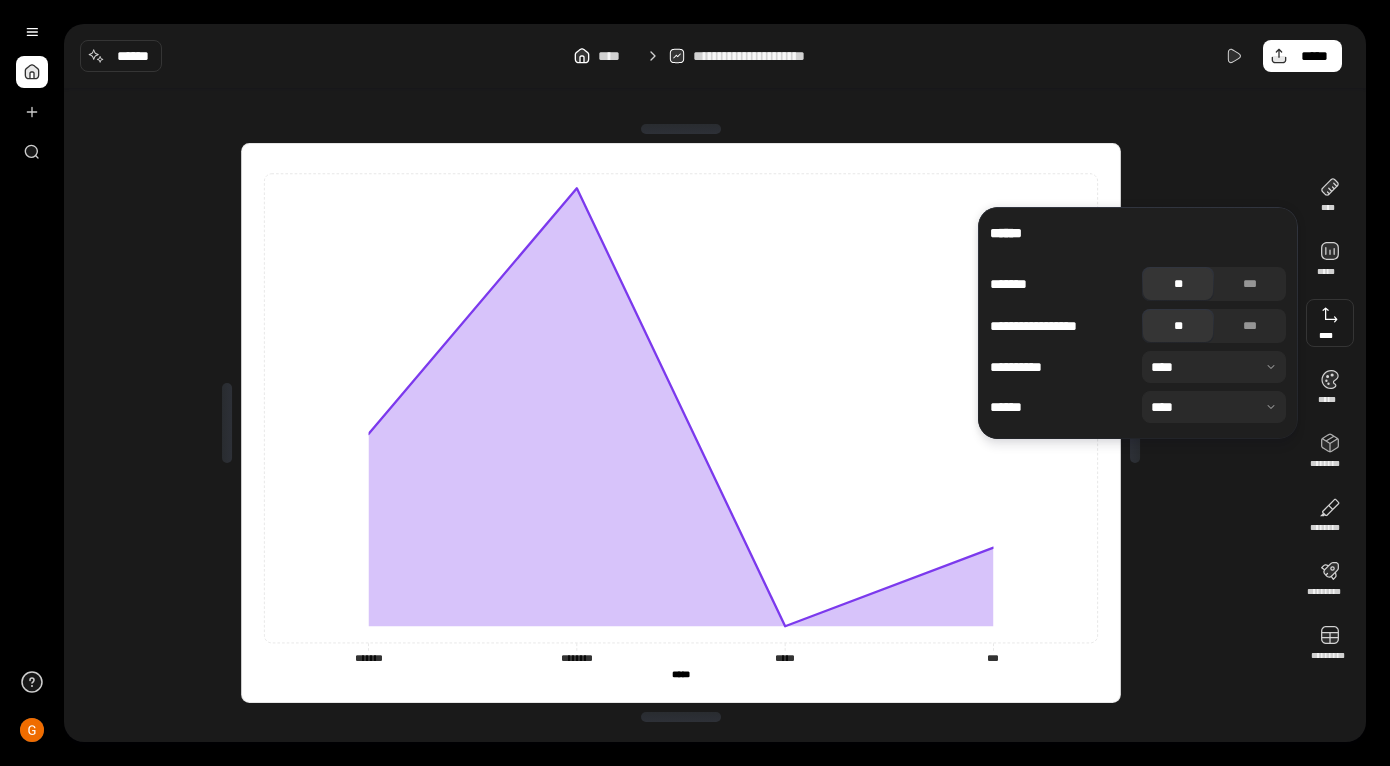 click at bounding box center [1214, 367] 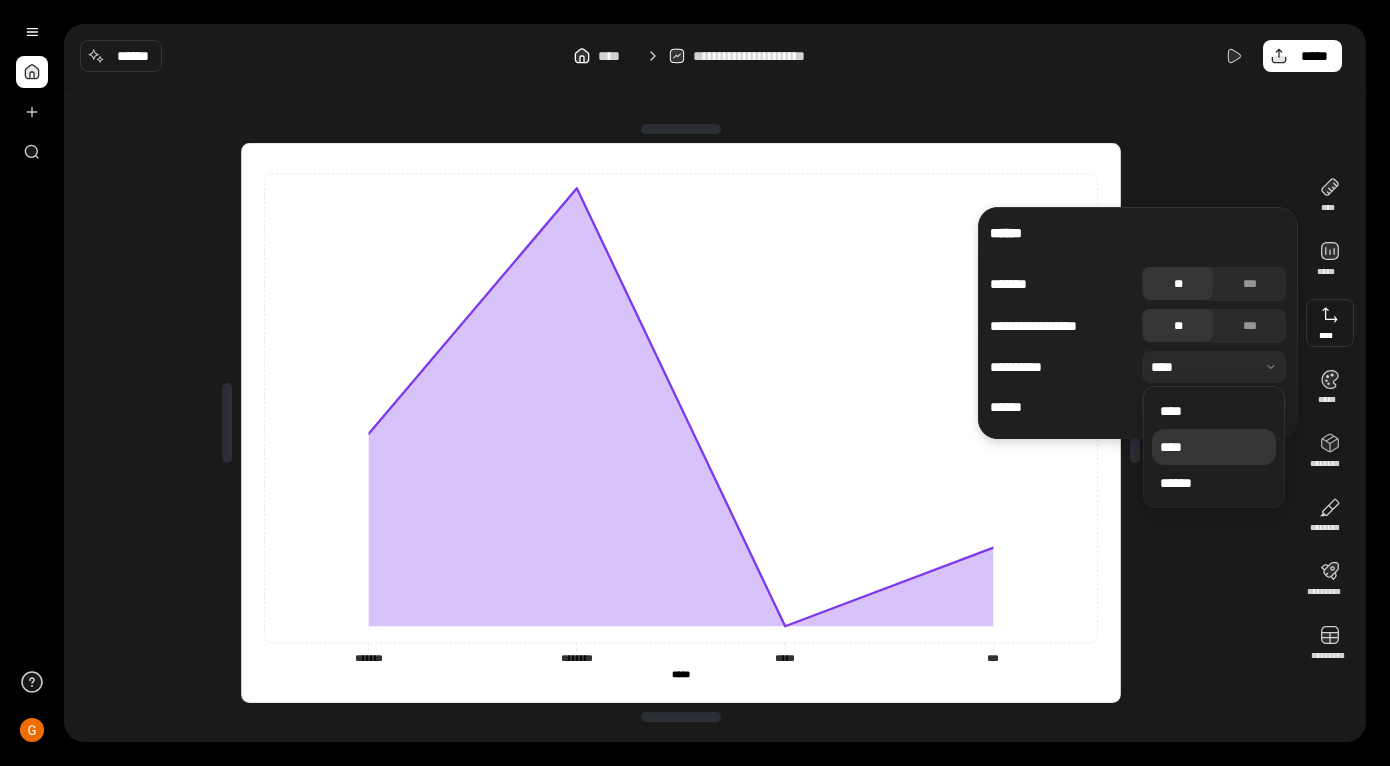 click on "****" at bounding box center (1214, 447) 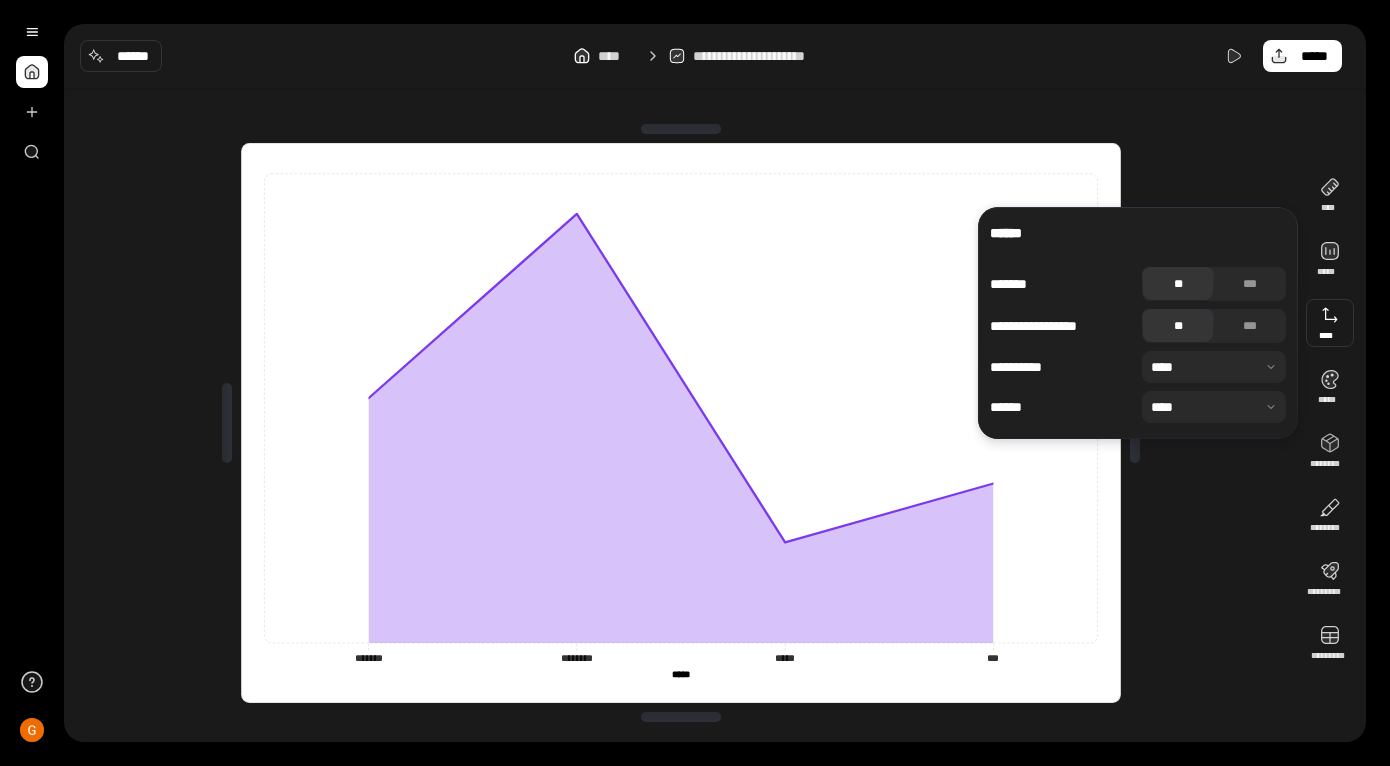 click on "******* ******* ******** ******** ***** ***** *** *** ***** ***** ***** ***** *********" at bounding box center [681, 423] 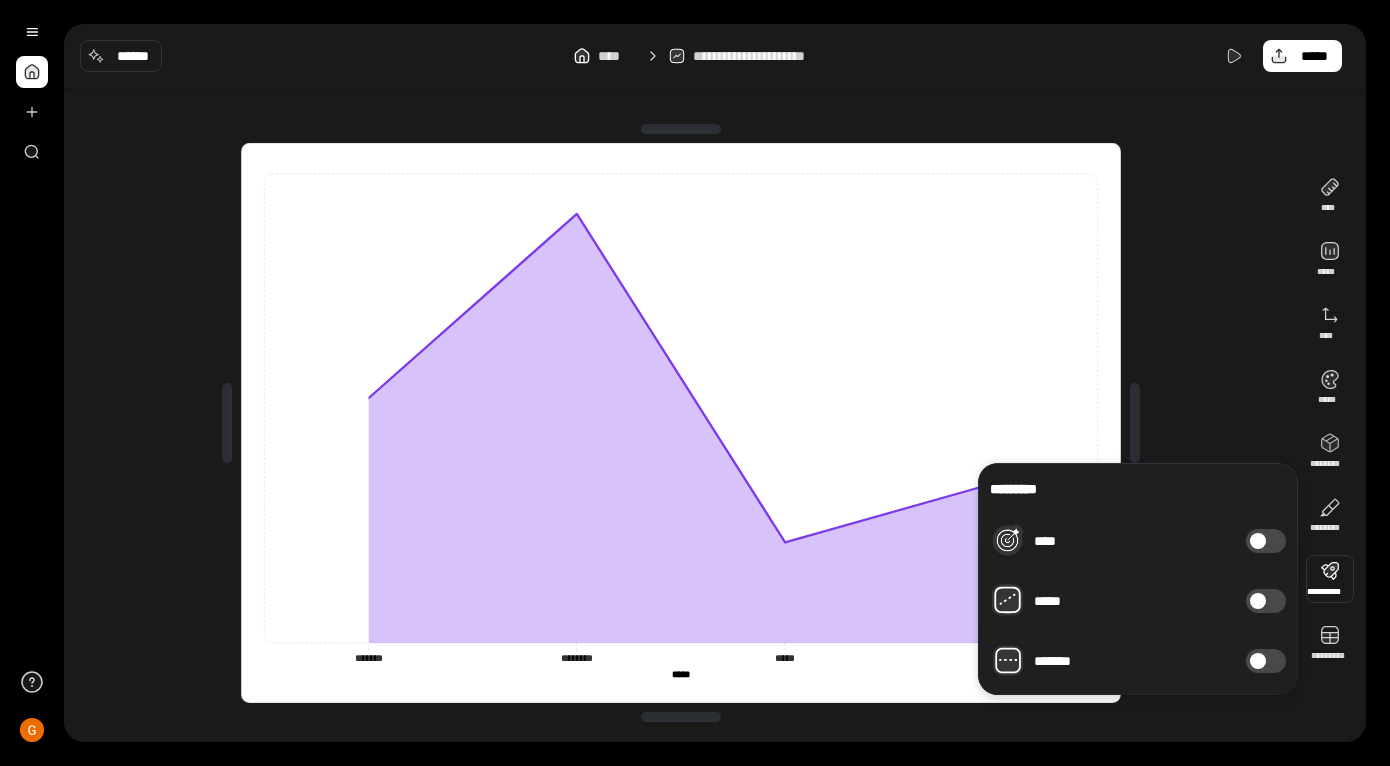 click on "******* ******* ******** ******** ***** ***** *** *** ***** ***** ***** ***** *********" at bounding box center (681, 423) 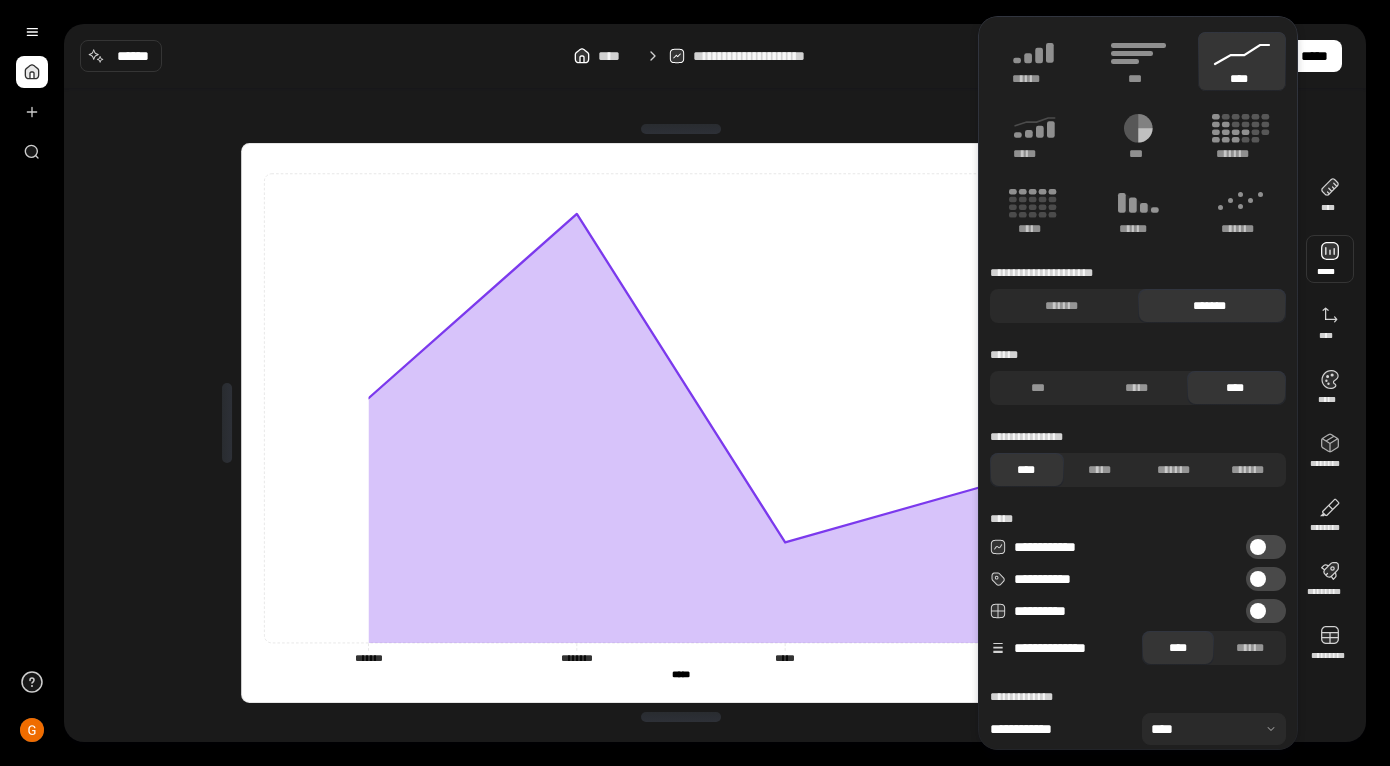 click at bounding box center (1330, 259) 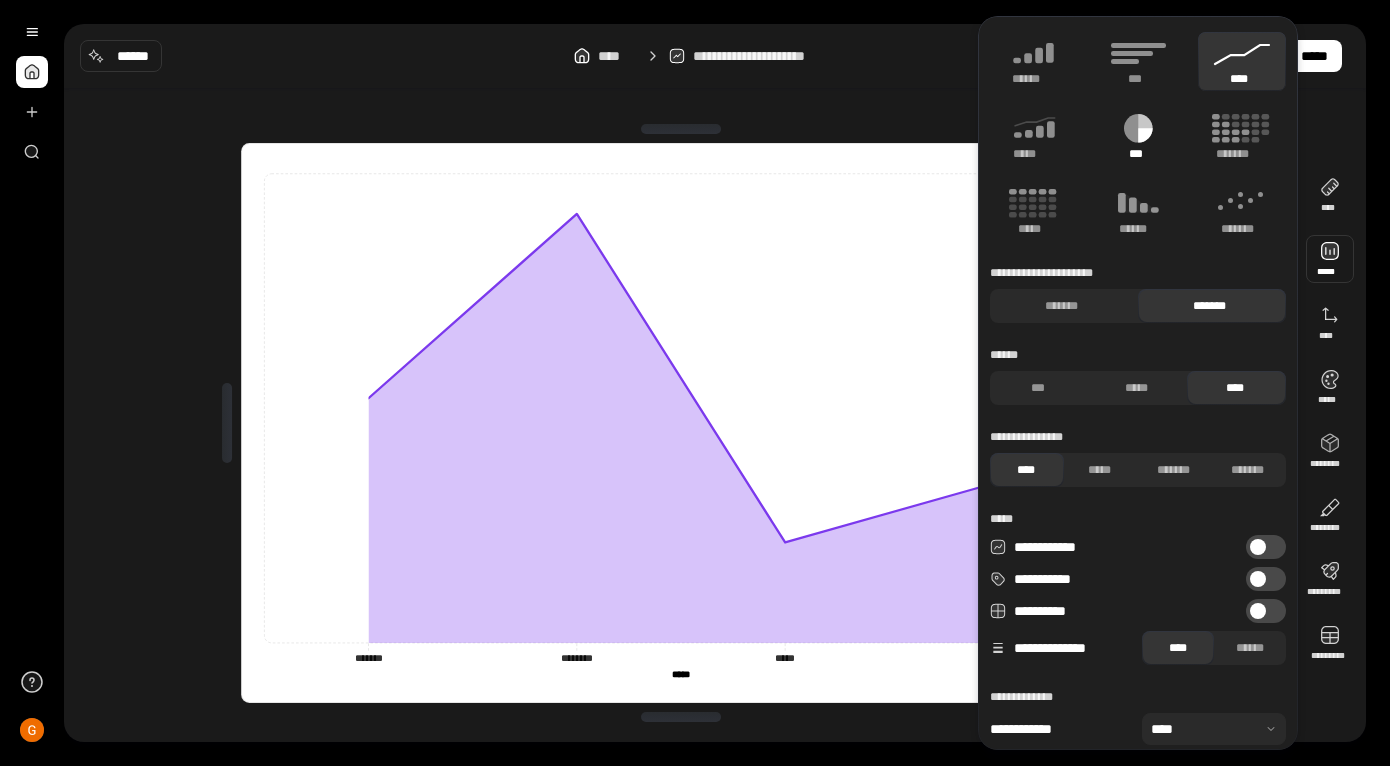 click 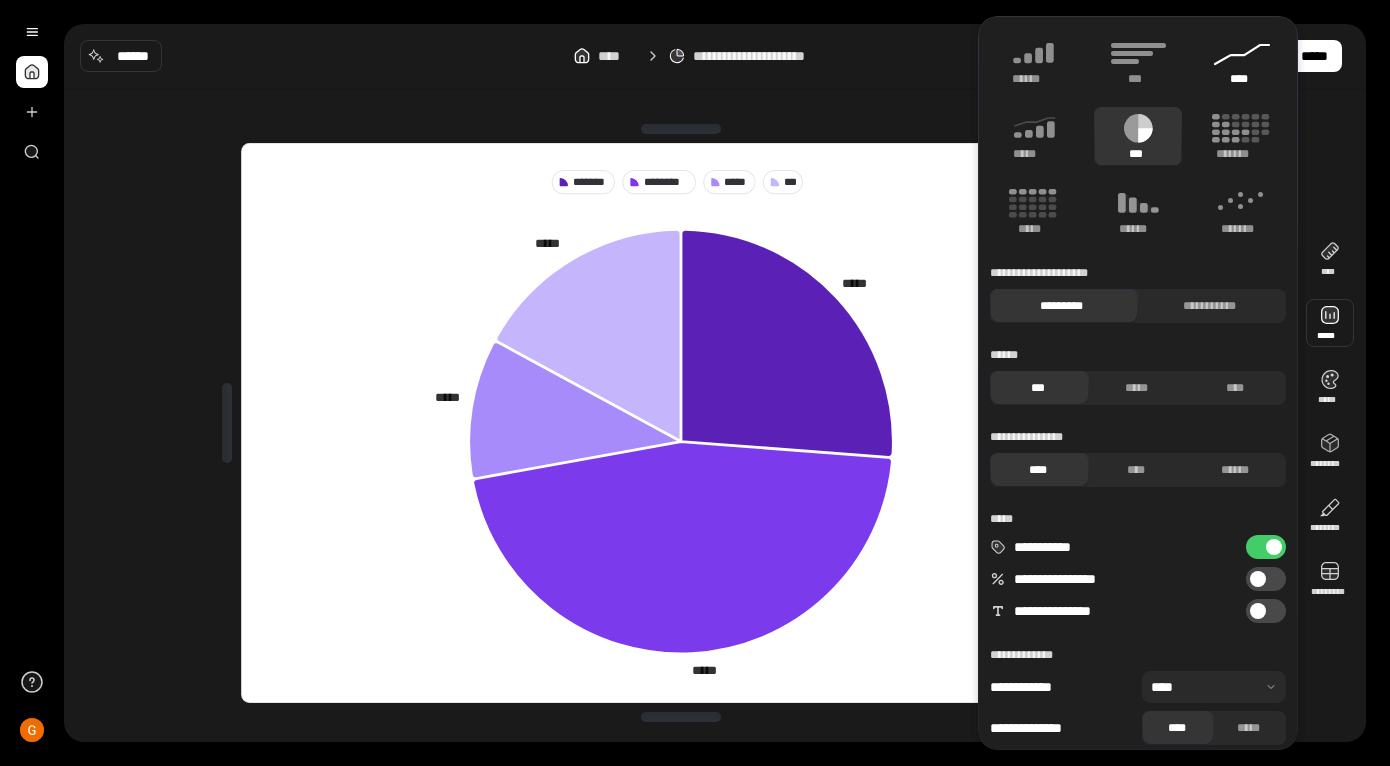click on "****" at bounding box center [1242, 61] 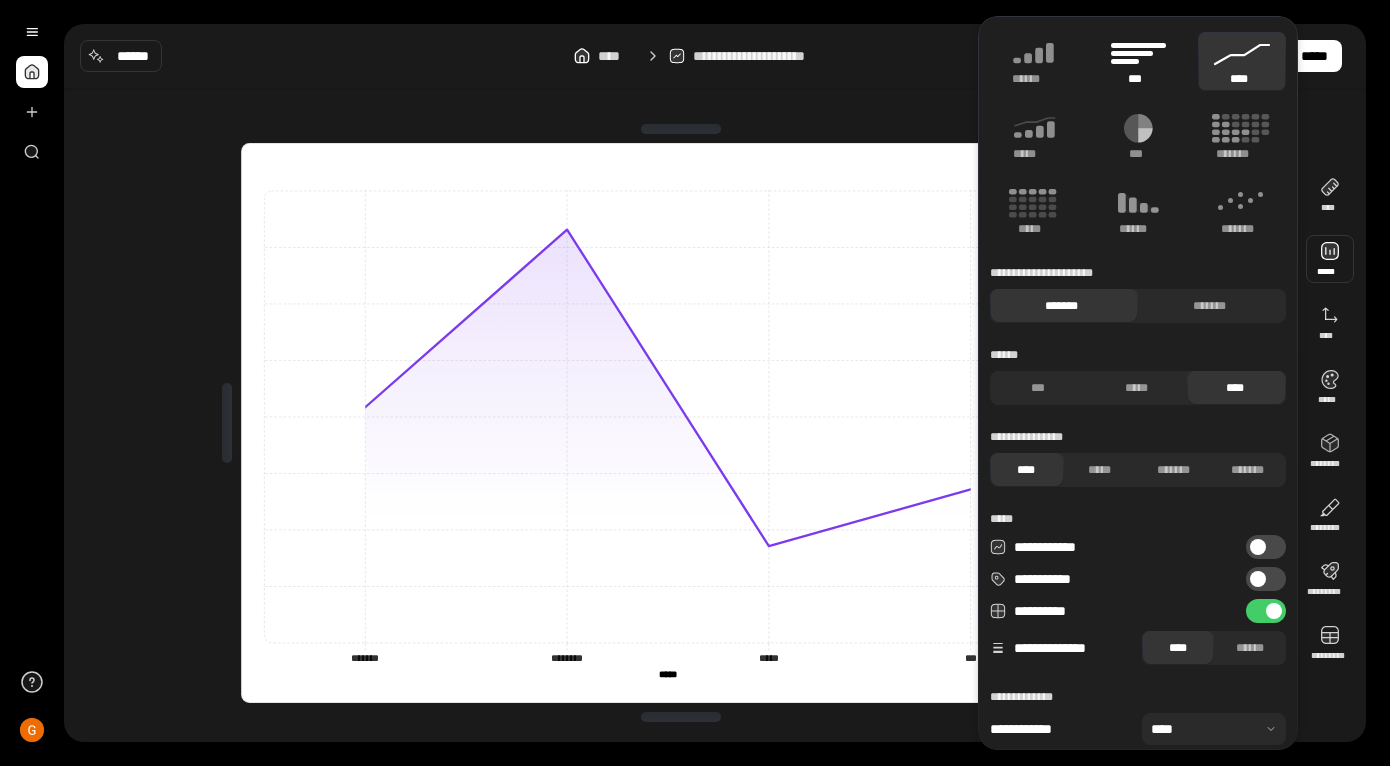 click on "***" at bounding box center (1137, 79) 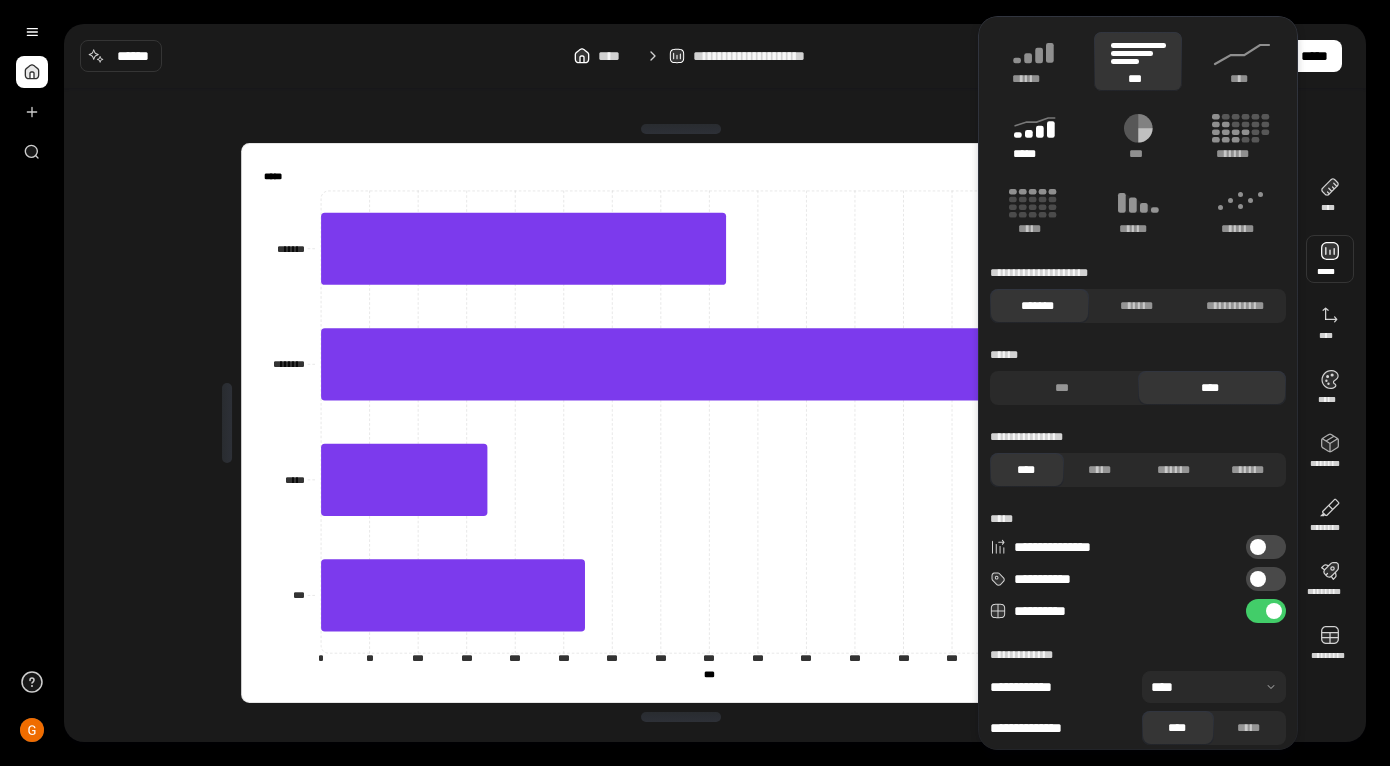 click on "*****" at bounding box center (1034, 136) 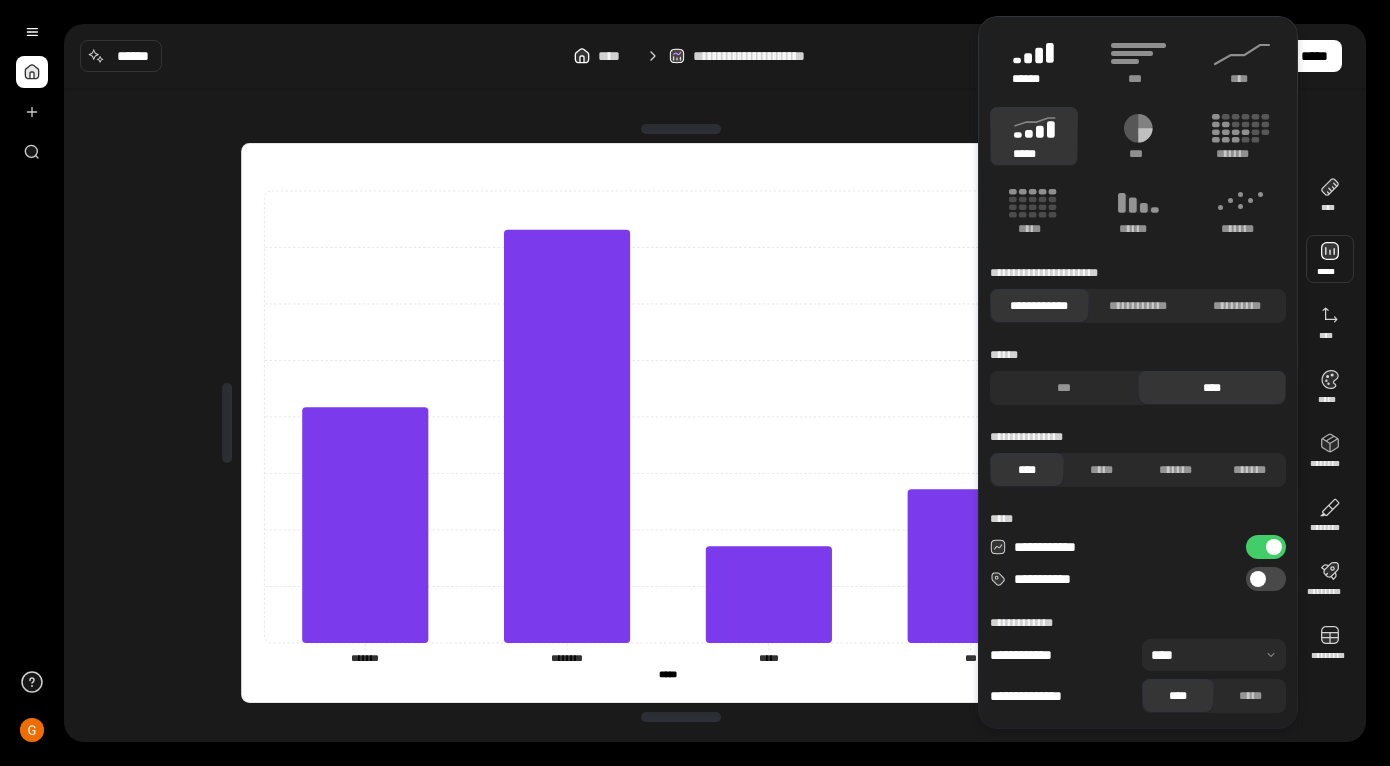 click 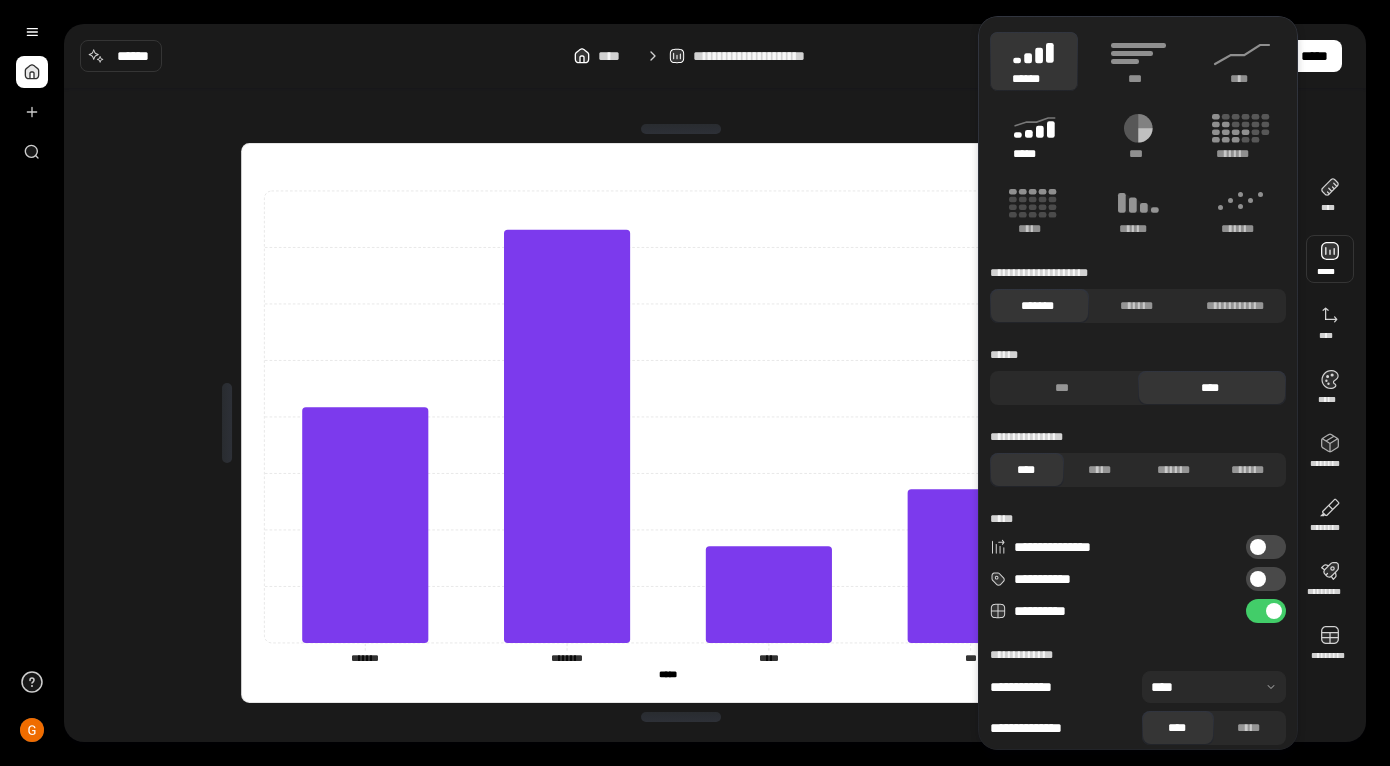 click 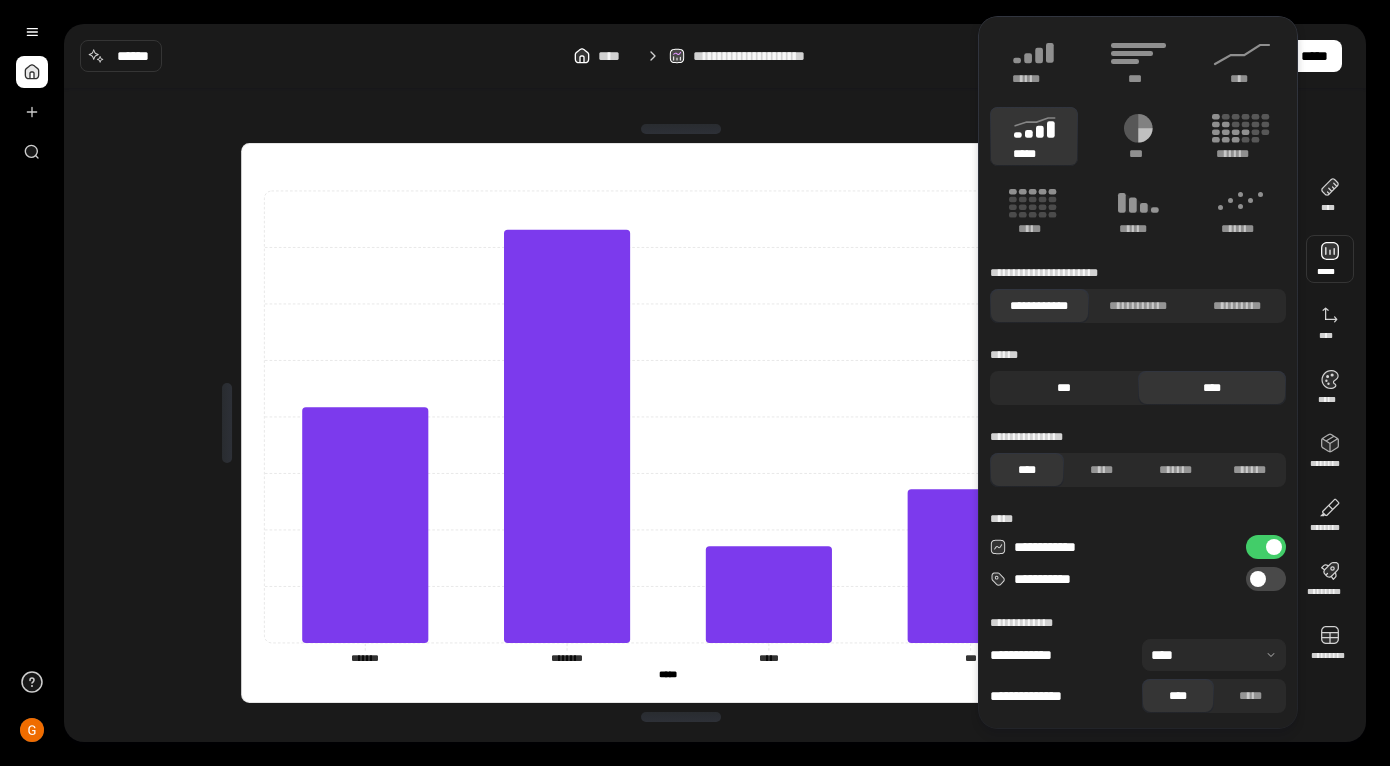 click on "***" at bounding box center [1064, 388] 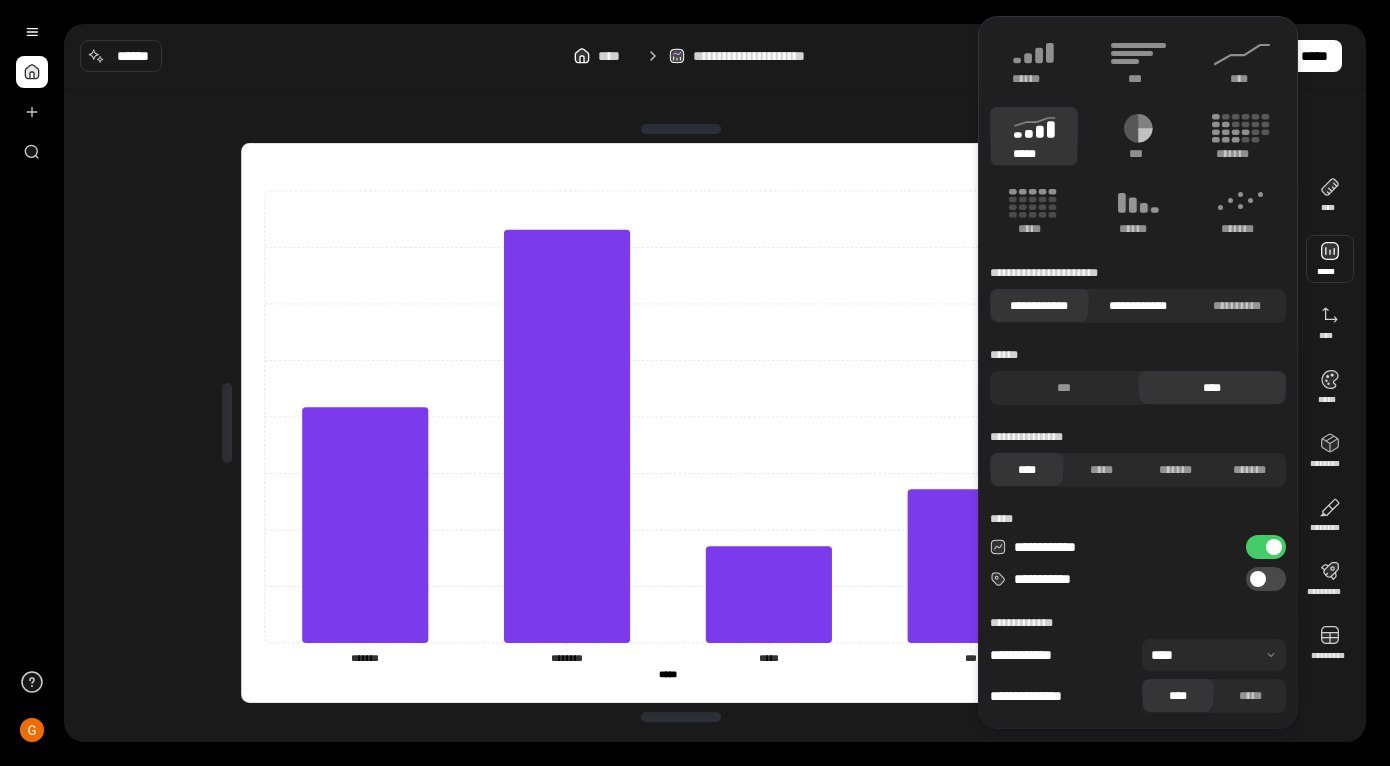 click on "**********" at bounding box center [1138, 306] 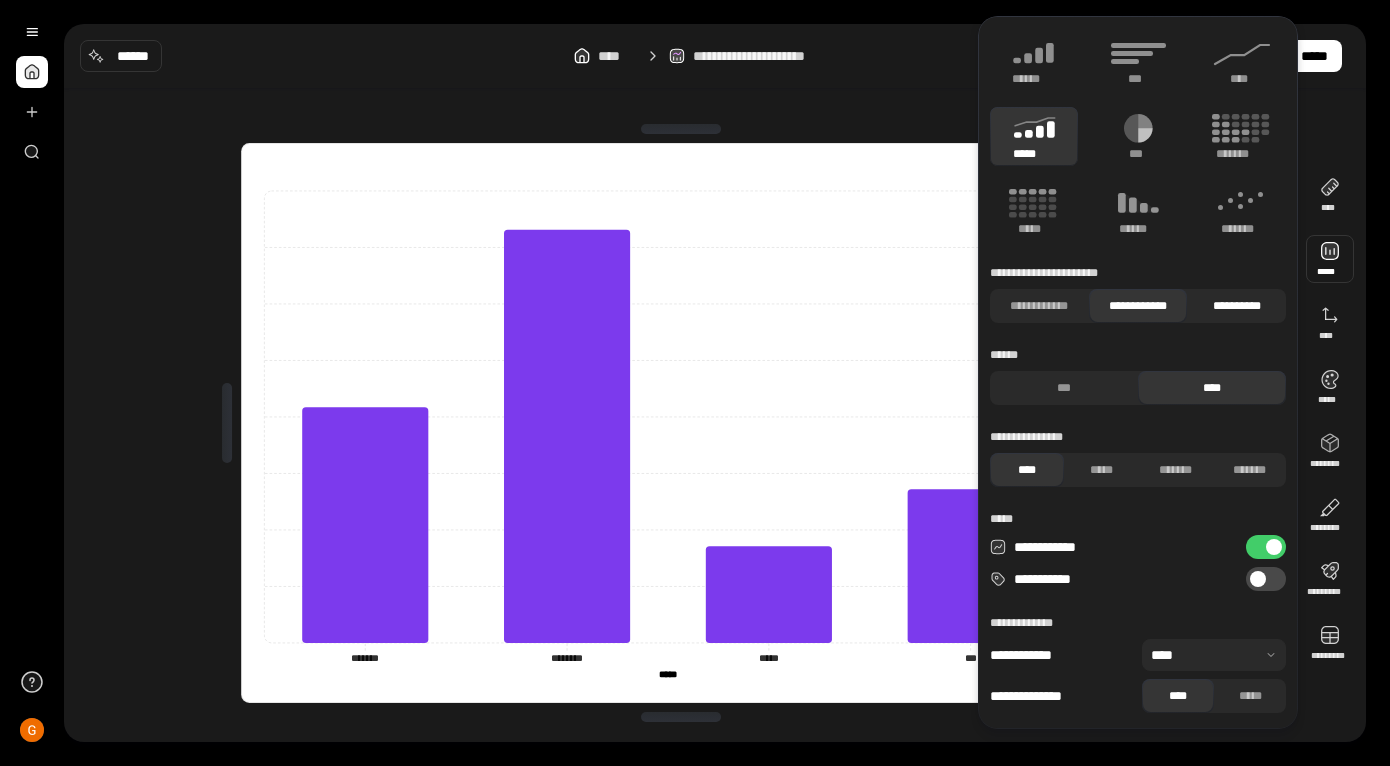 click on "**********" at bounding box center [1236, 306] 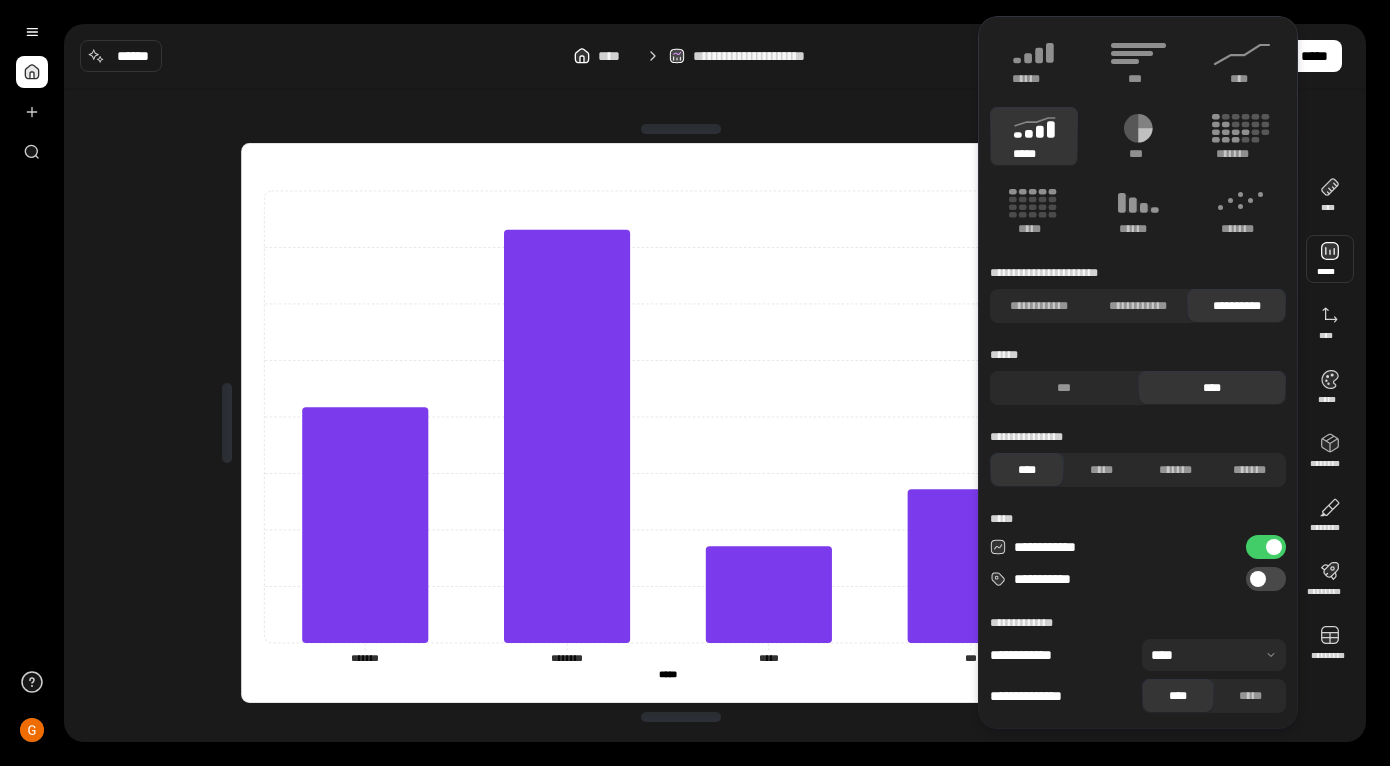 click on "**********" at bounding box center [1266, 547] 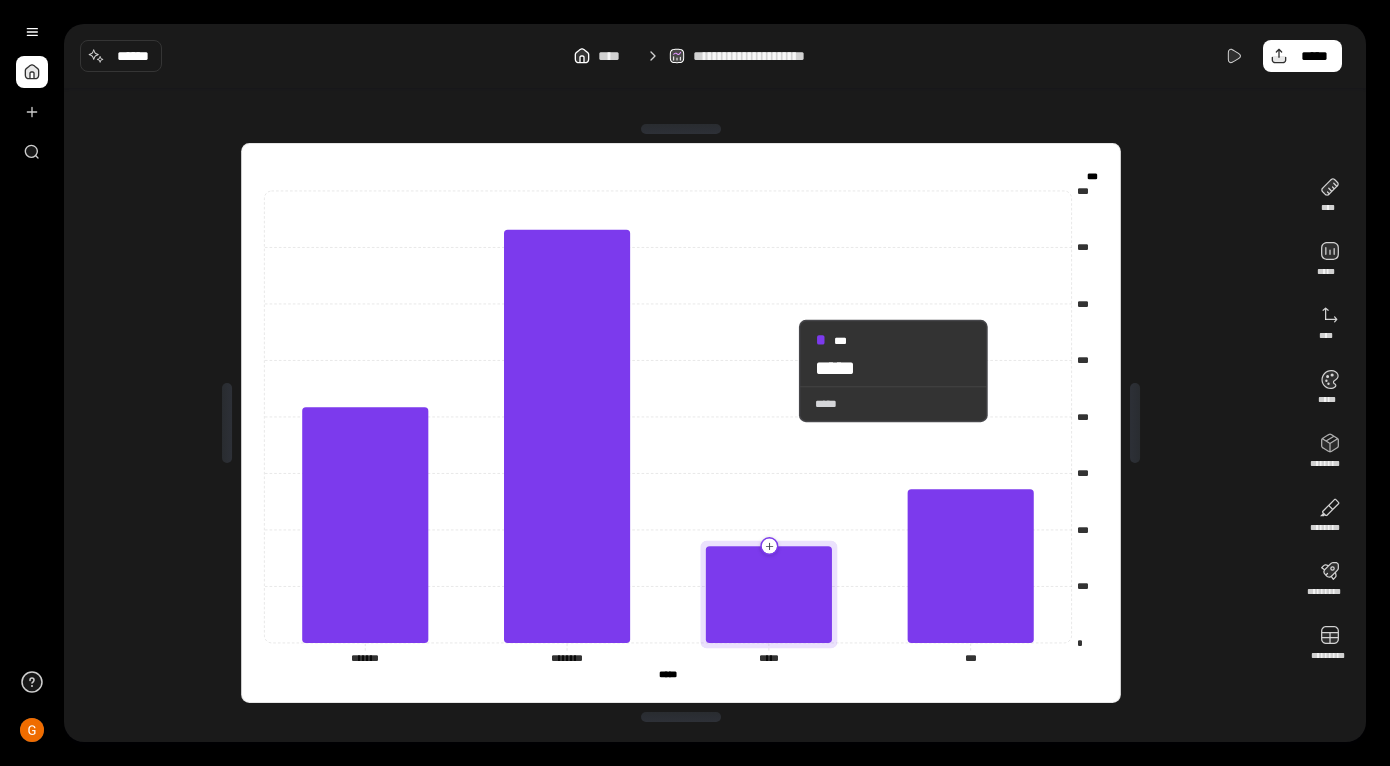 click 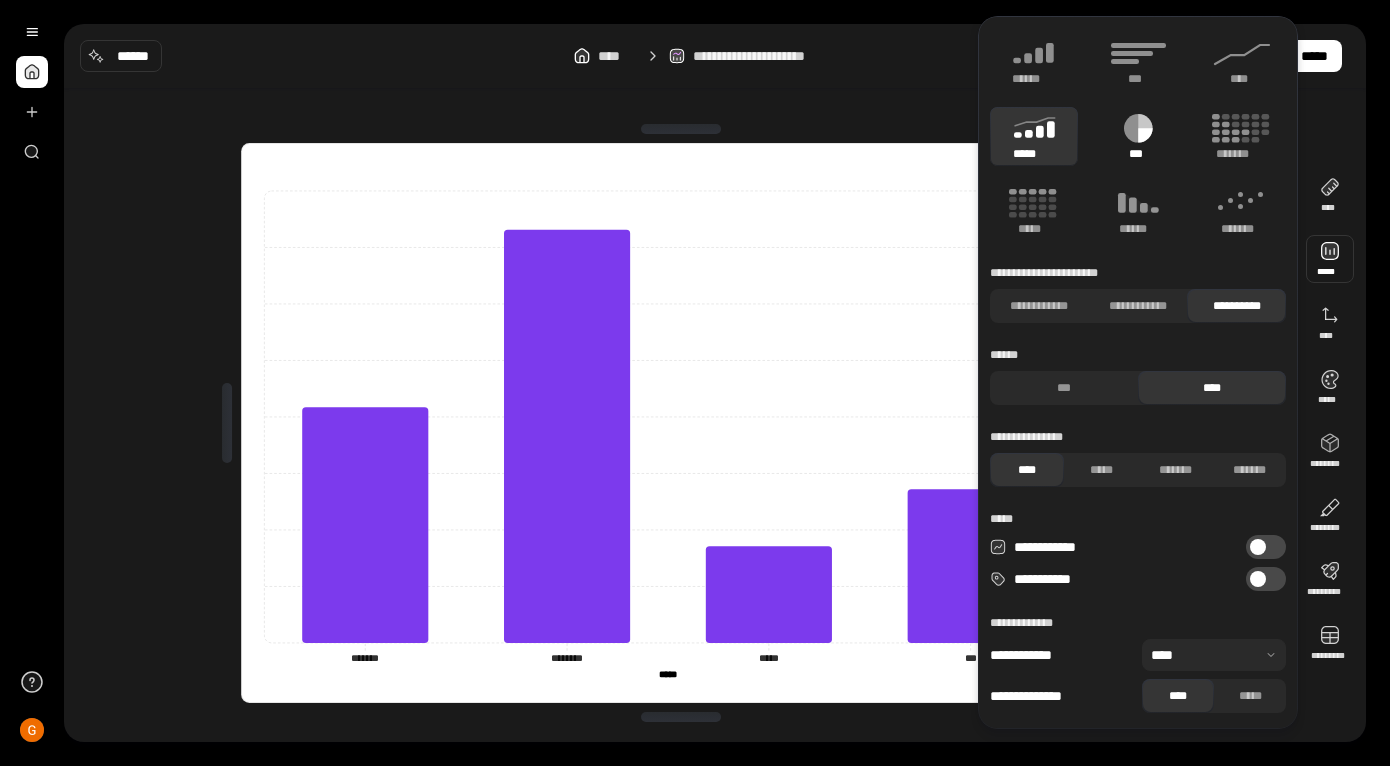 click 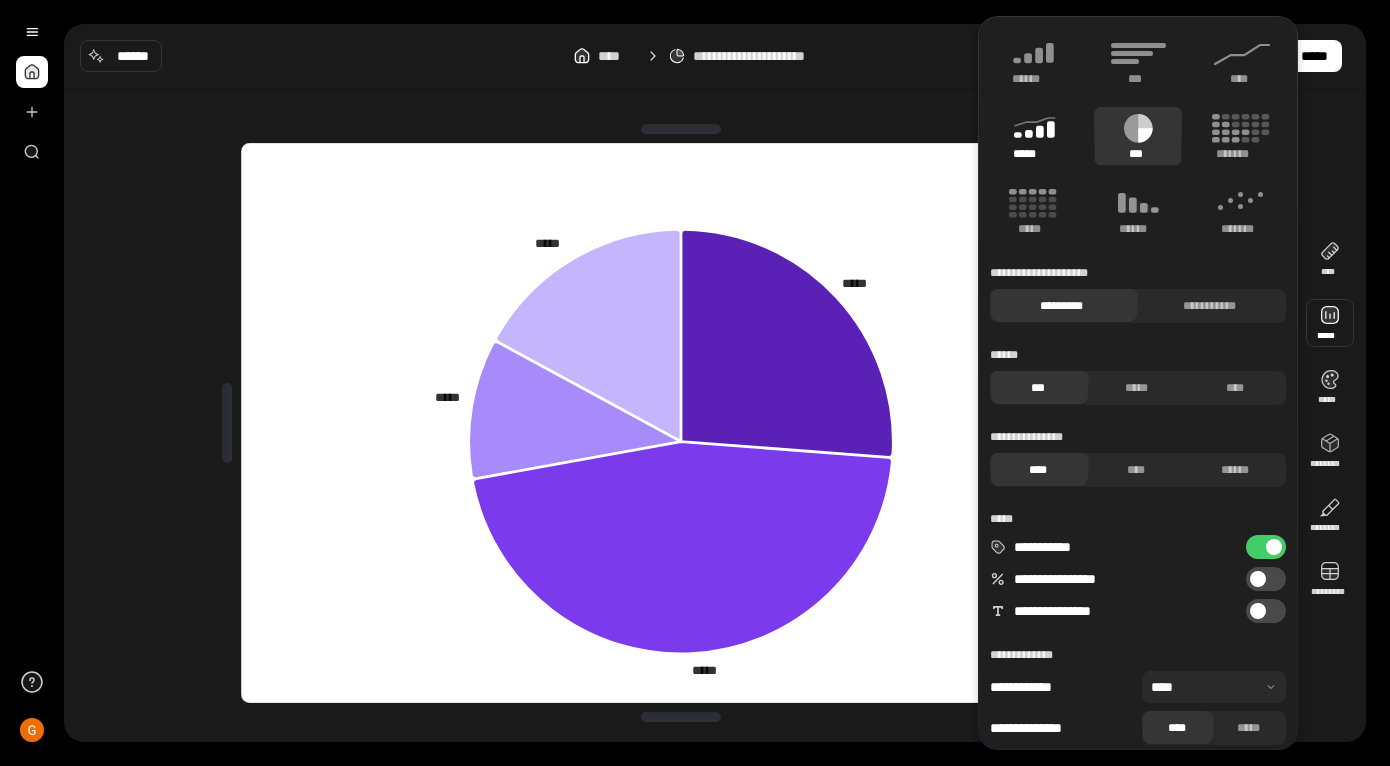 click 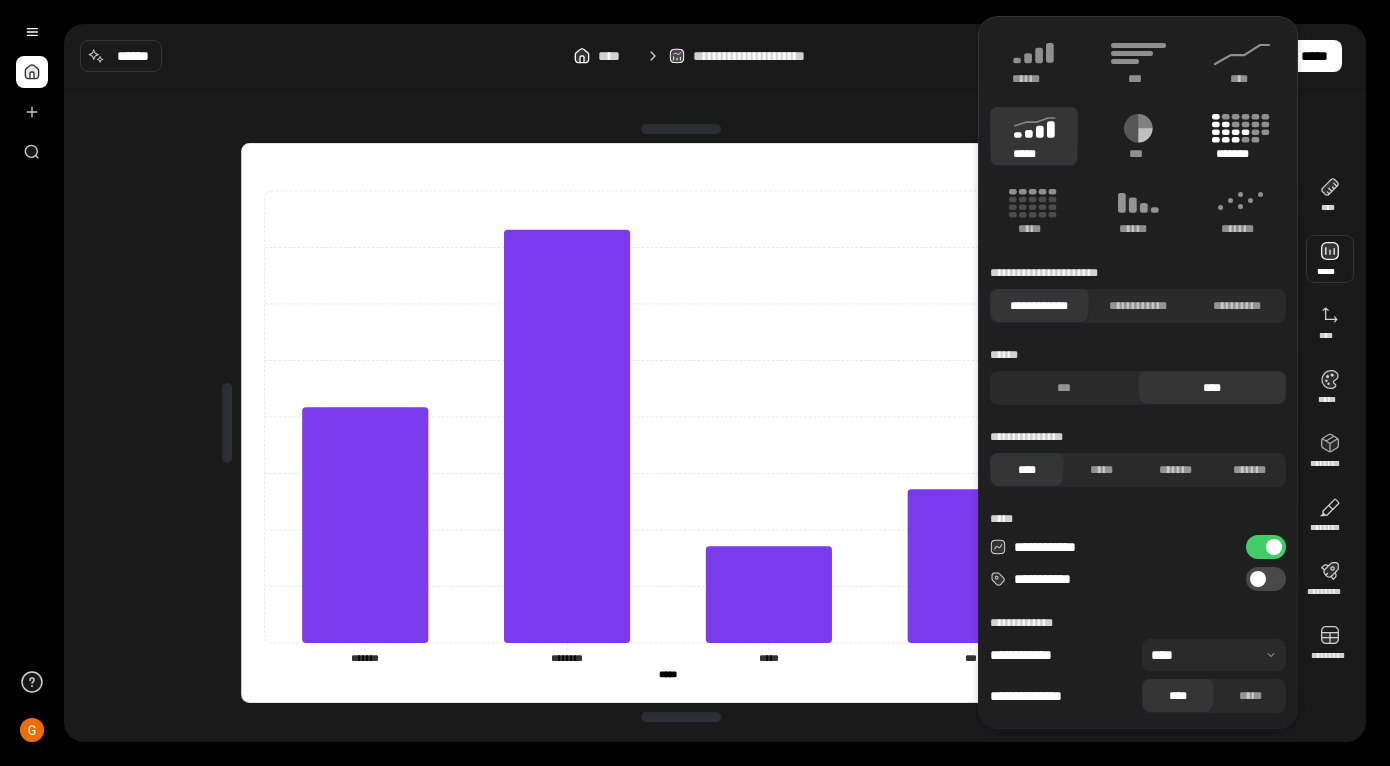 click 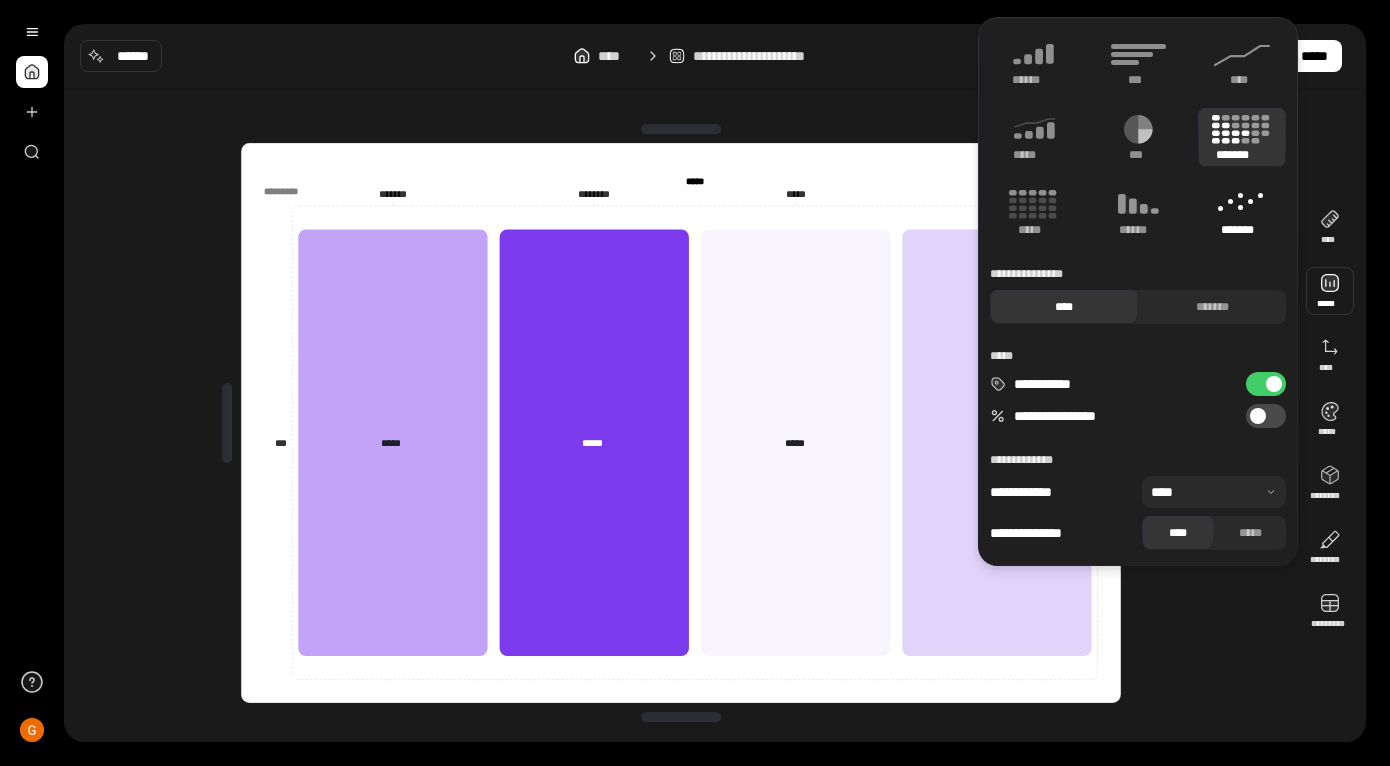 click on "*******" at bounding box center (1242, 212) 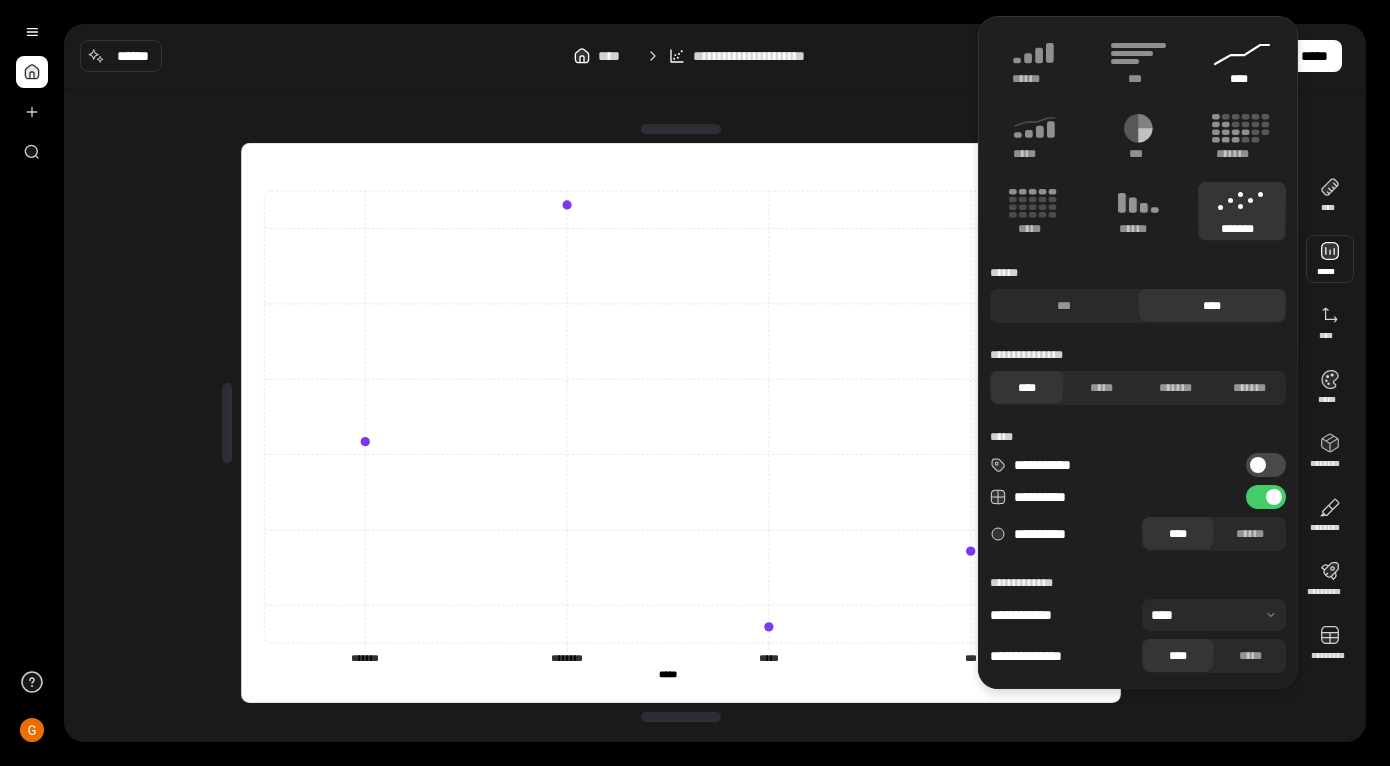 click 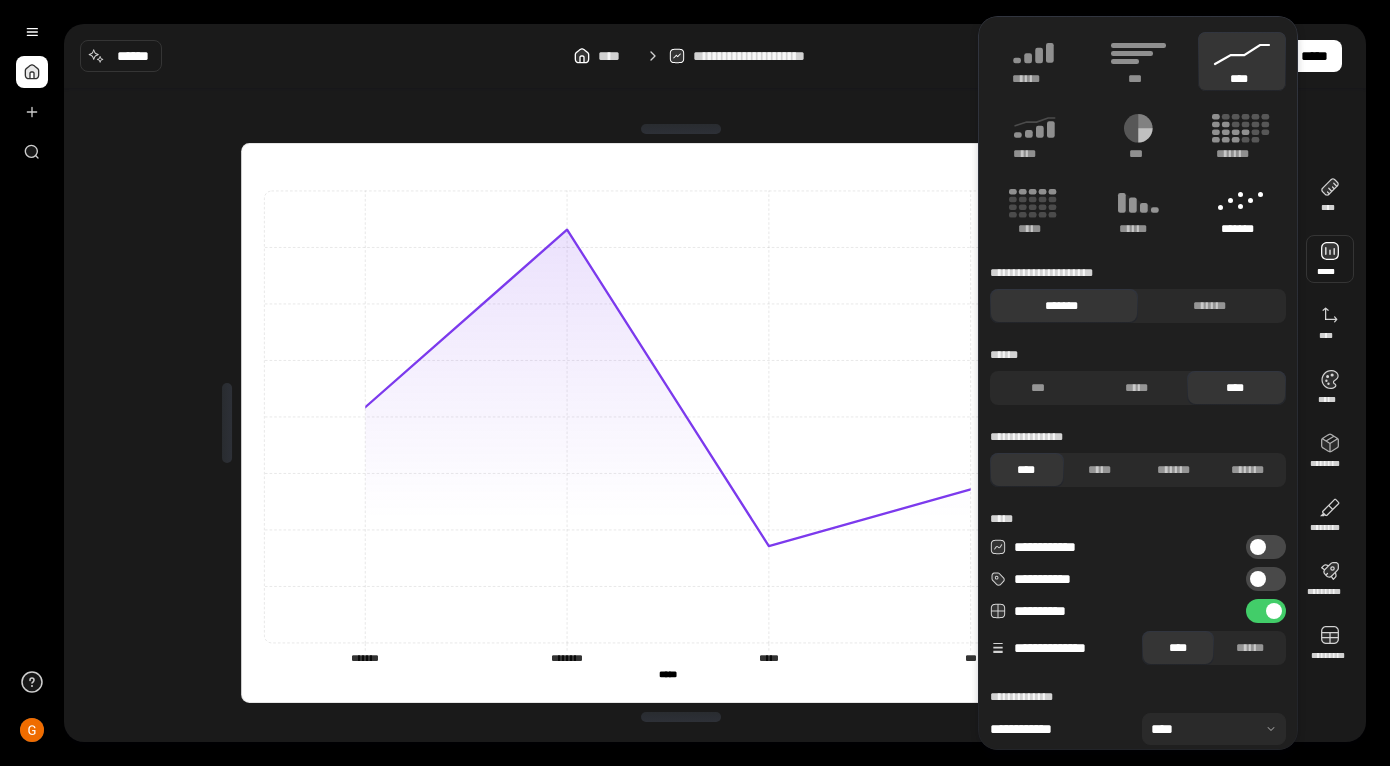 click 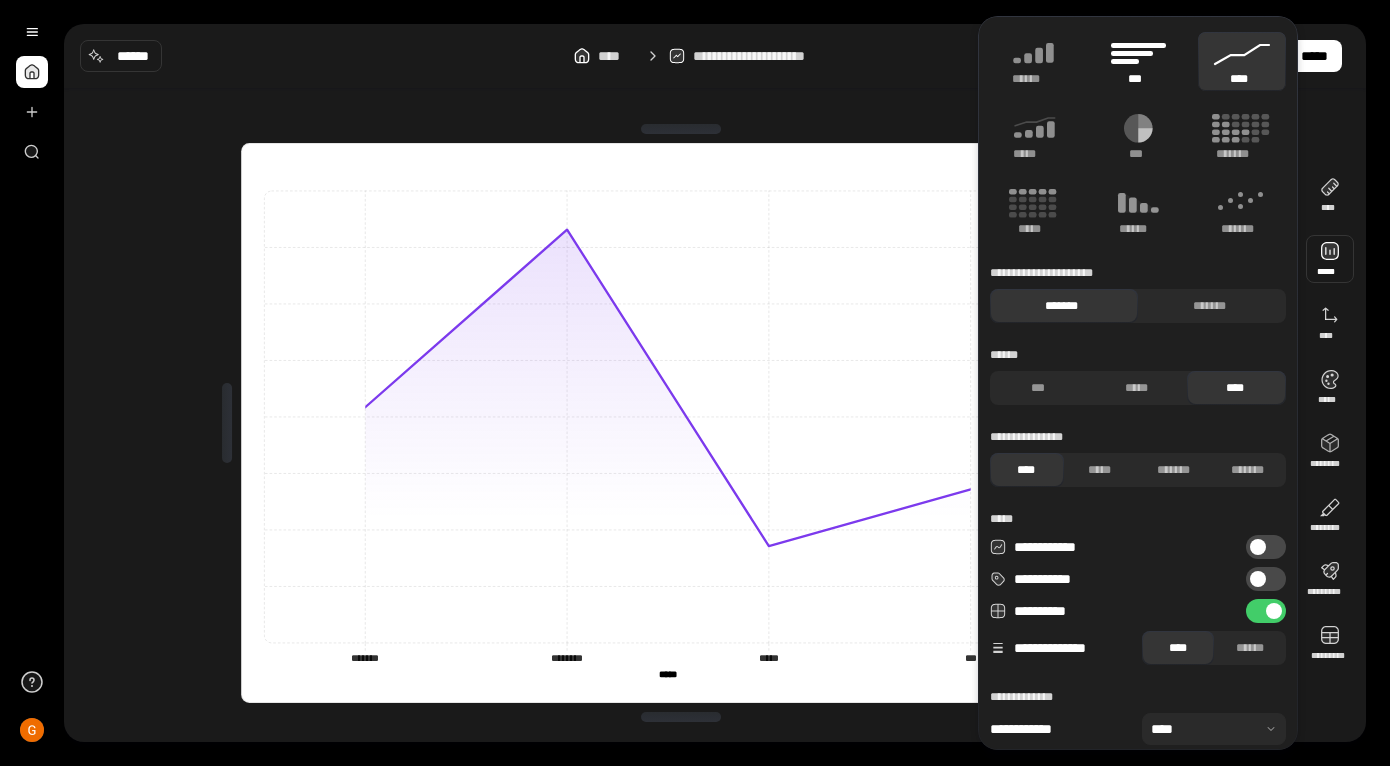 click 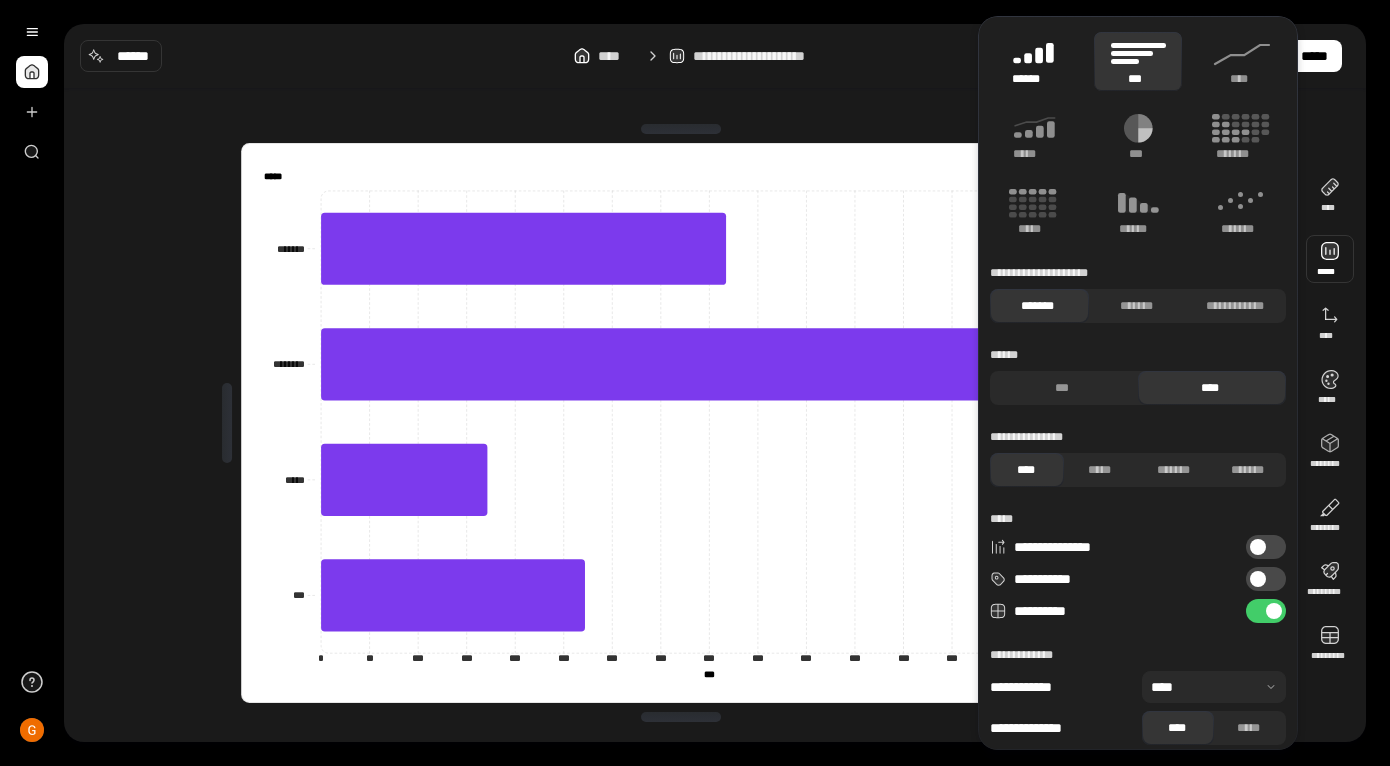 click on "******" at bounding box center (1034, 61) 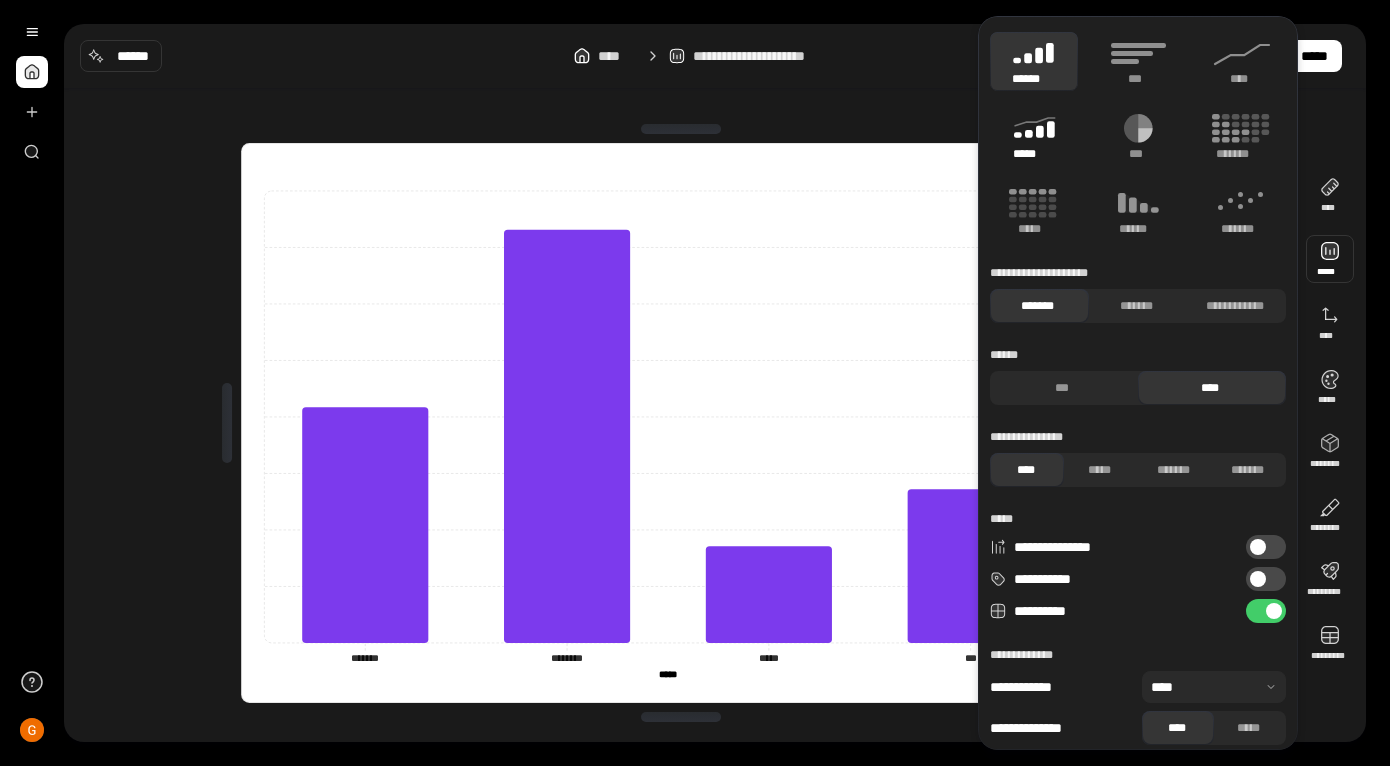 click on "*****" at bounding box center [1033, 154] 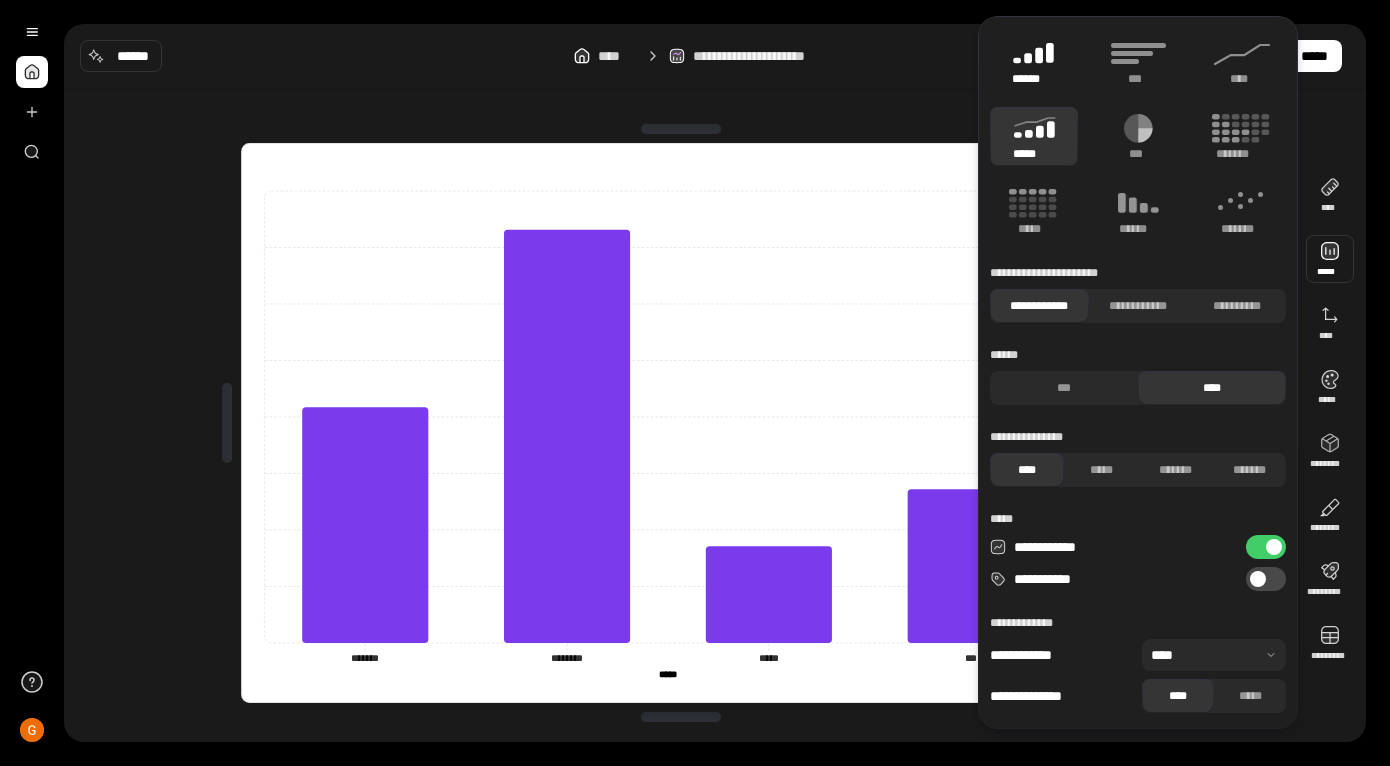 click 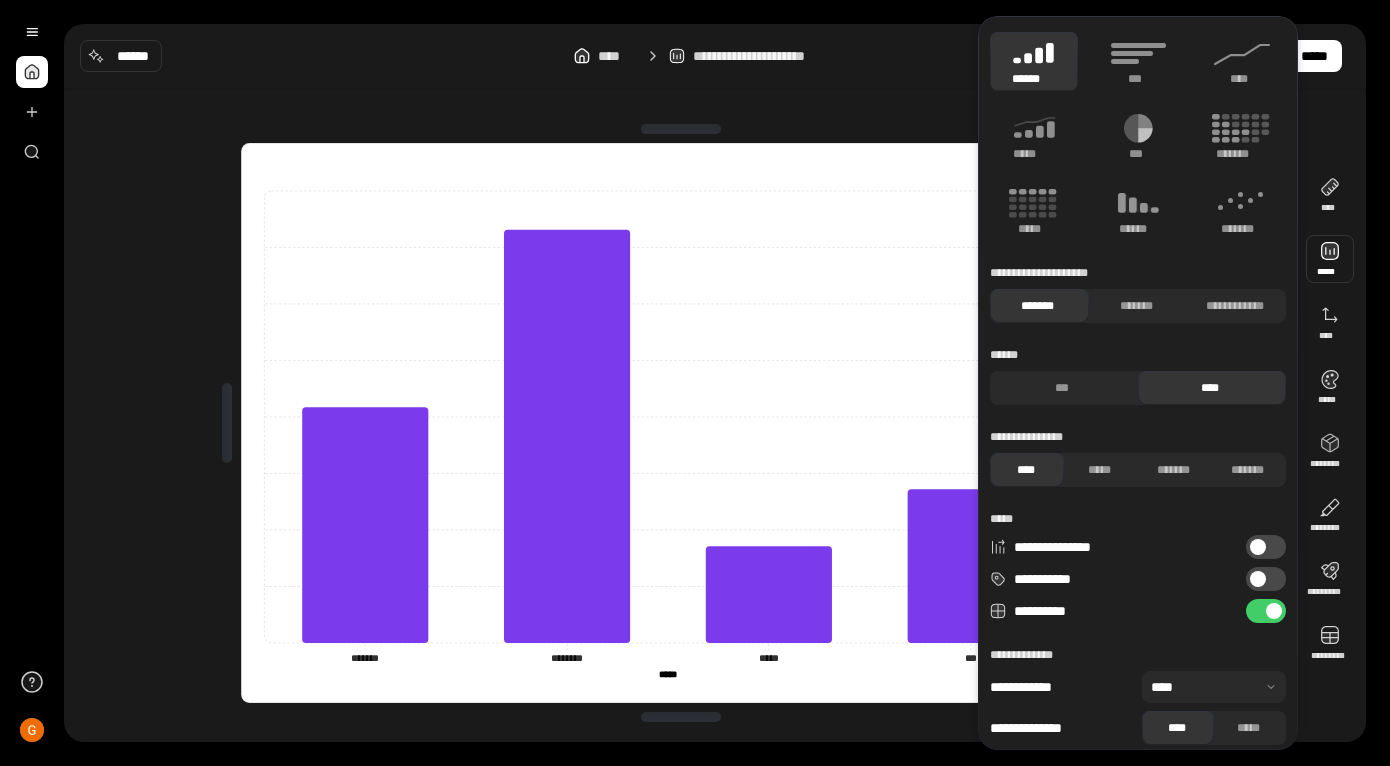 click on "******" at bounding box center (1034, 61) 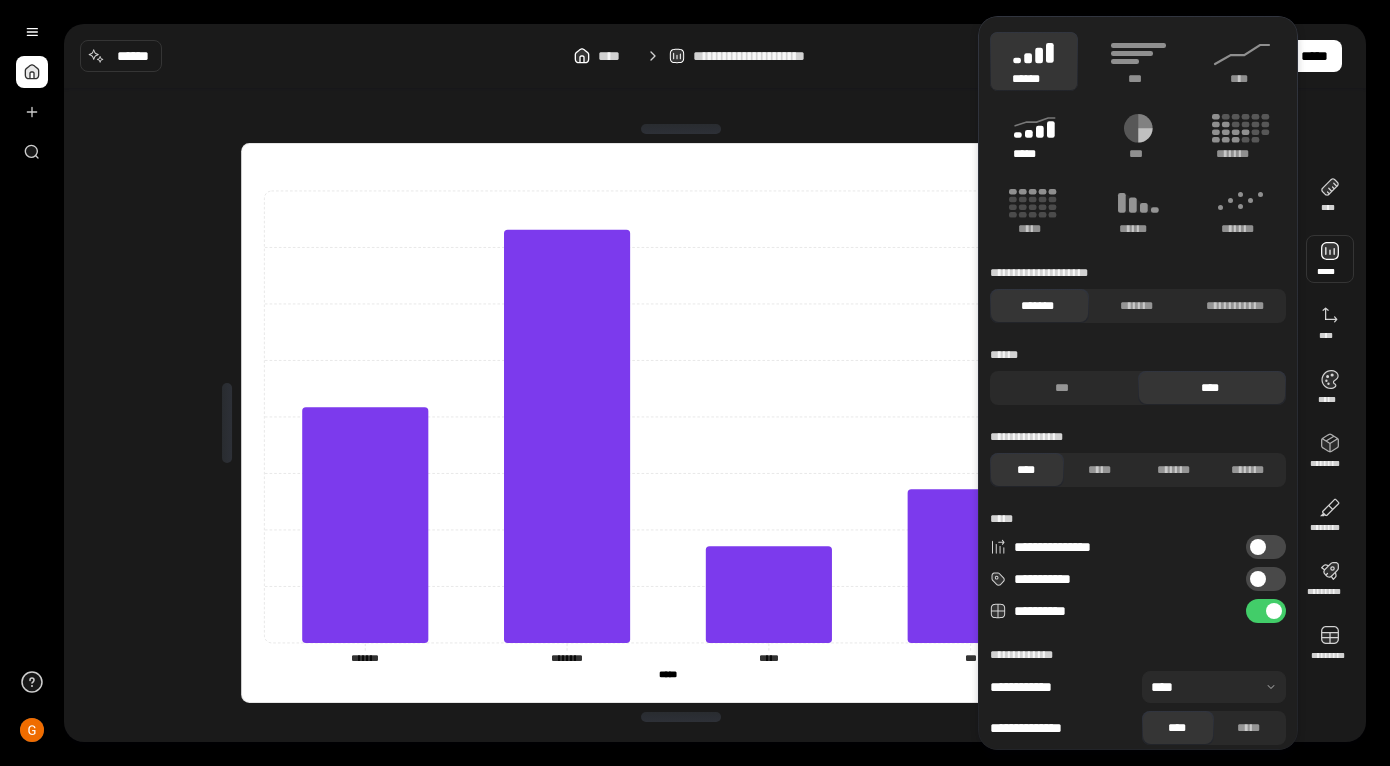 click on "*****" at bounding box center [1033, 154] 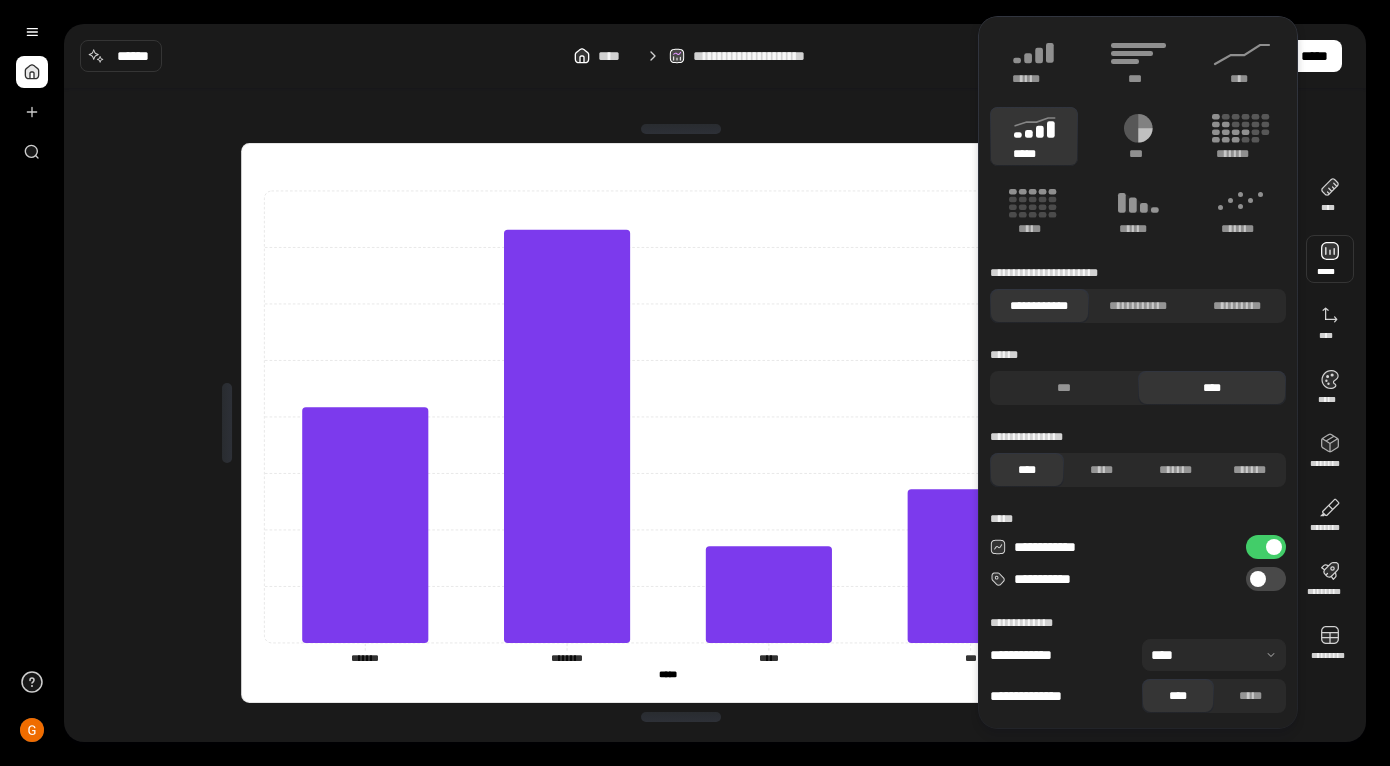 click on "**********" at bounding box center [1266, 579] 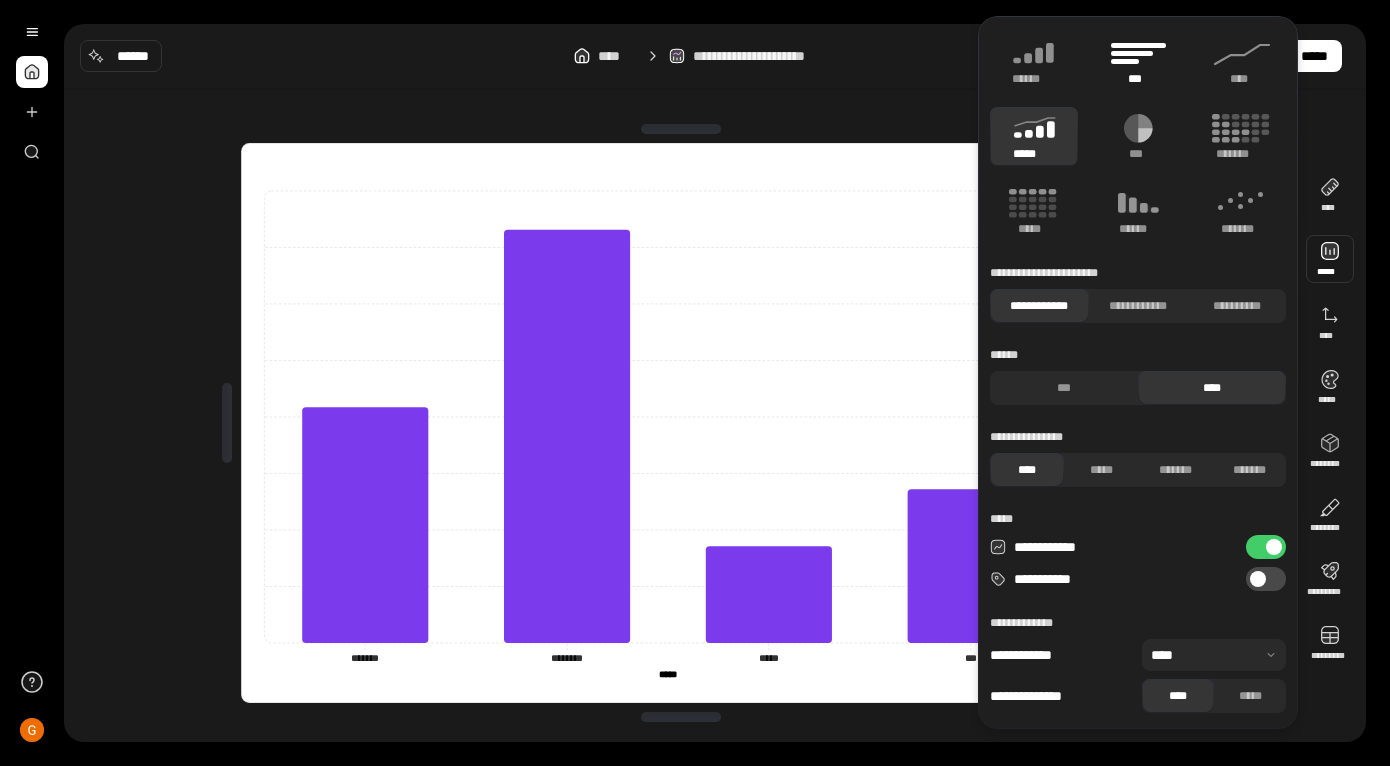 click on "***" at bounding box center [1137, 79] 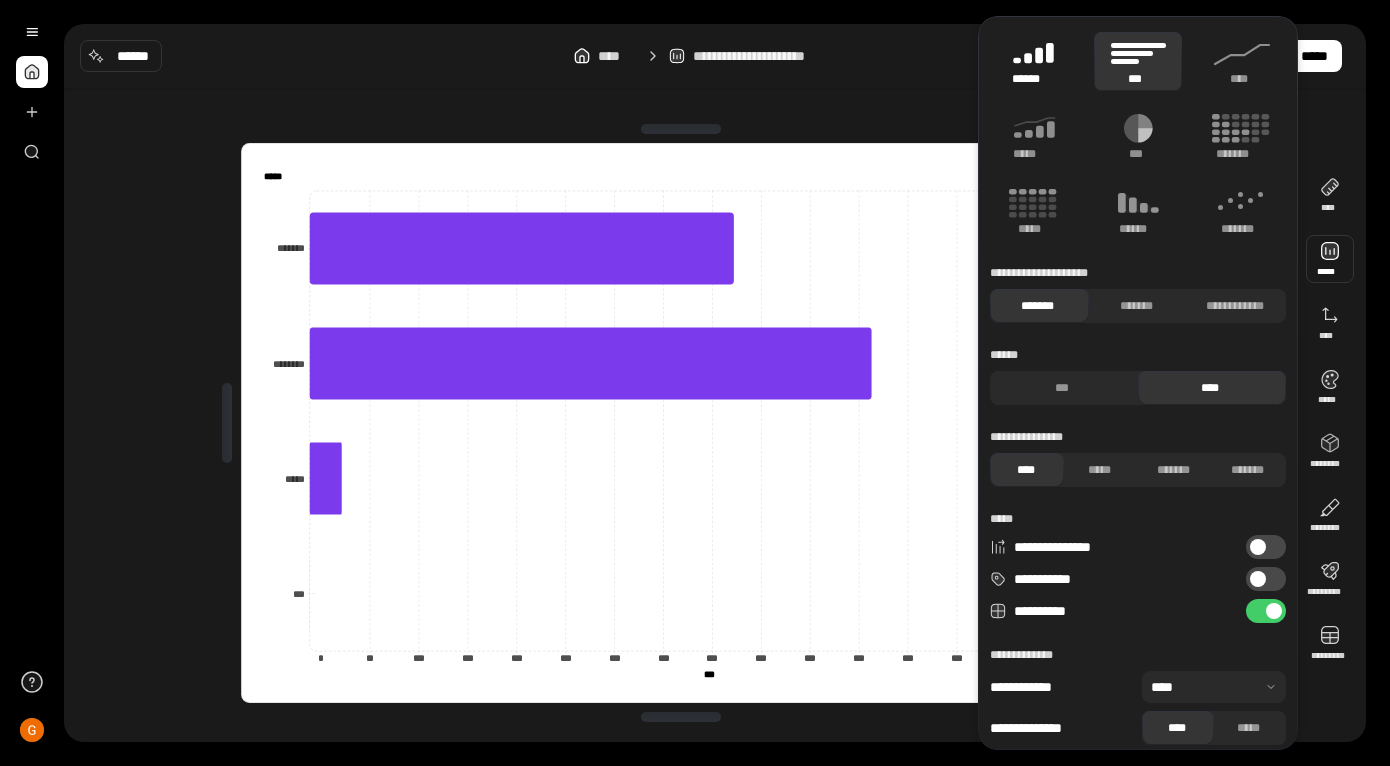 click on "******" at bounding box center (1034, 79) 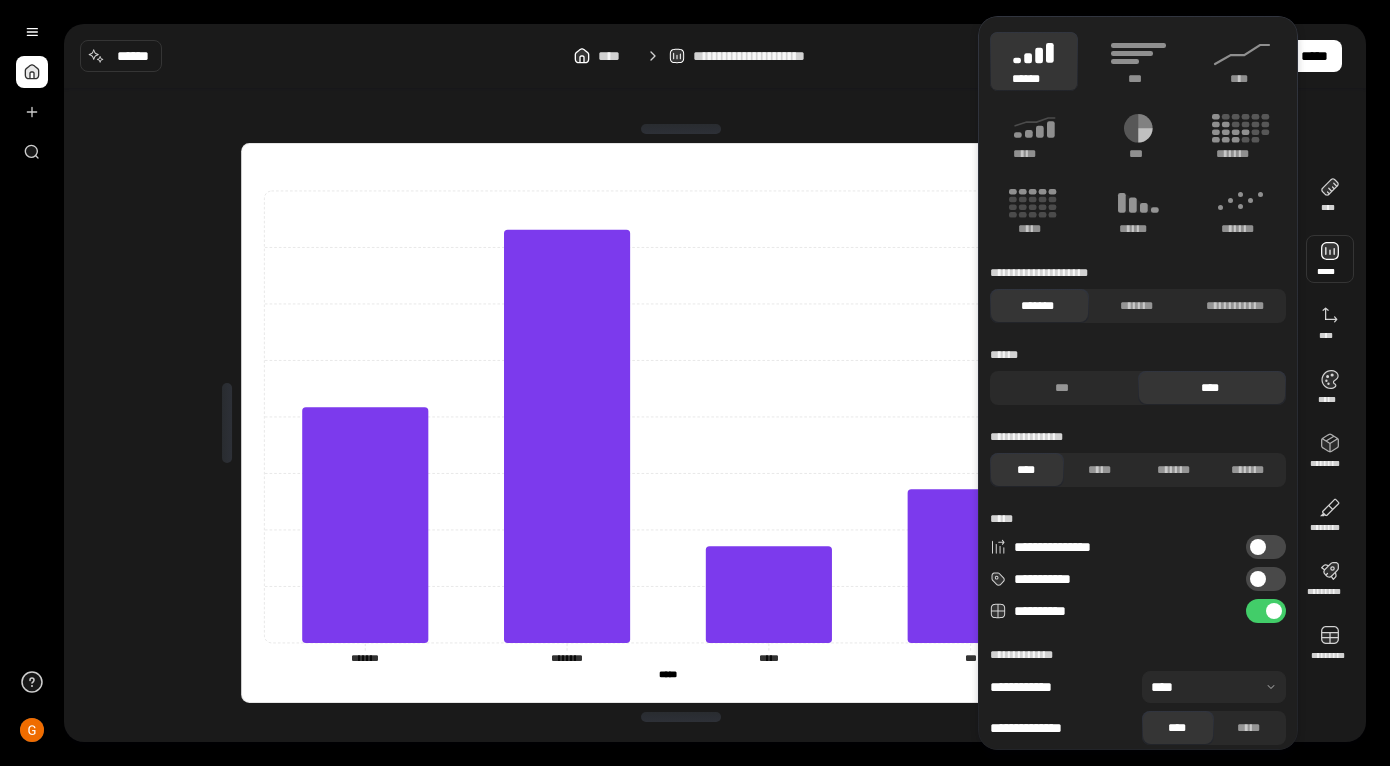 click on "**********" at bounding box center (1266, 547) 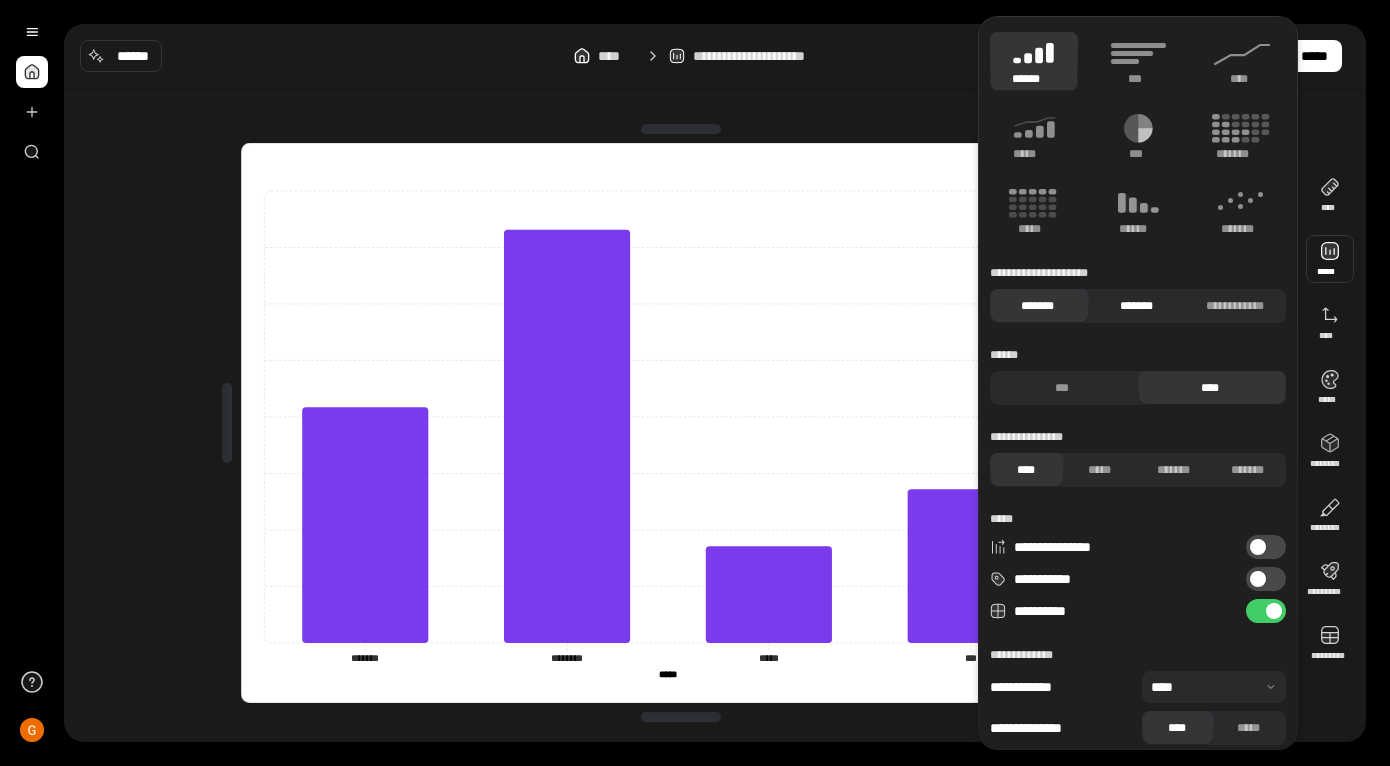 click on "*******" at bounding box center [1136, 306] 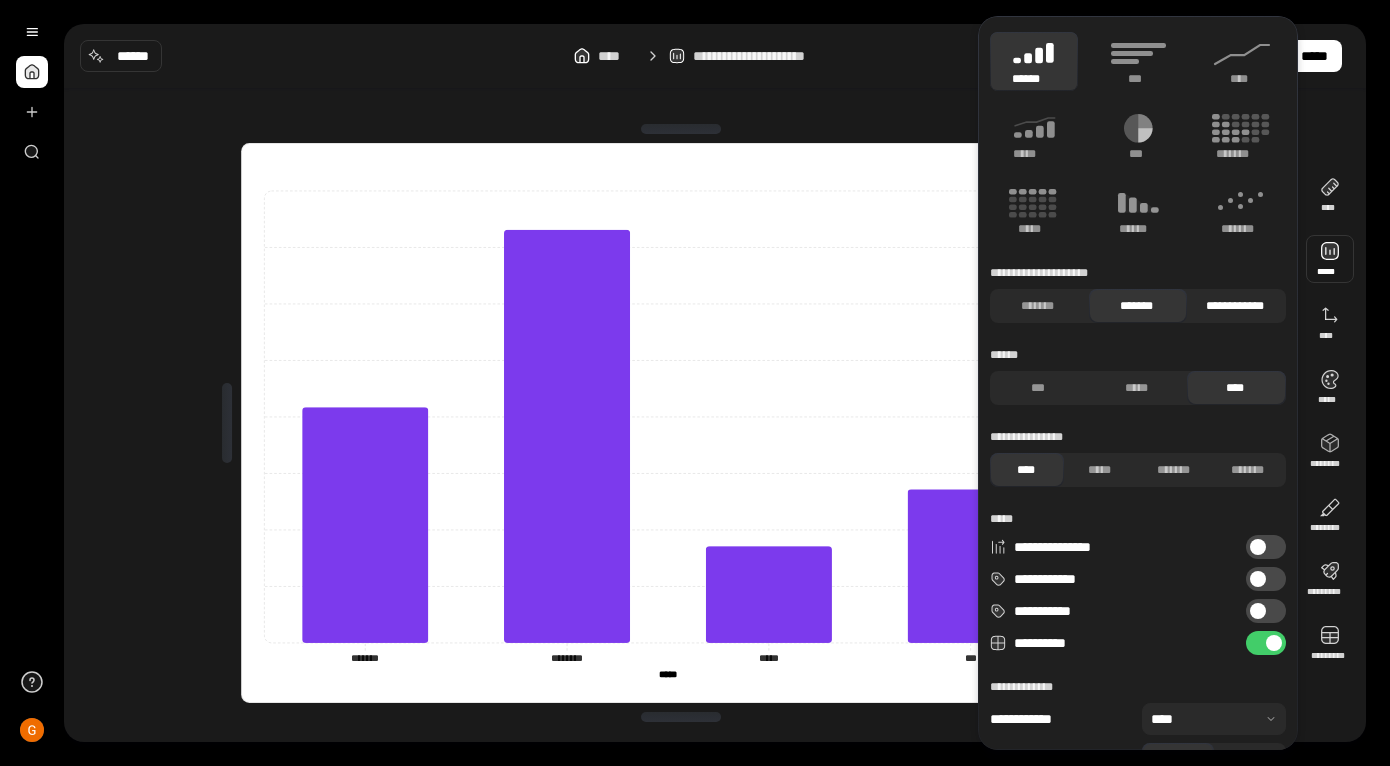 click on "**********" at bounding box center (1234, 306) 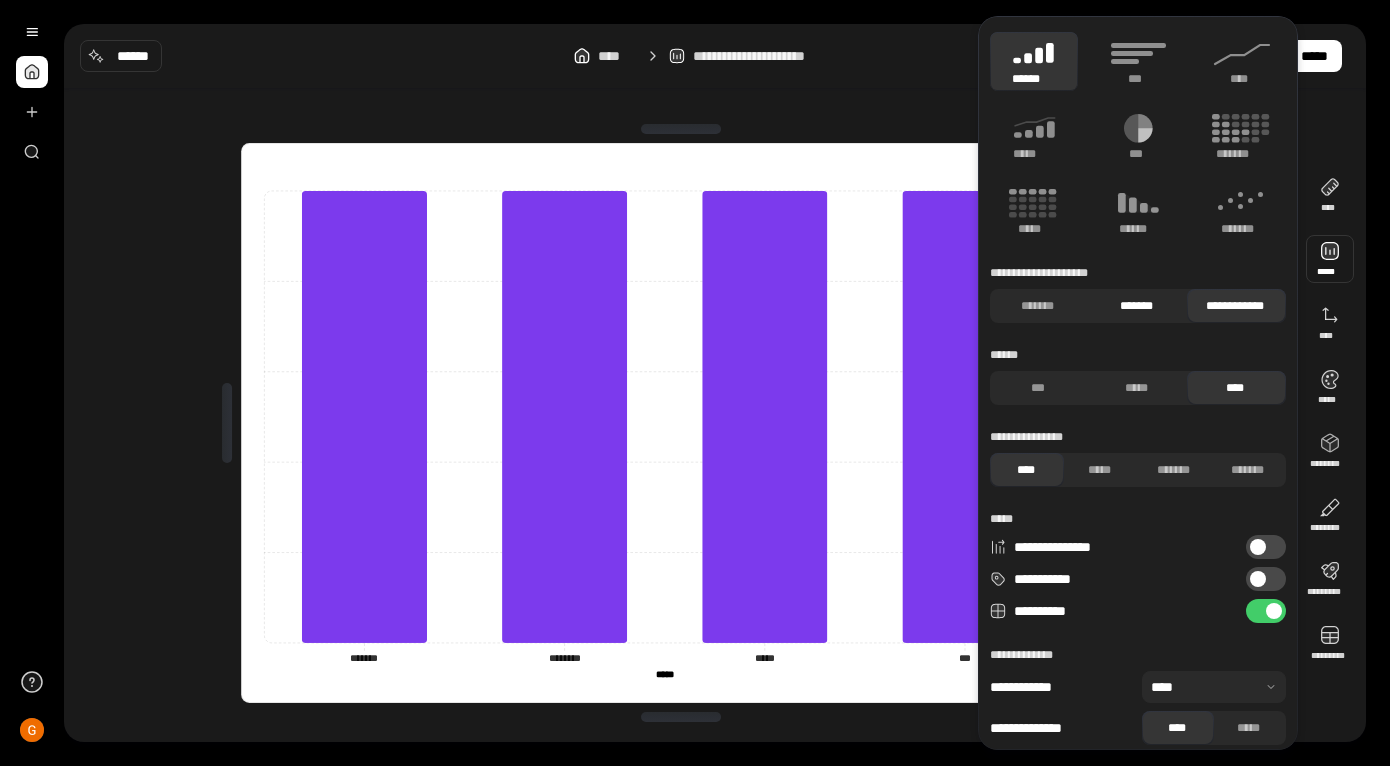 click on "*******" at bounding box center (1136, 306) 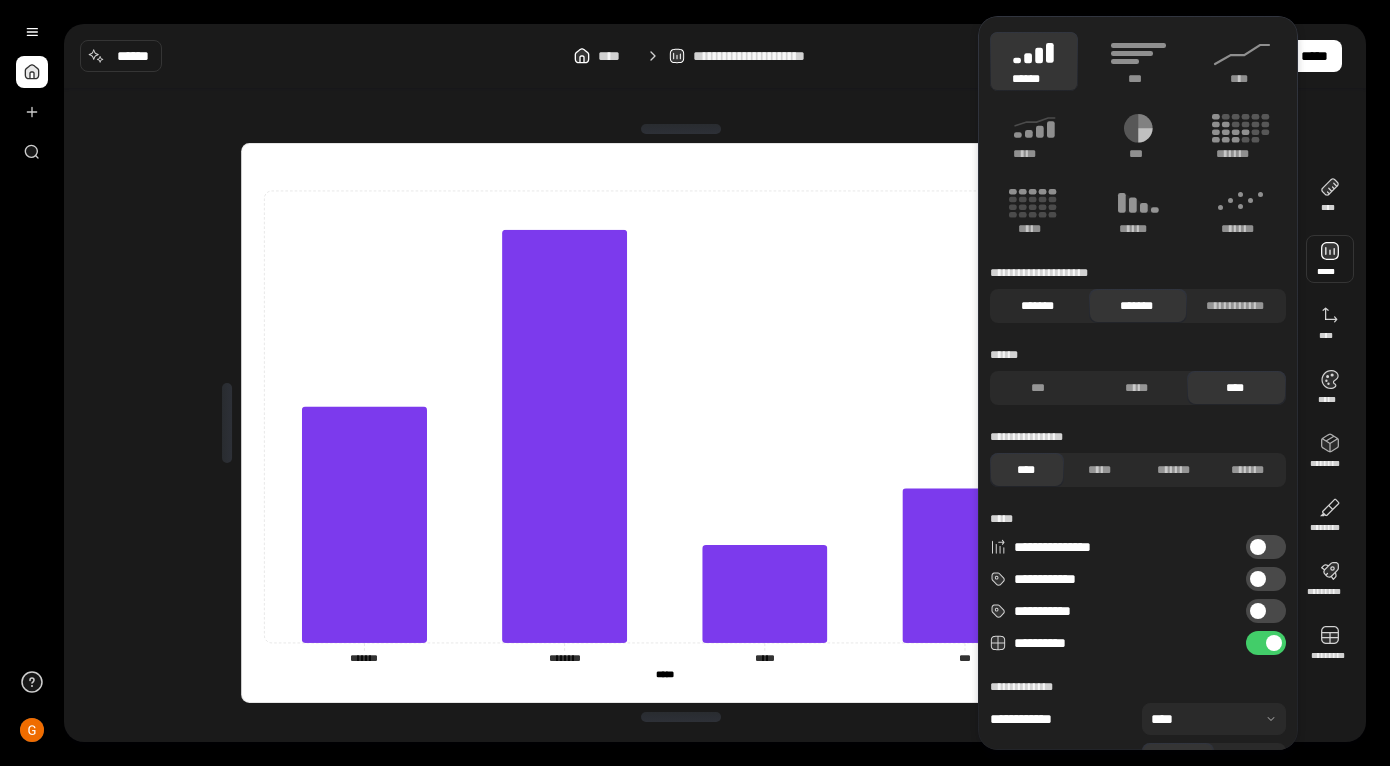 click on "*******" at bounding box center [1037, 306] 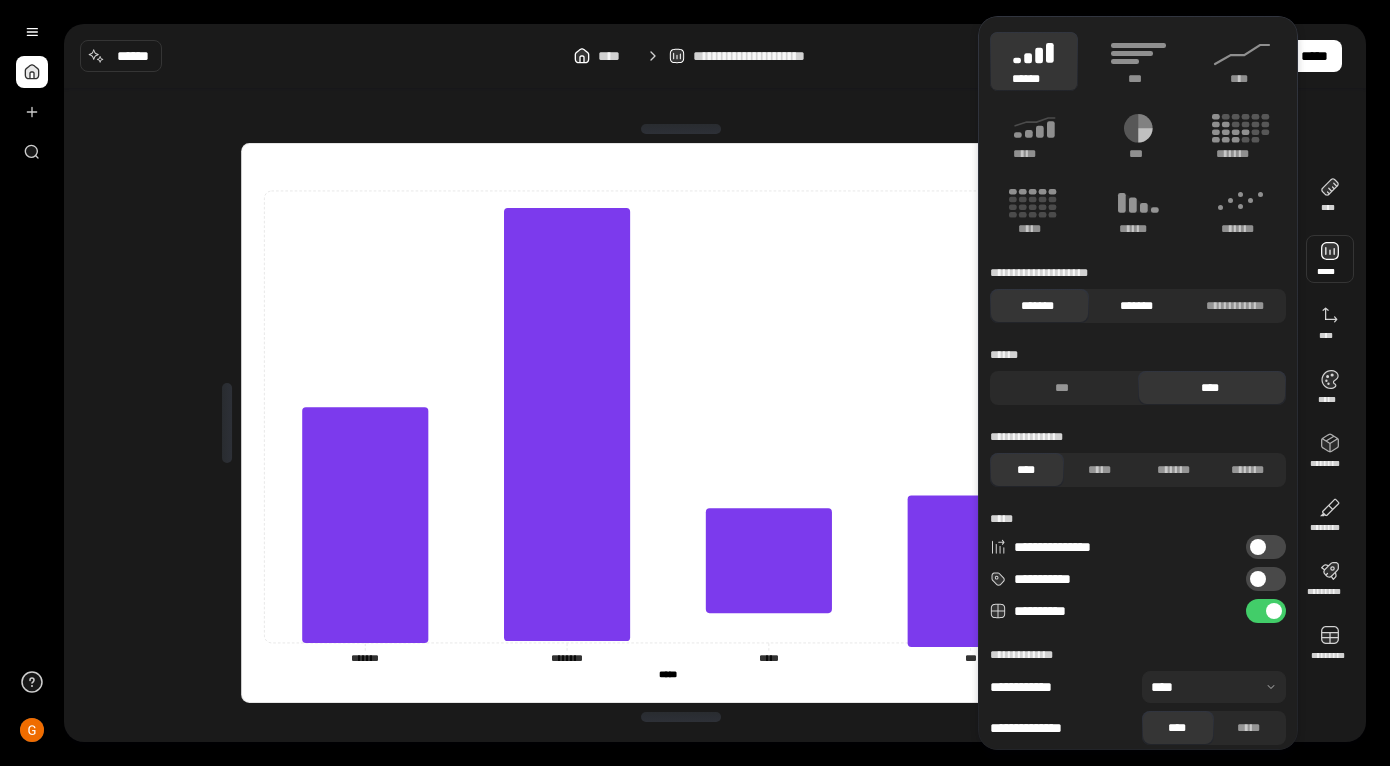 click on "*******" at bounding box center [1136, 306] 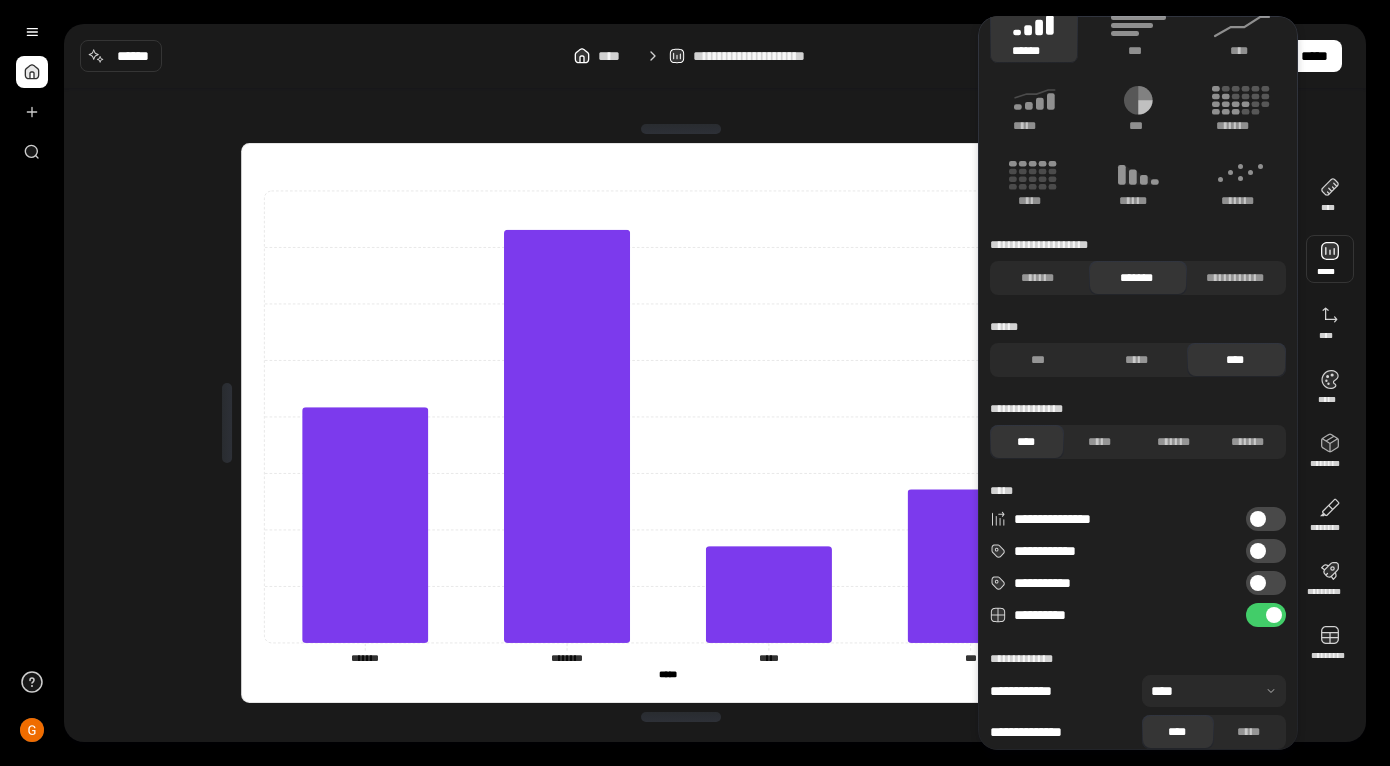 scroll, scrollTop: 43, scrollLeft: 0, axis: vertical 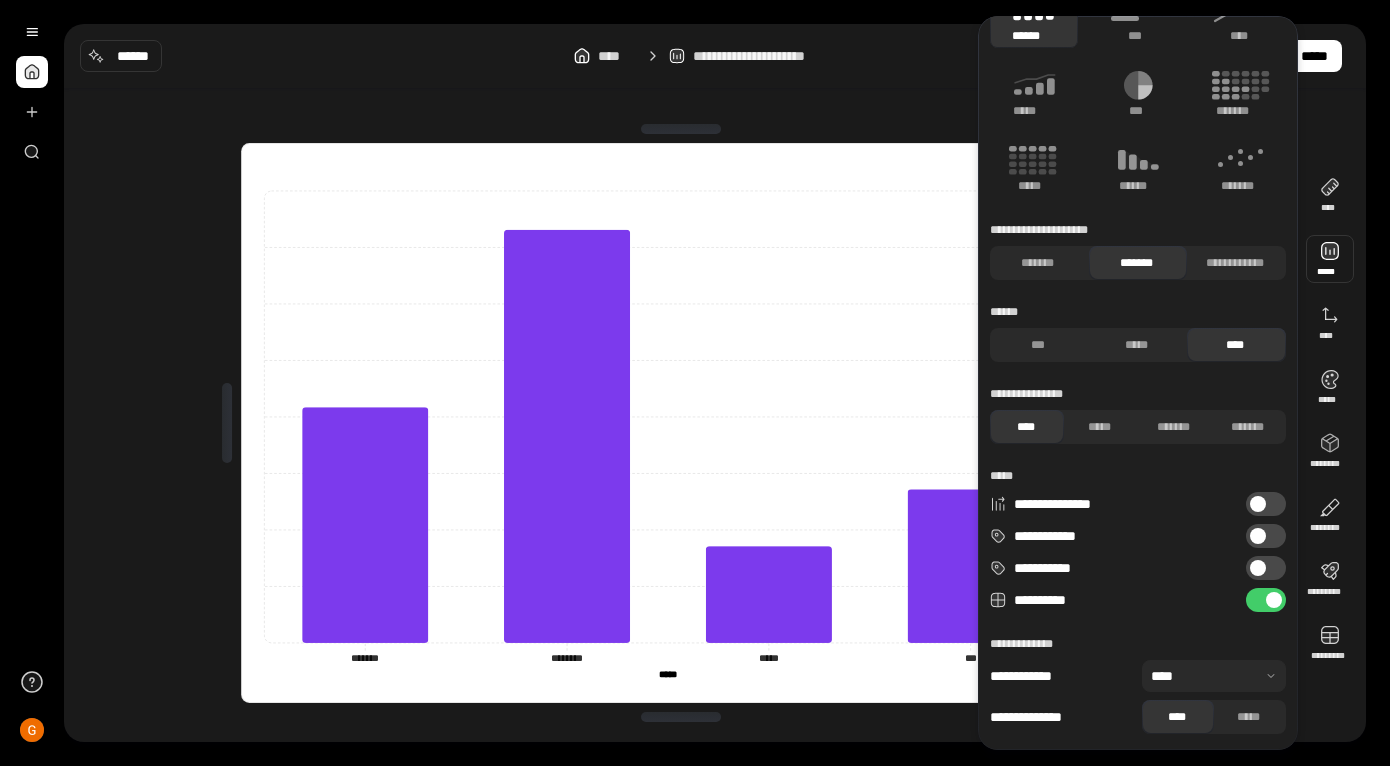 click at bounding box center [681, 129] 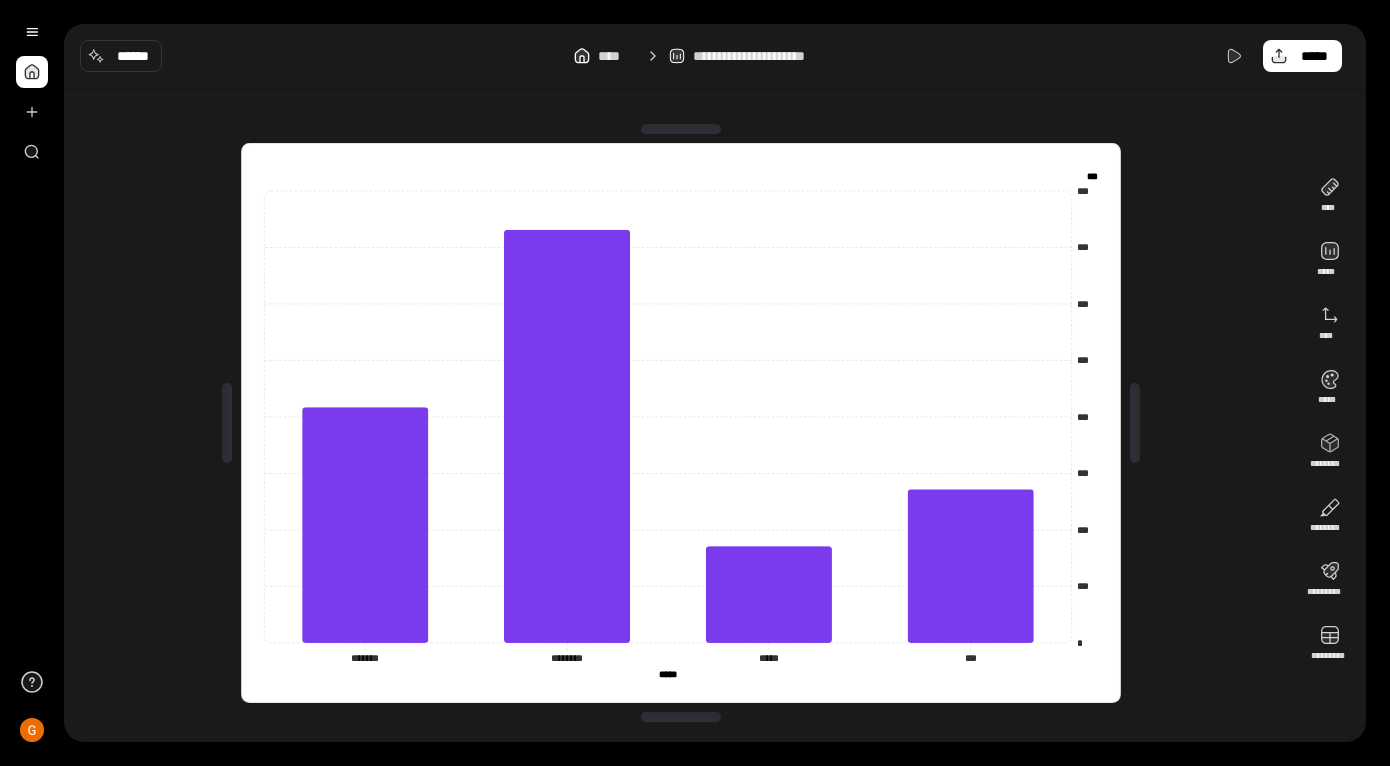 click on "**********" at bounding box center (715, 383) 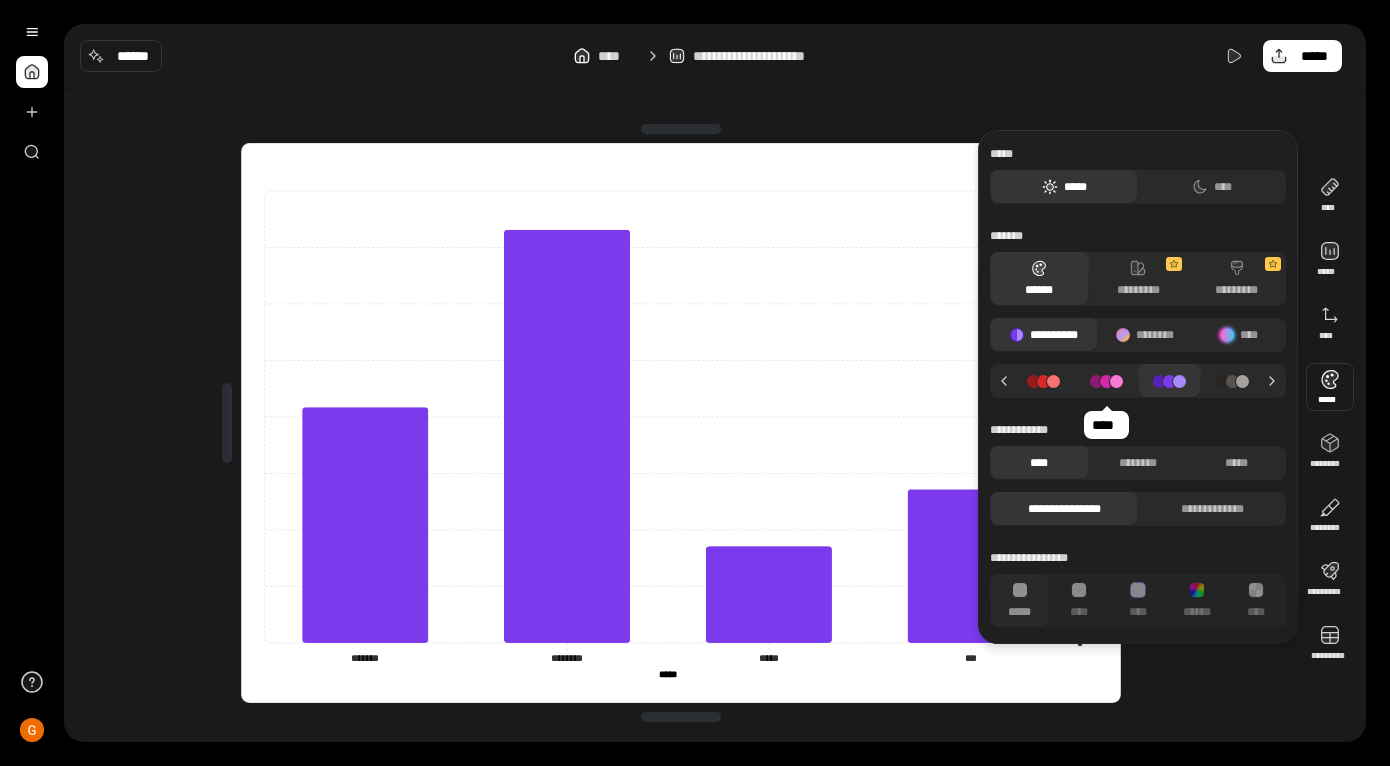 click at bounding box center (1106, 381) 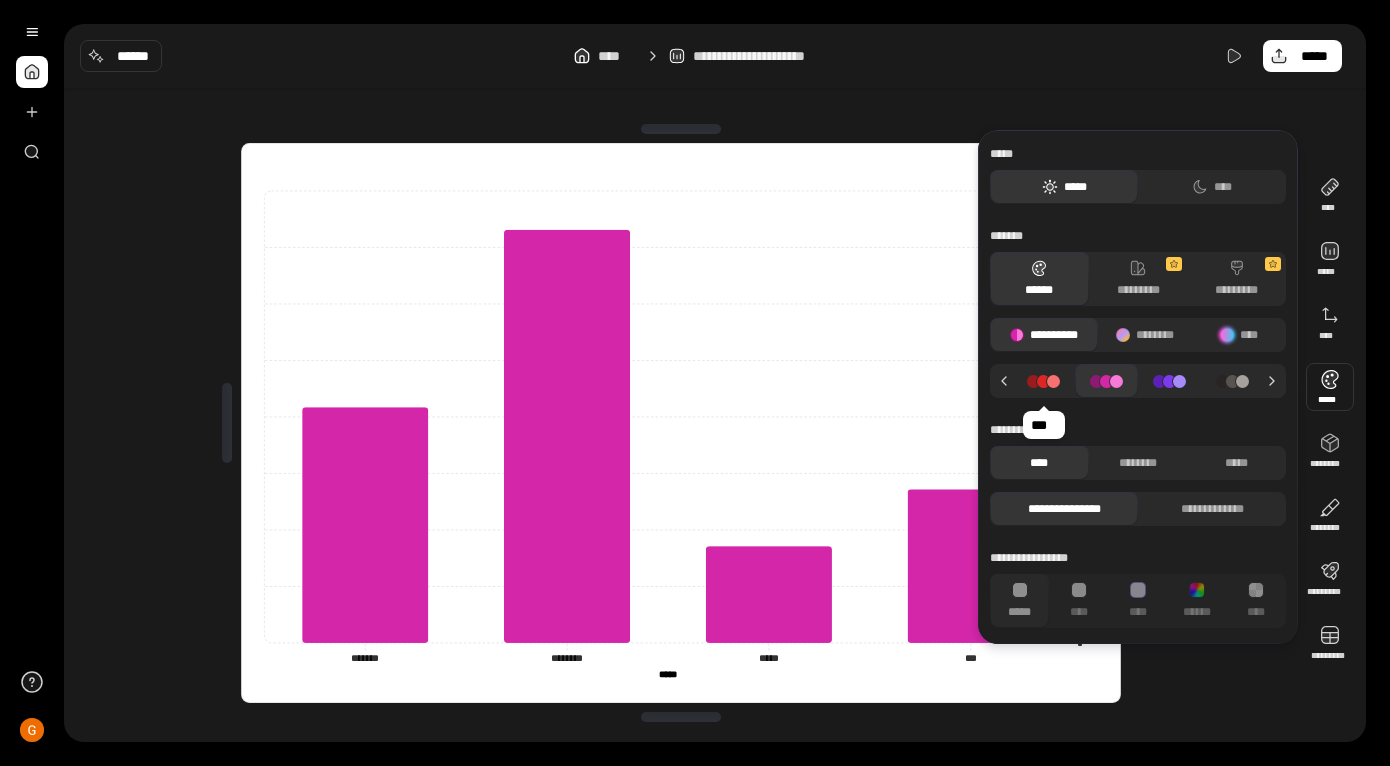 click at bounding box center [1043, 381] 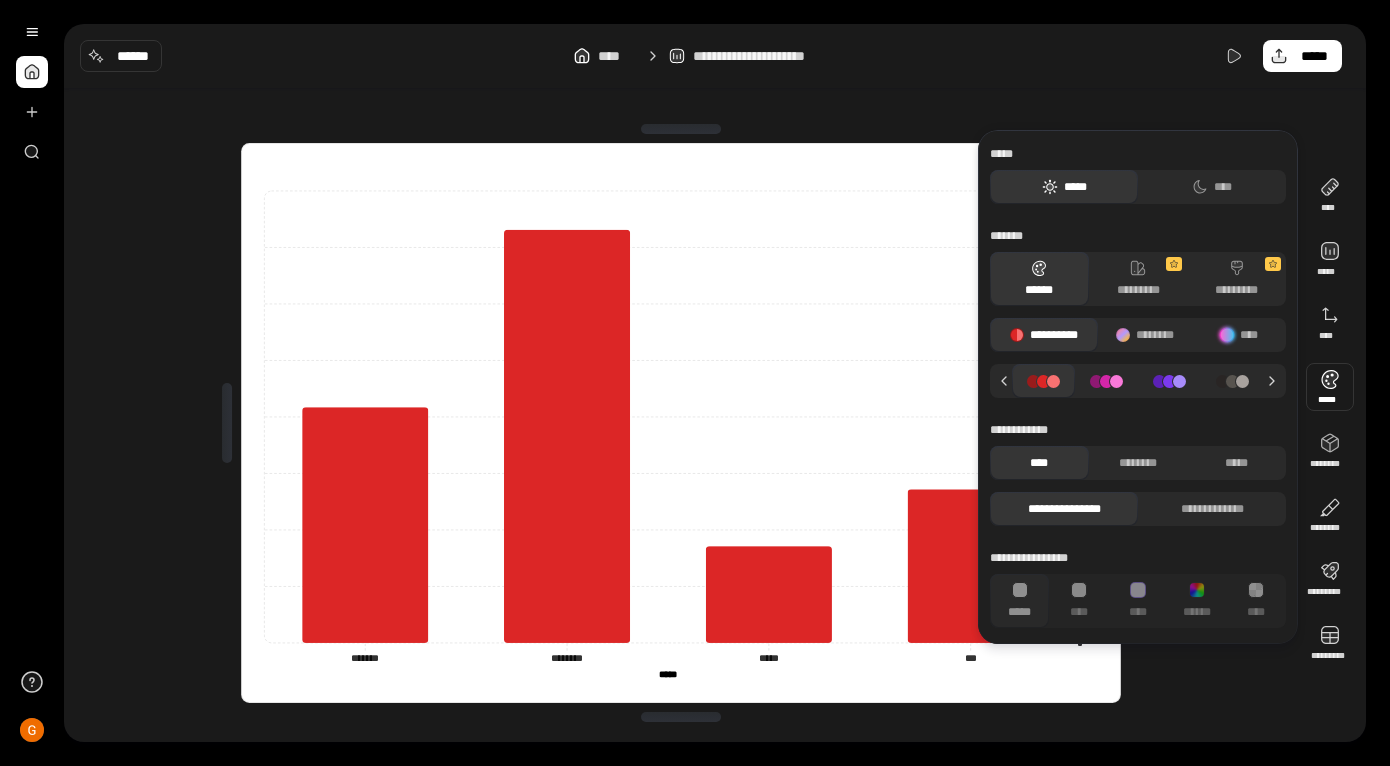 click on "**********" at bounding box center (715, 56) 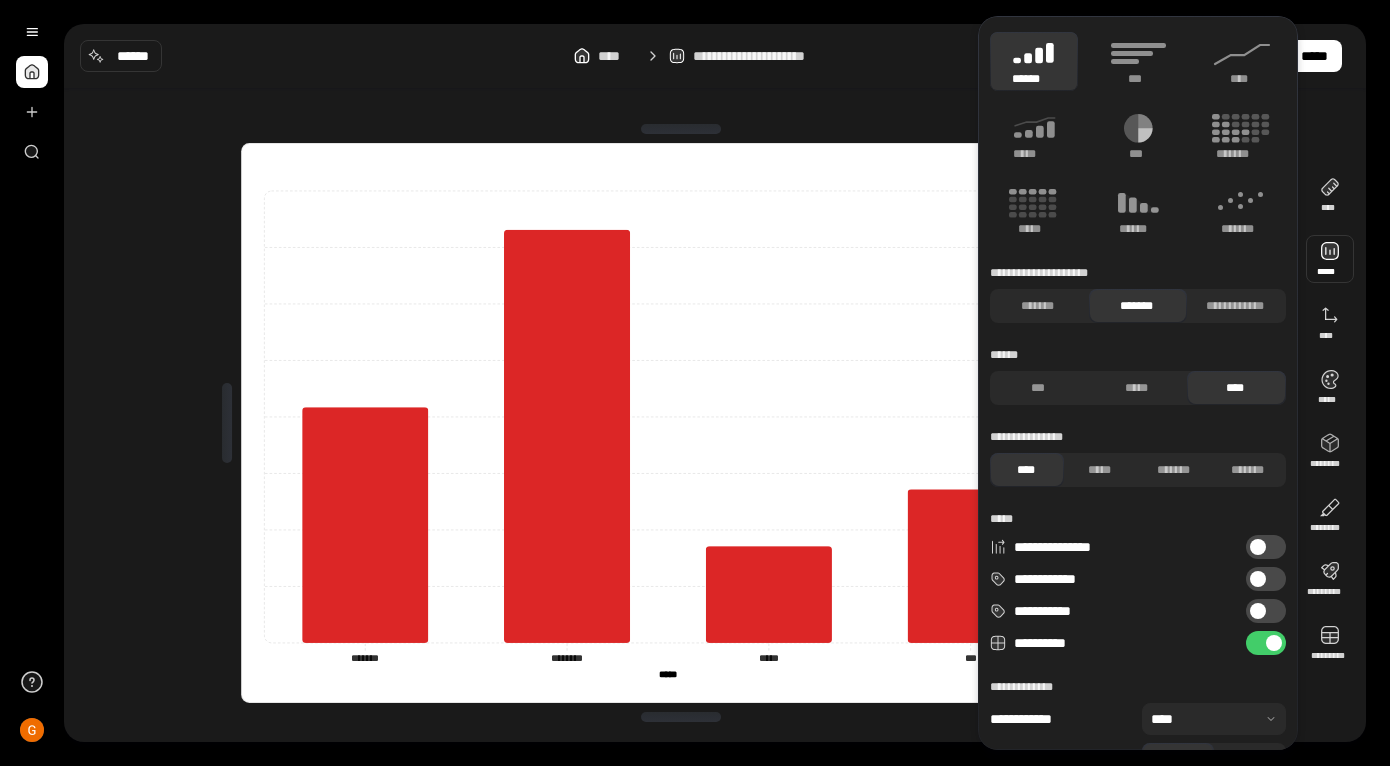 click on "* *** *** *** *** *** *** *** *** *** *** ******* ******* ******** ******** ***** ***** *** *** ***** ***** *** *** ********* ***** ***** *********" at bounding box center [681, 423] 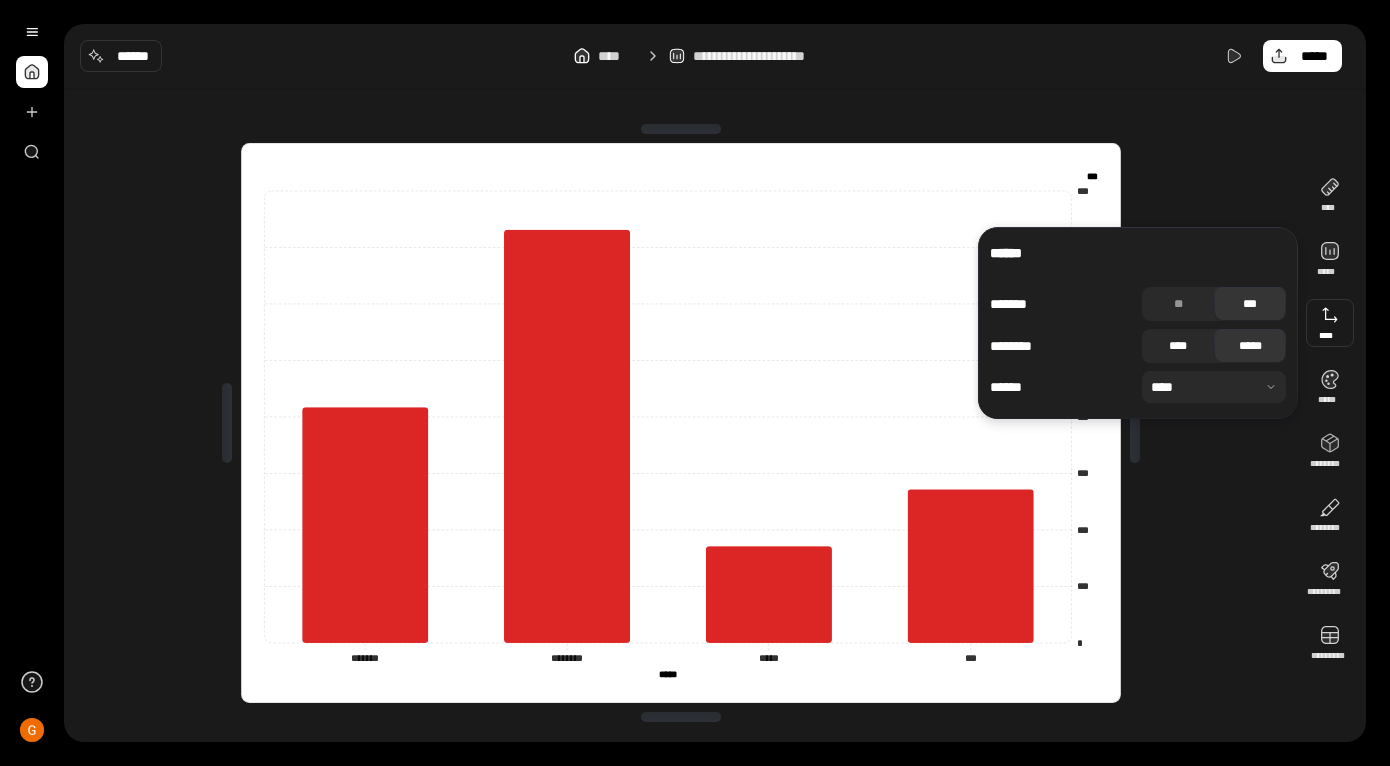 click on "****" at bounding box center (1178, 346) 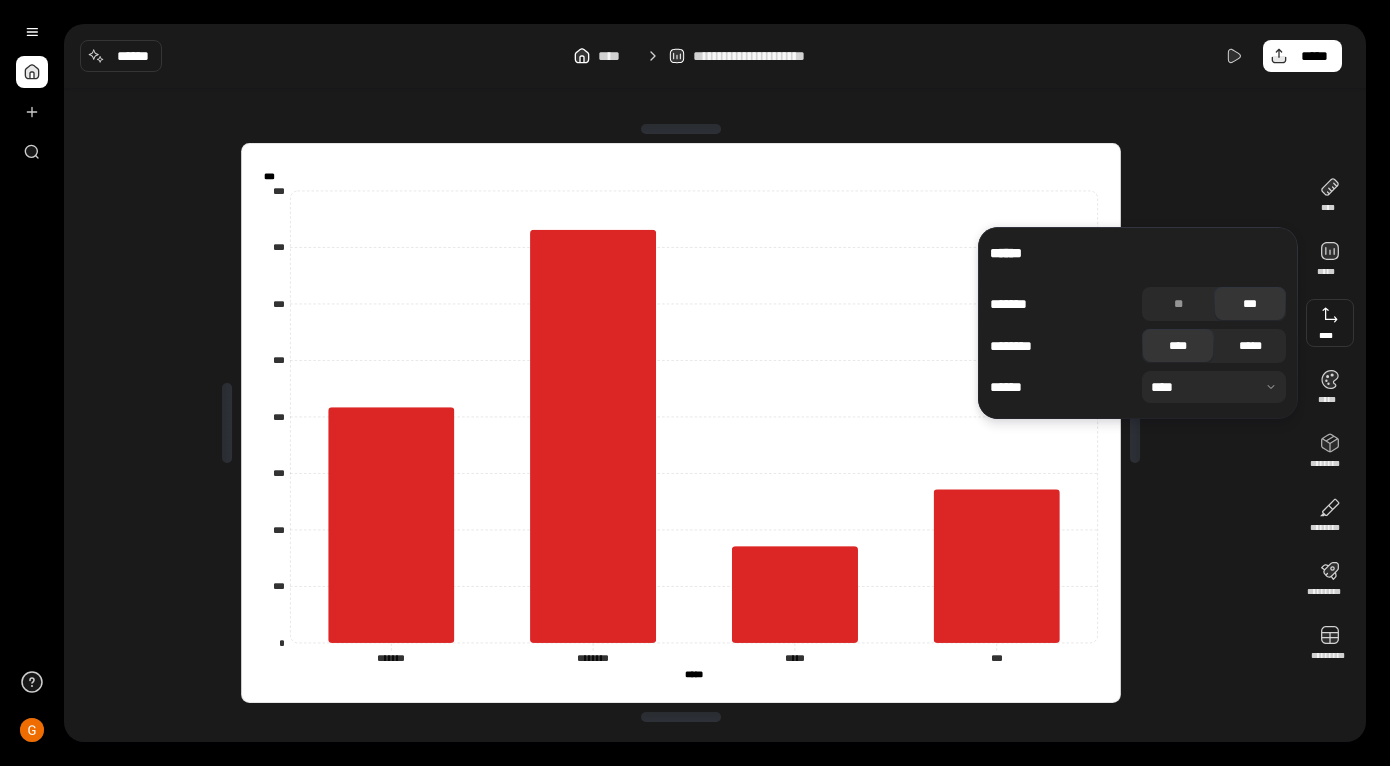 click on "*****" at bounding box center [1250, 346] 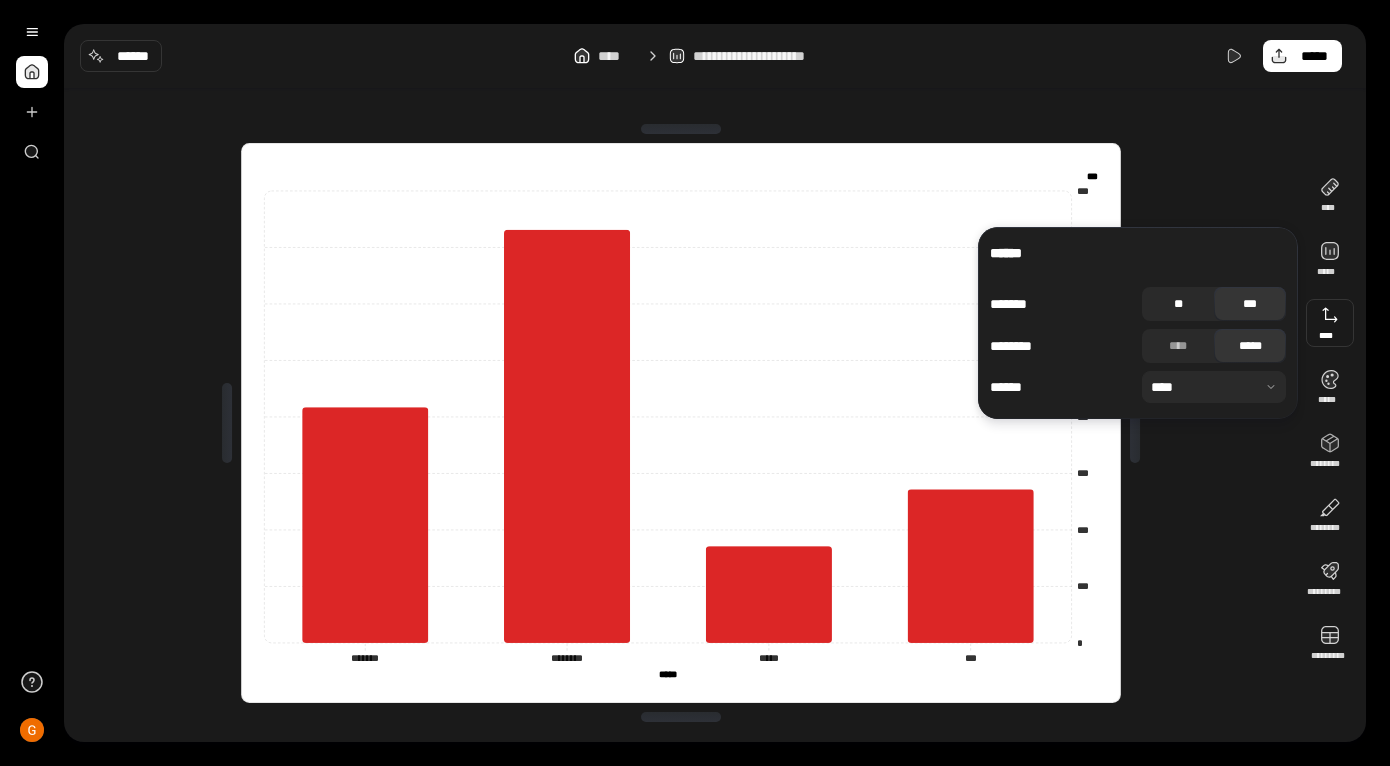 click on "**" at bounding box center [1178, 304] 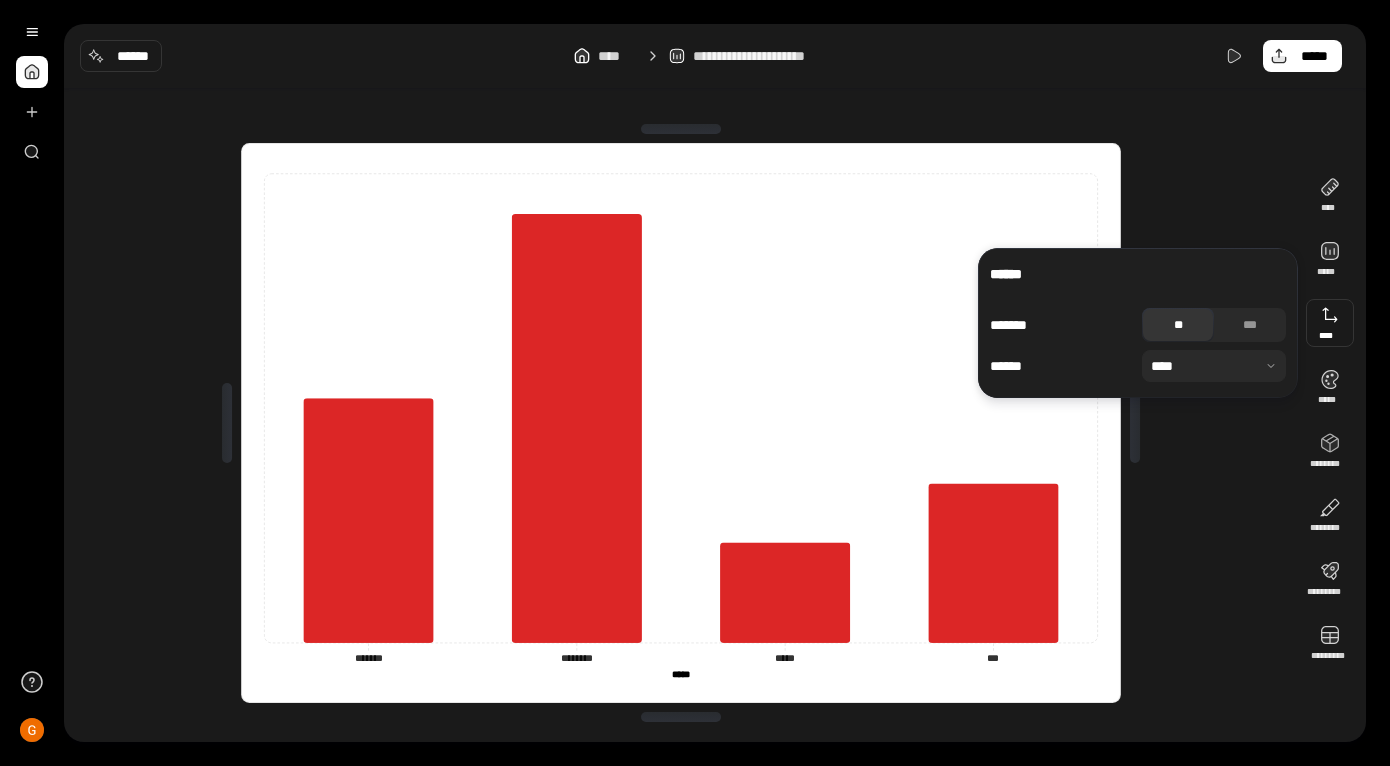 click at bounding box center (1214, 366) 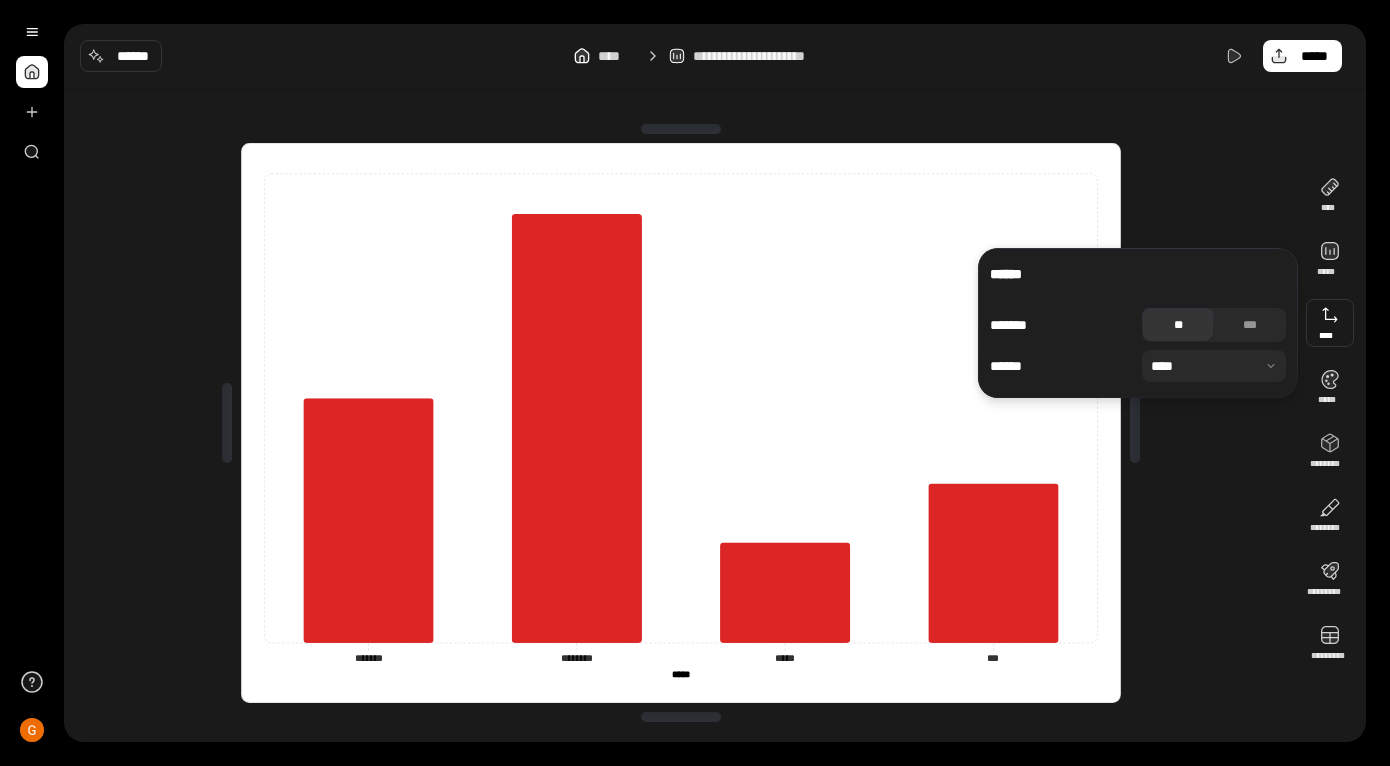 click on "******* ** *** ****** **** **** ******" at bounding box center [1138, 345] 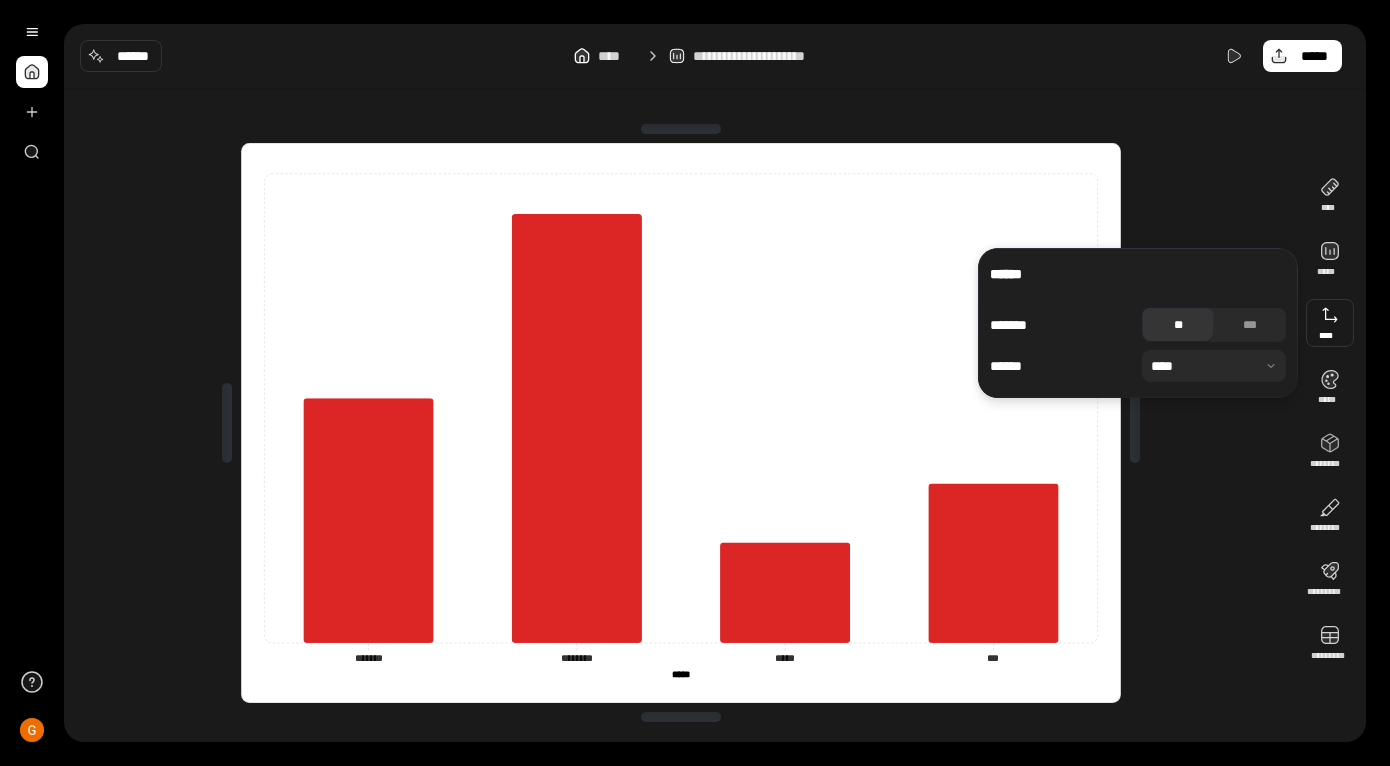 click on "******* ******* ******** ******** ***** ***** *** *** ***** ***** ***** ***** *********" at bounding box center [681, 423] 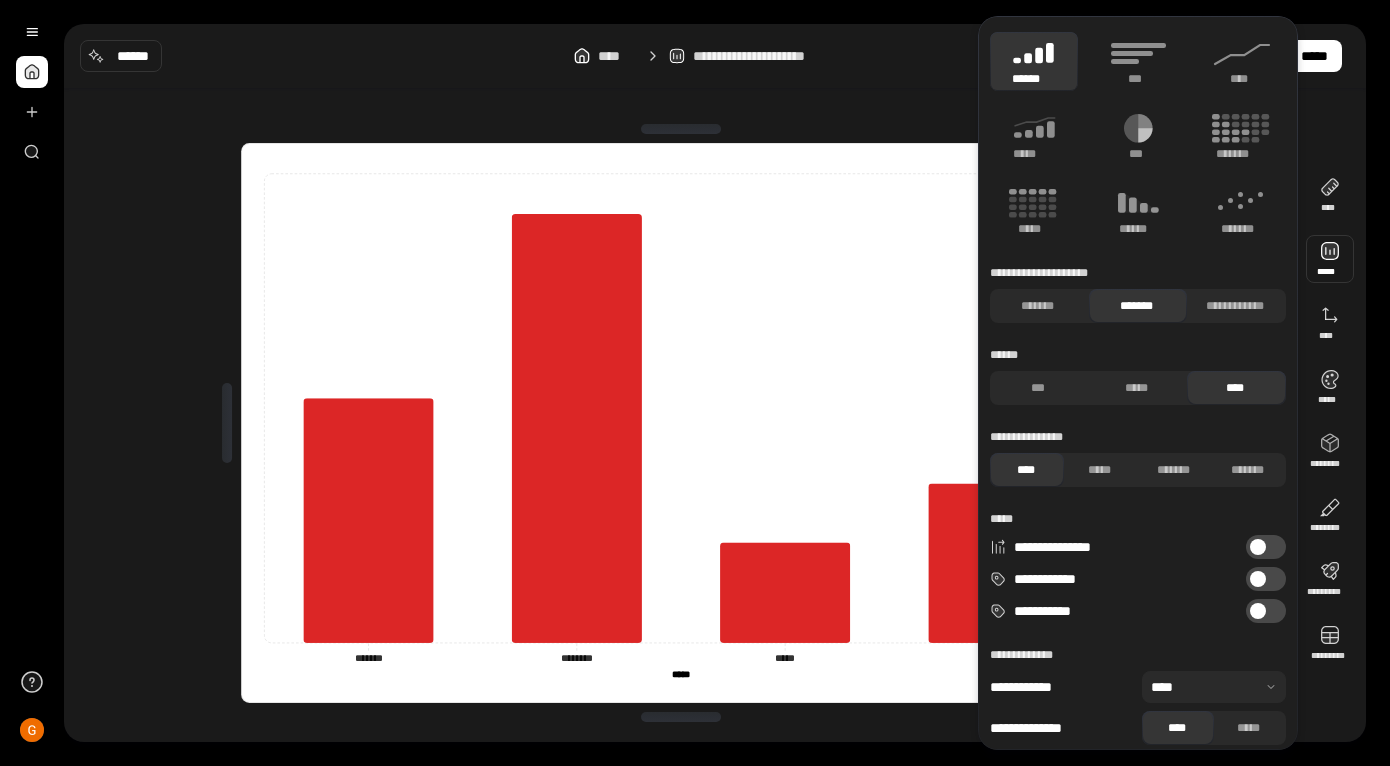 click at bounding box center (681, 129) 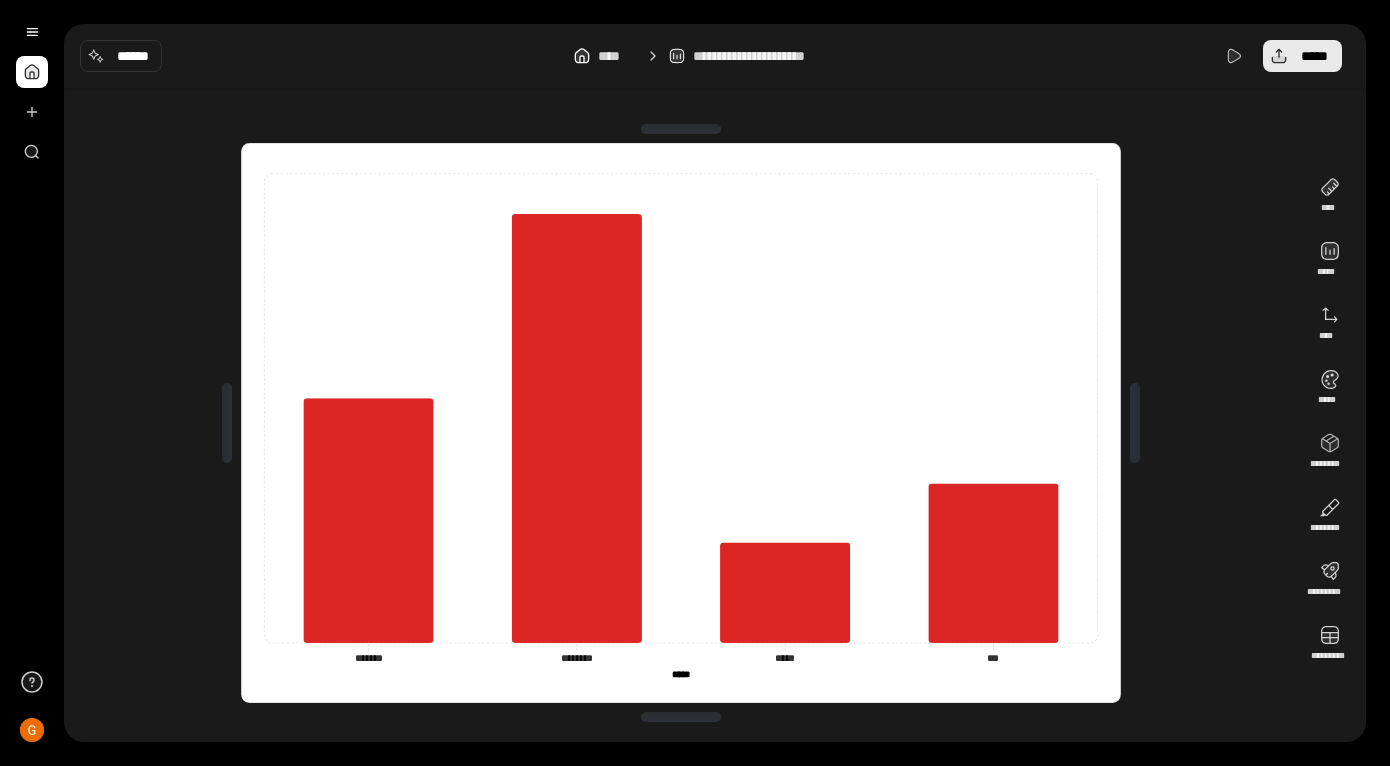click on "*****" at bounding box center (1314, 56) 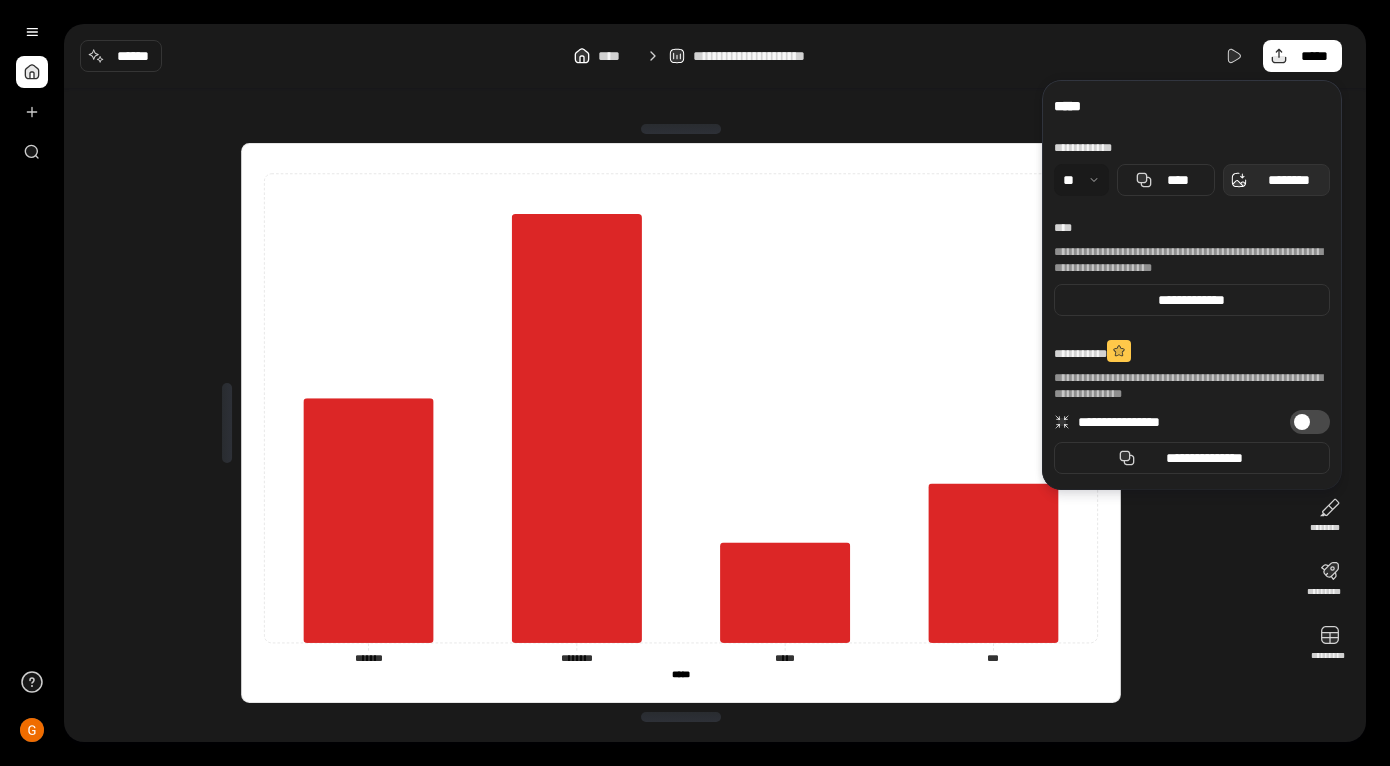 click on "********" at bounding box center (1276, 180) 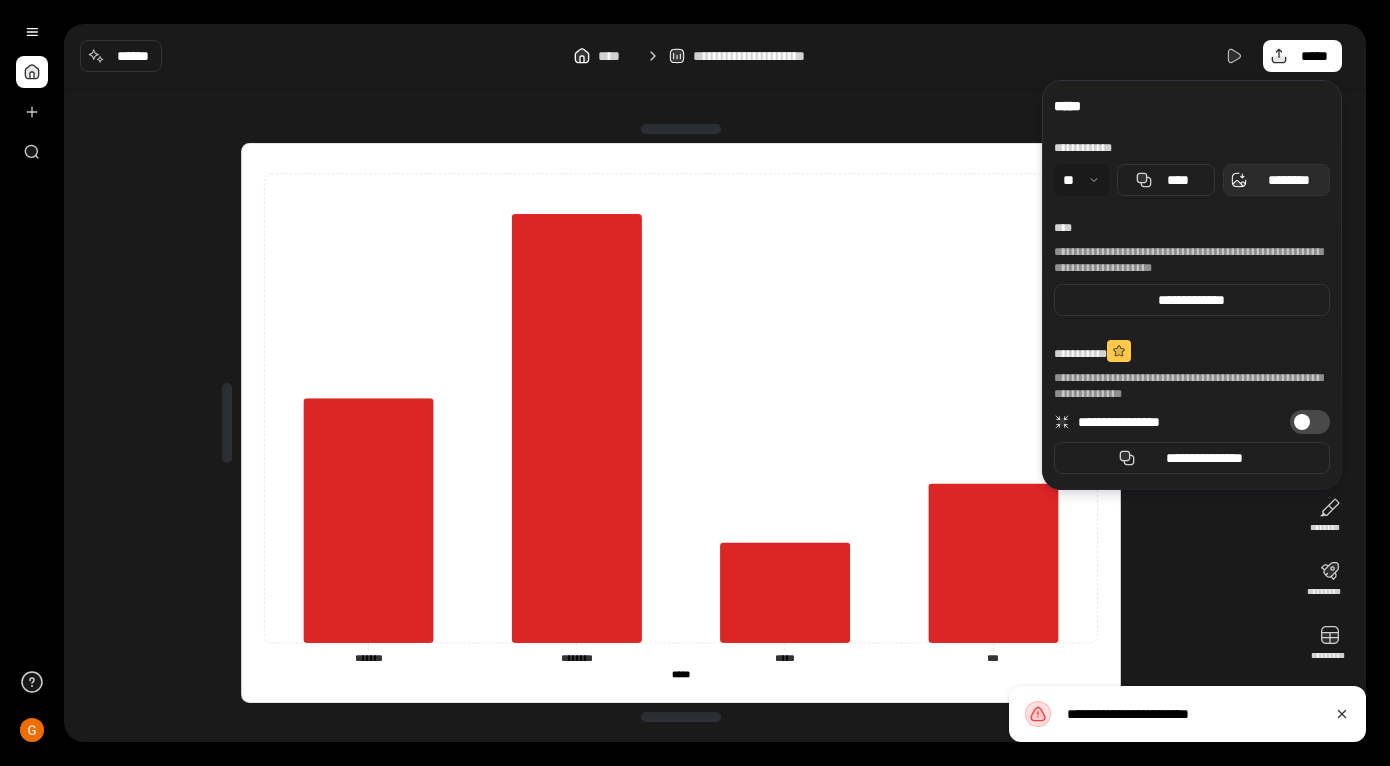 click on "********" at bounding box center (1288, 180) 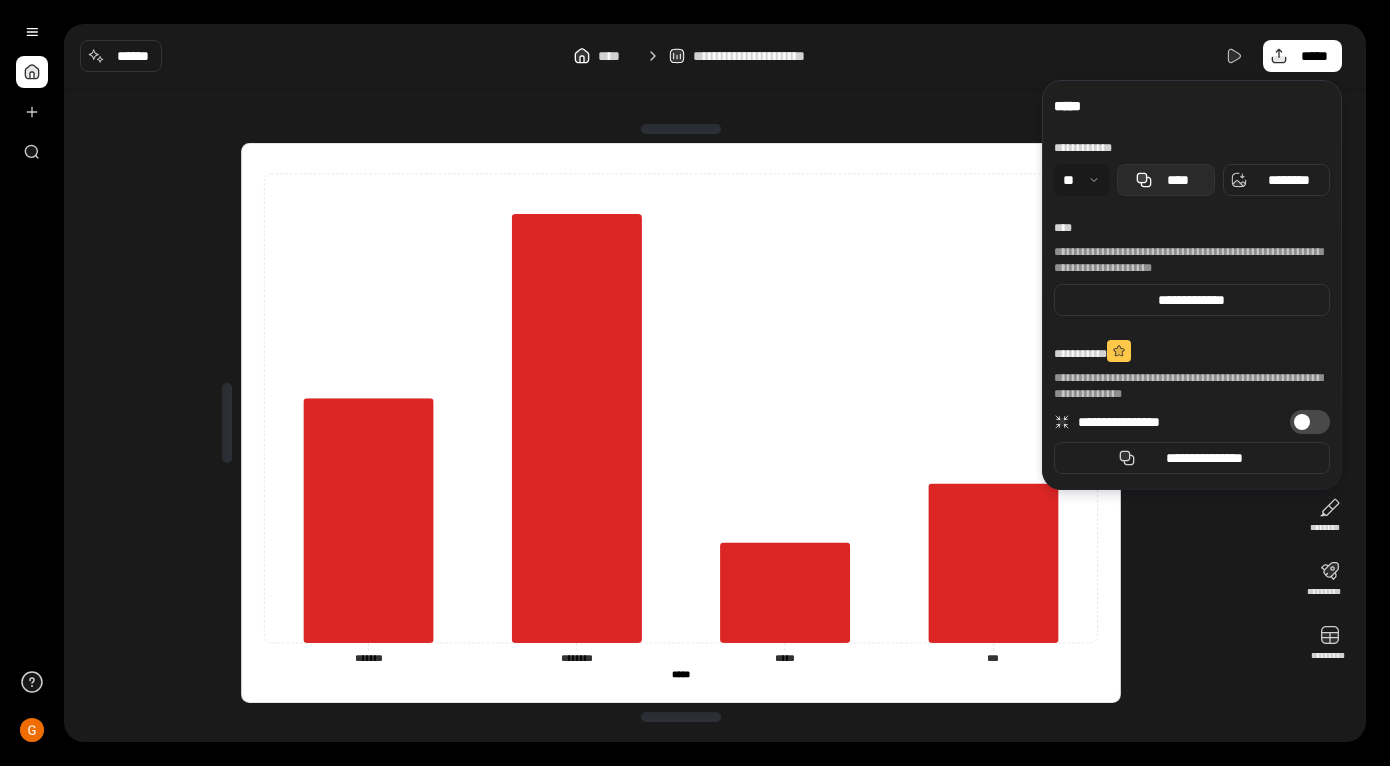 click on "****" at bounding box center (1166, 180) 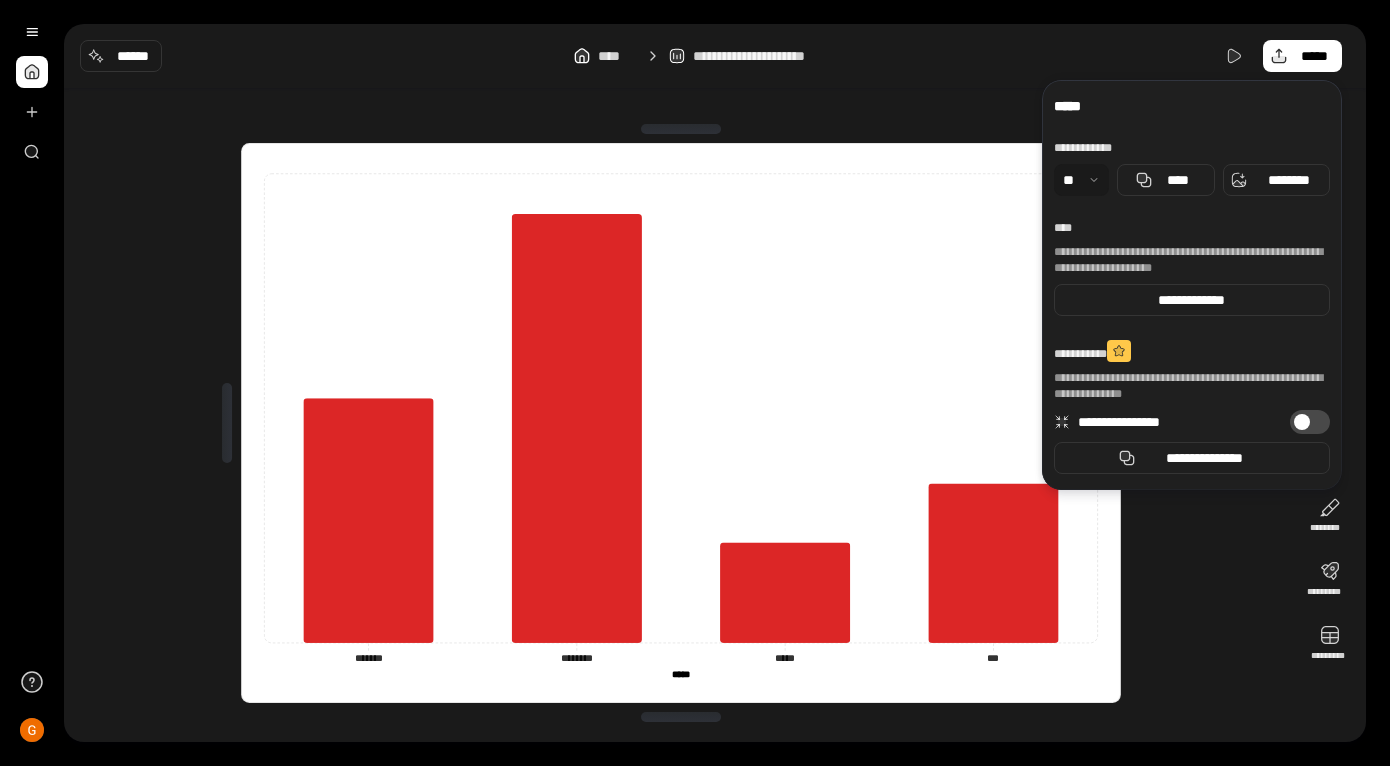 click on "******* ******* ******** ******** ***** ***** *** *** ***** ***** ***** ***** *********" at bounding box center [681, 423] 